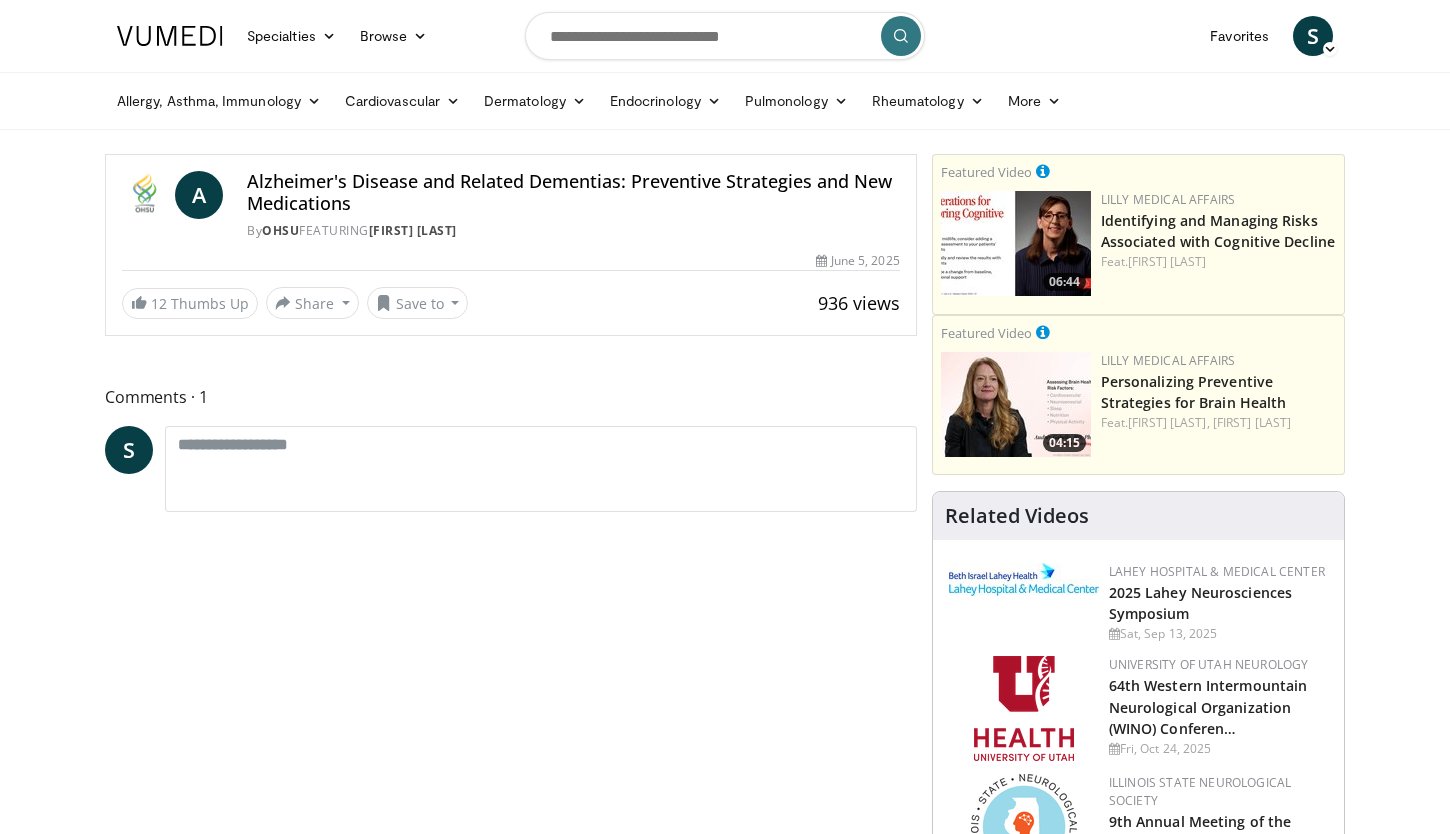 scroll, scrollTop: 0, scrollLeft: 0, axis: both 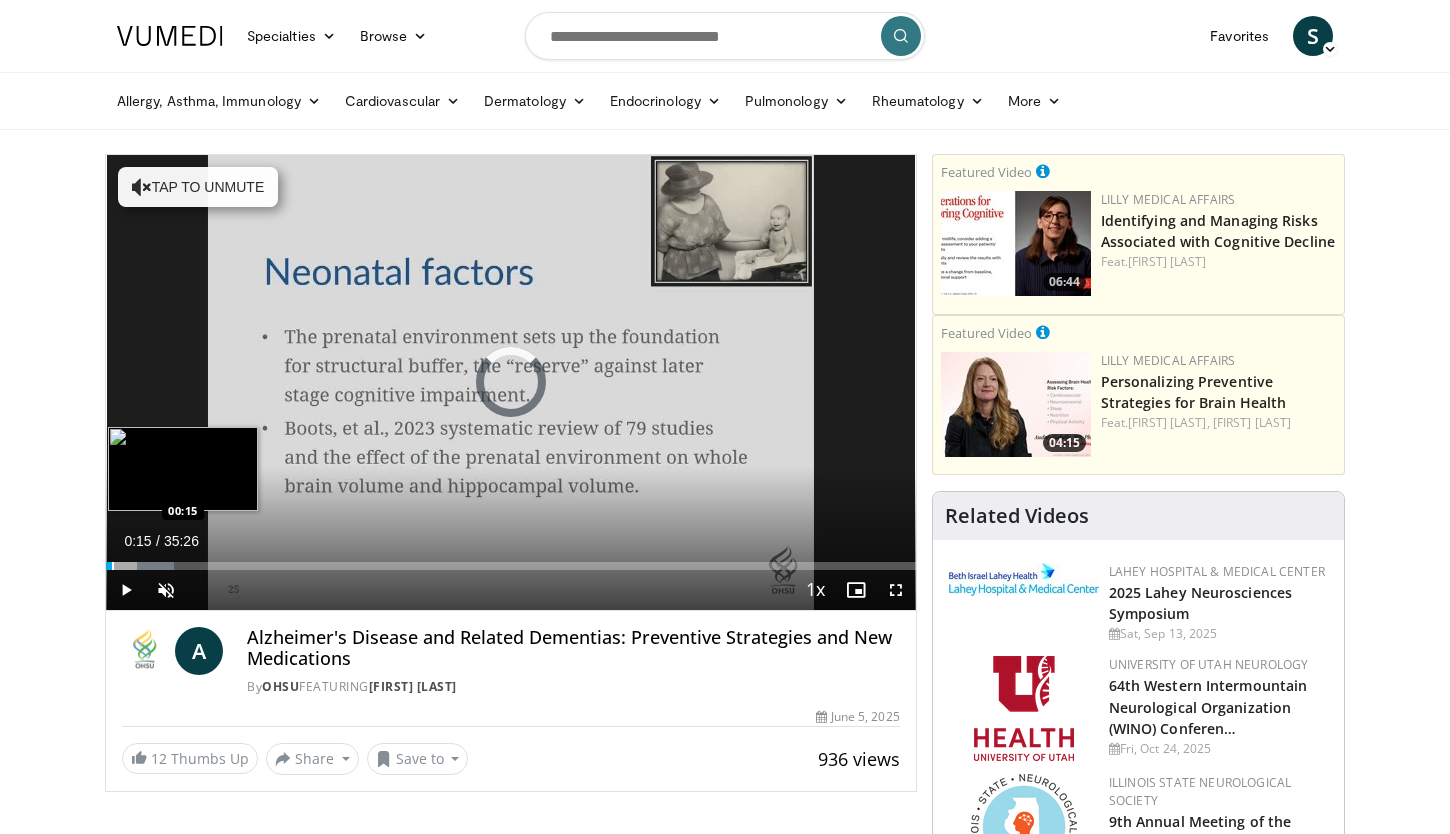click at bounding box center [113, 566] 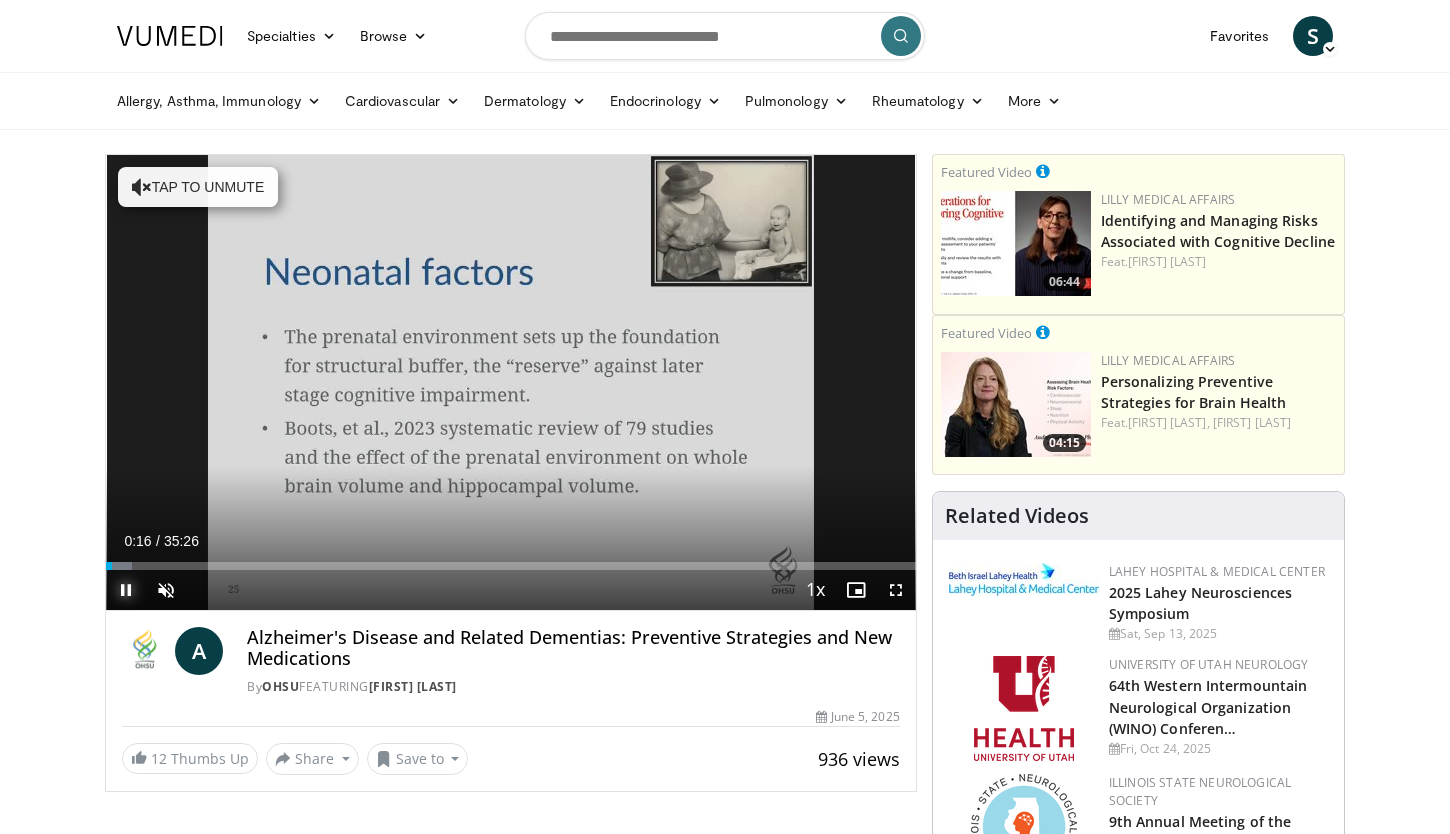click at bounding box center (126, 590) 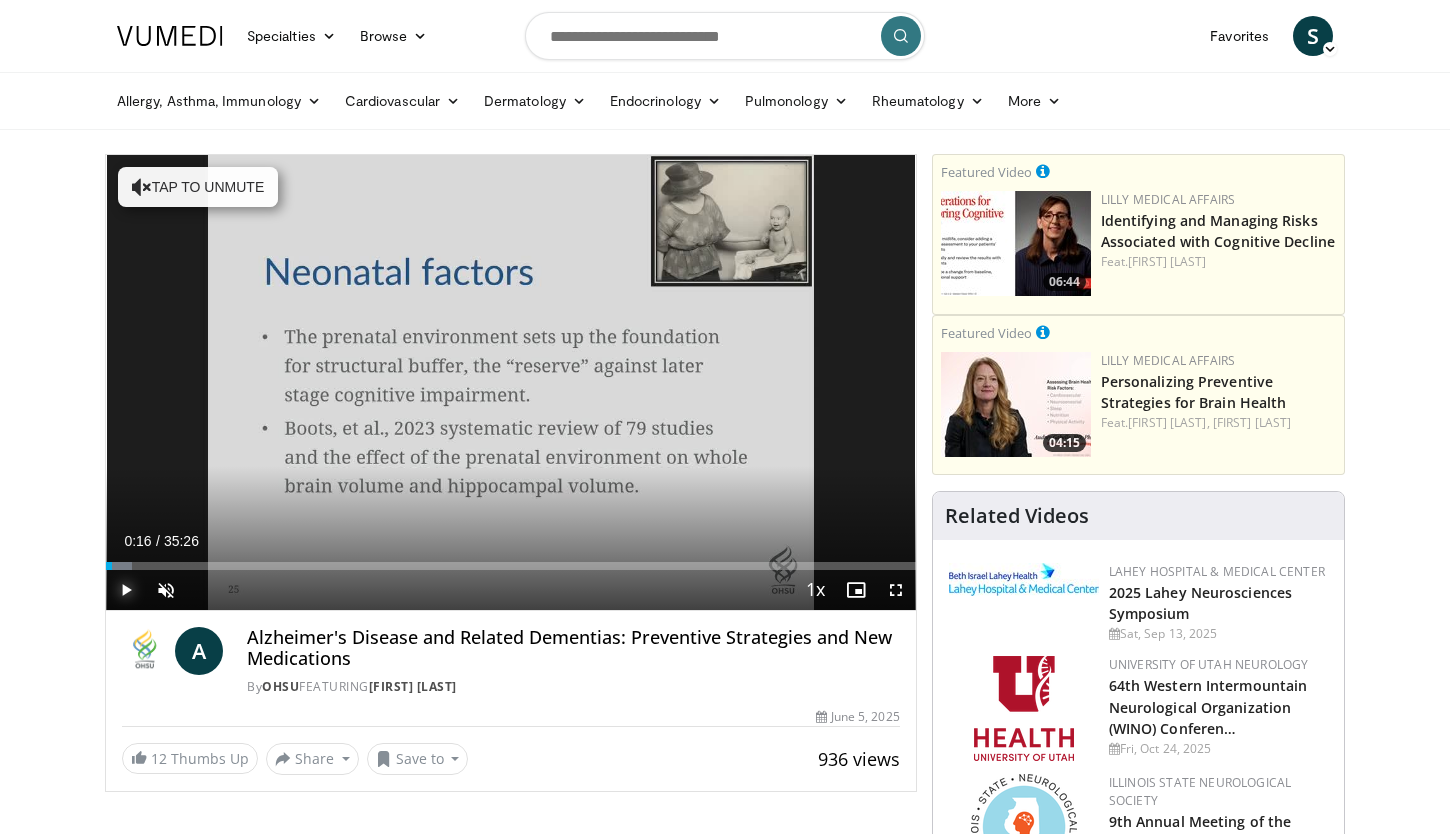 click at bounding box center (126, 590) 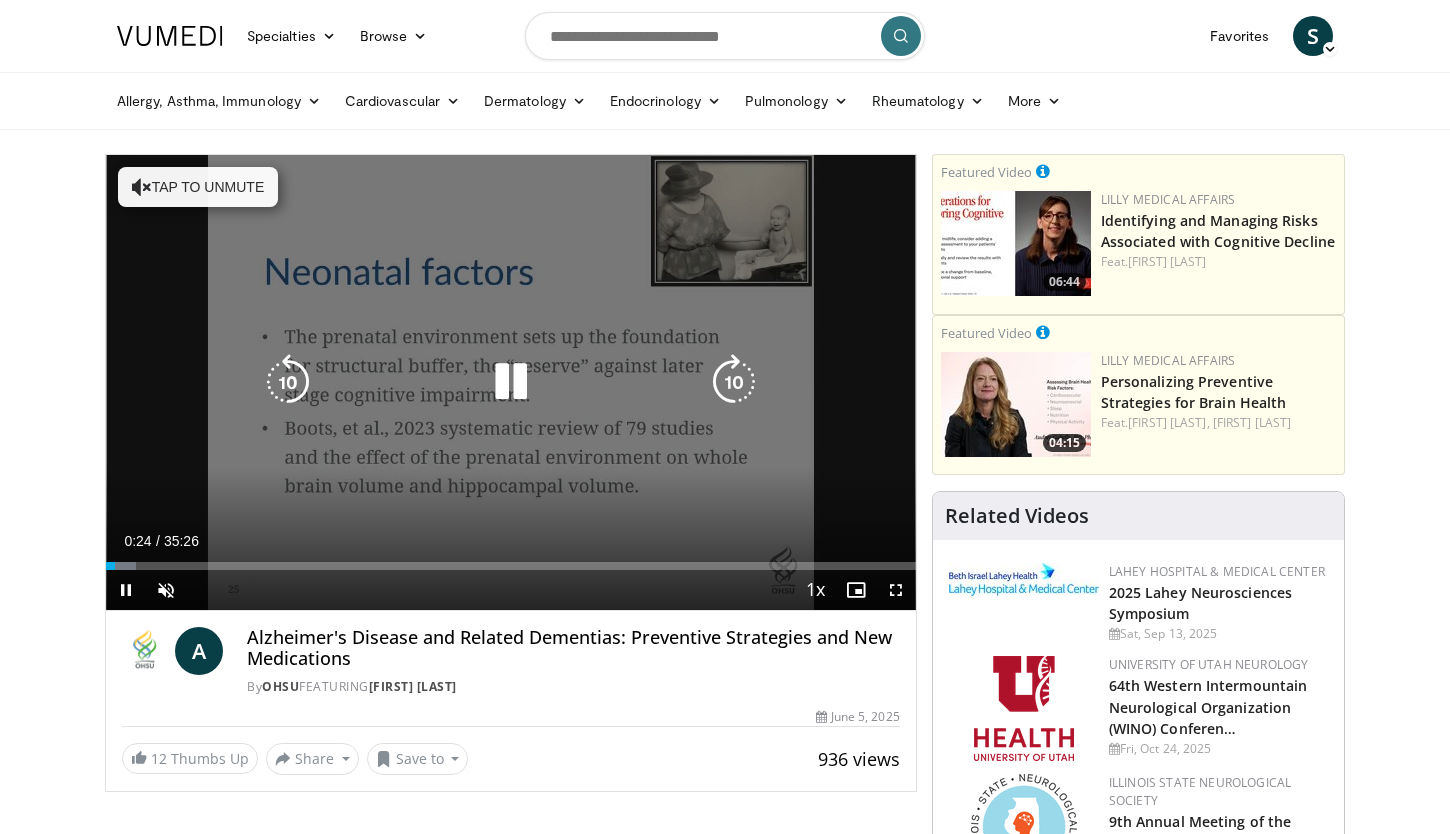 click on "Tap to unmute" at bounding box center (198, 187) 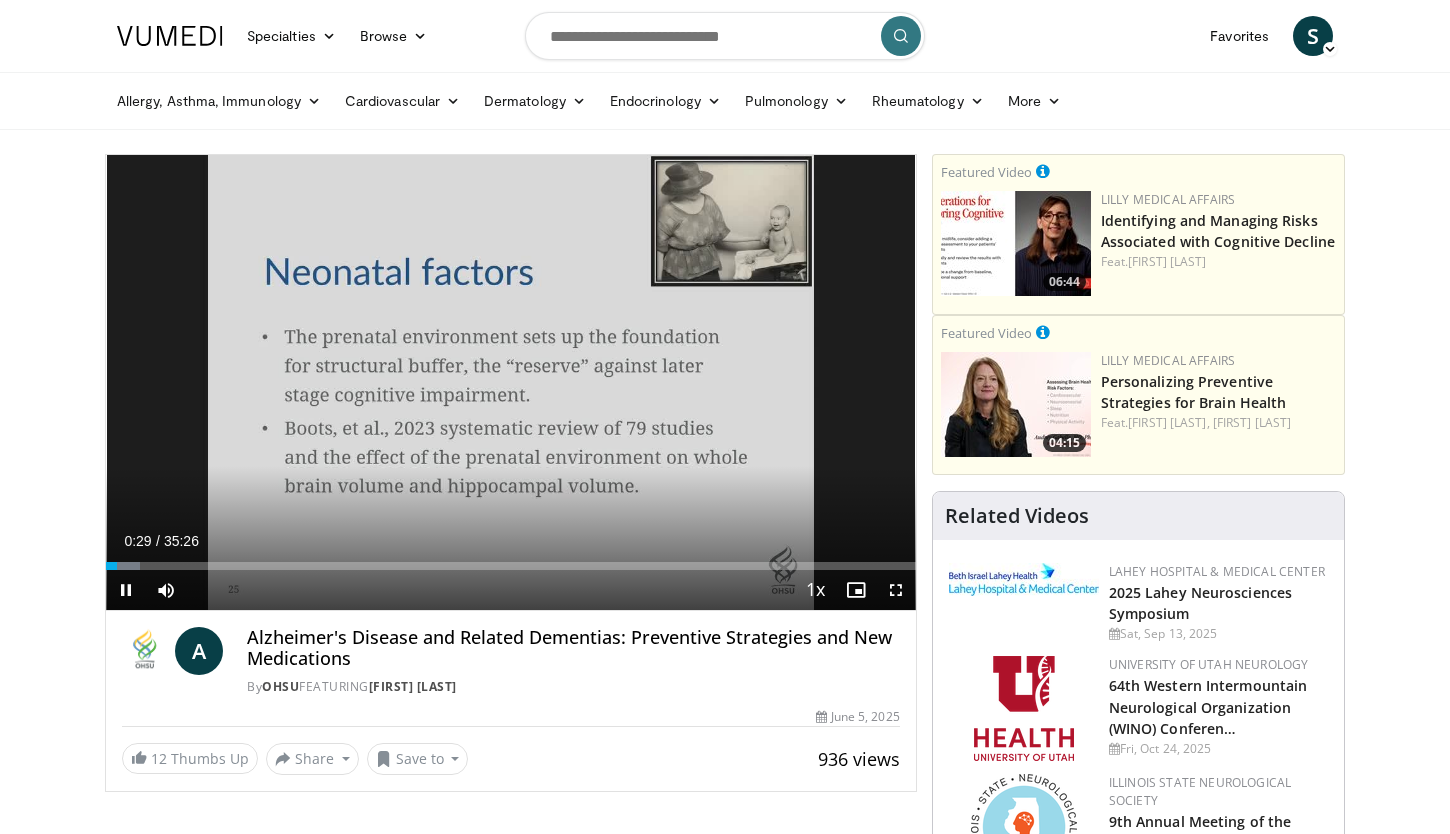 click on "+" at bounding box center [204, 620] 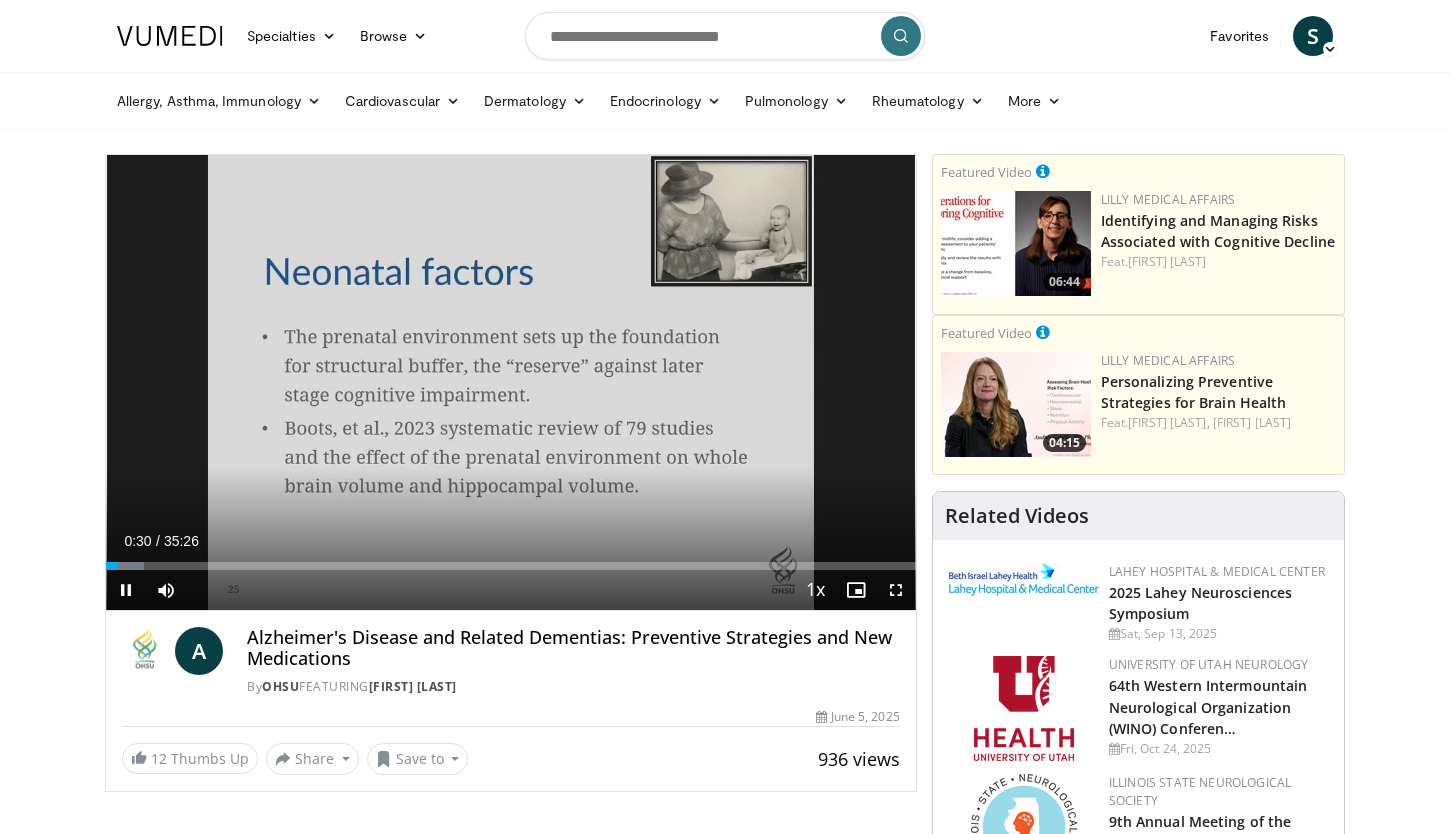 click on "+" at bounding box center [204, 620] 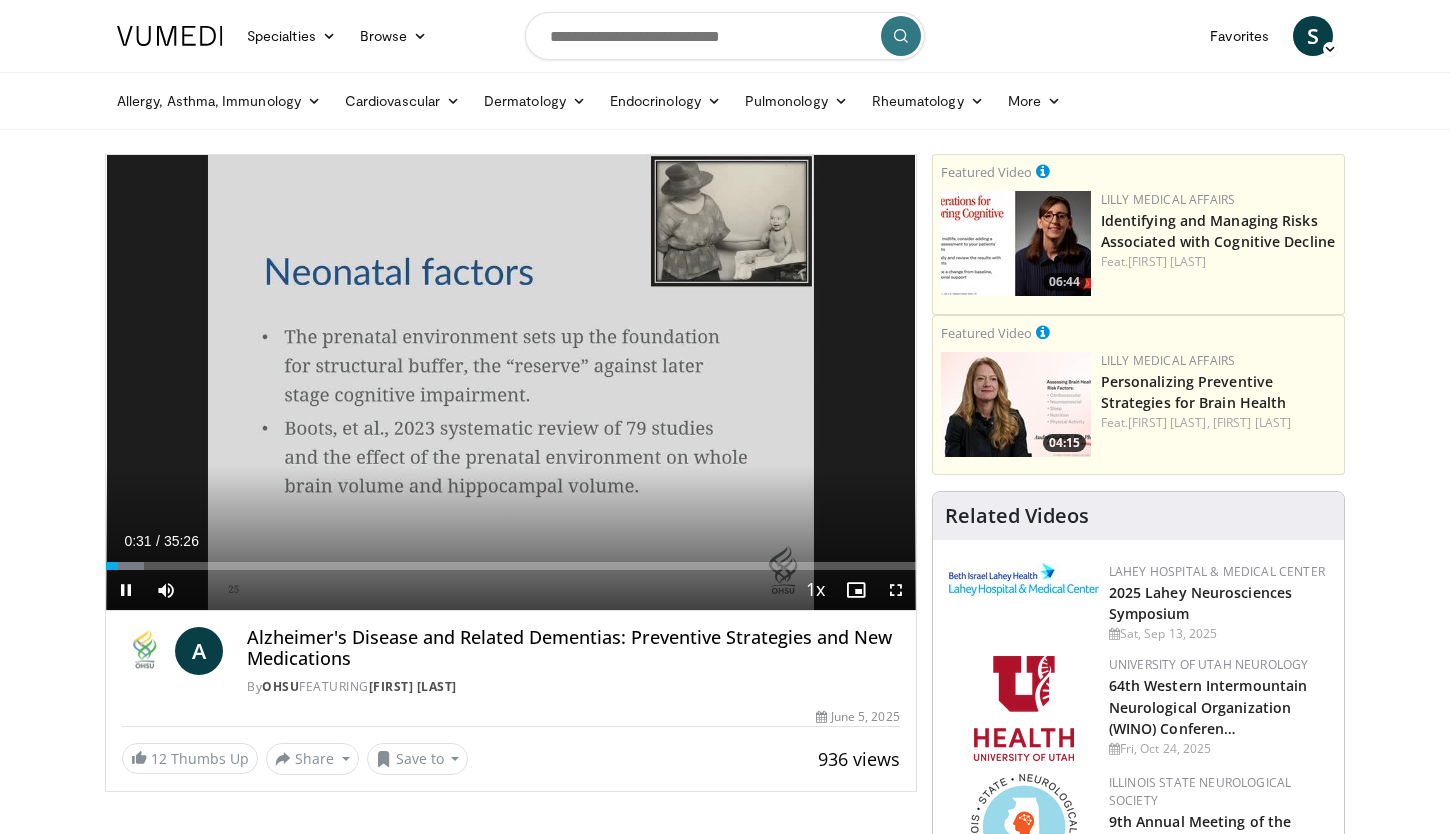 click on "+" at bounding box center (204, 620) 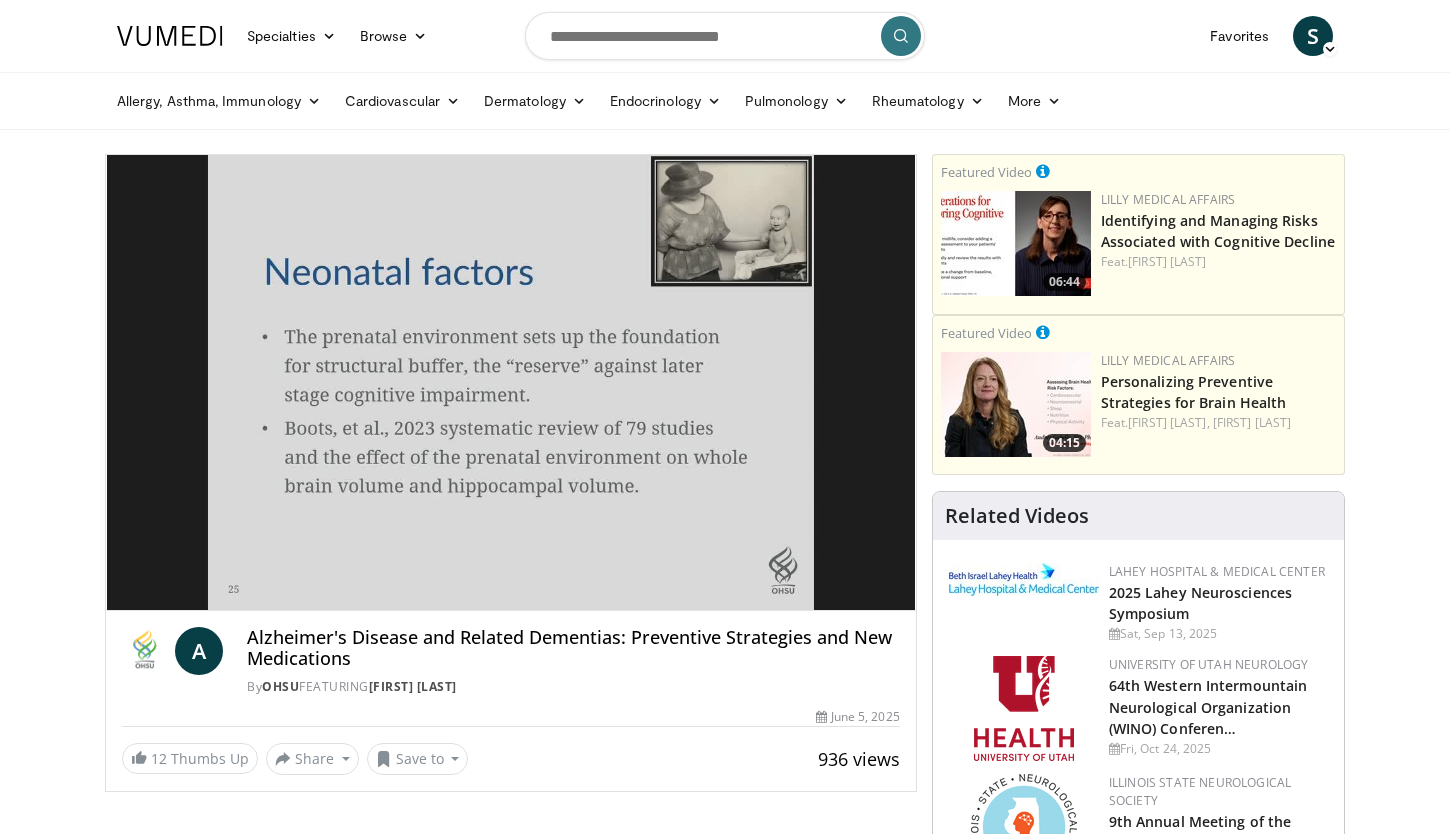 click on "+" at bounding box center (204, 620) 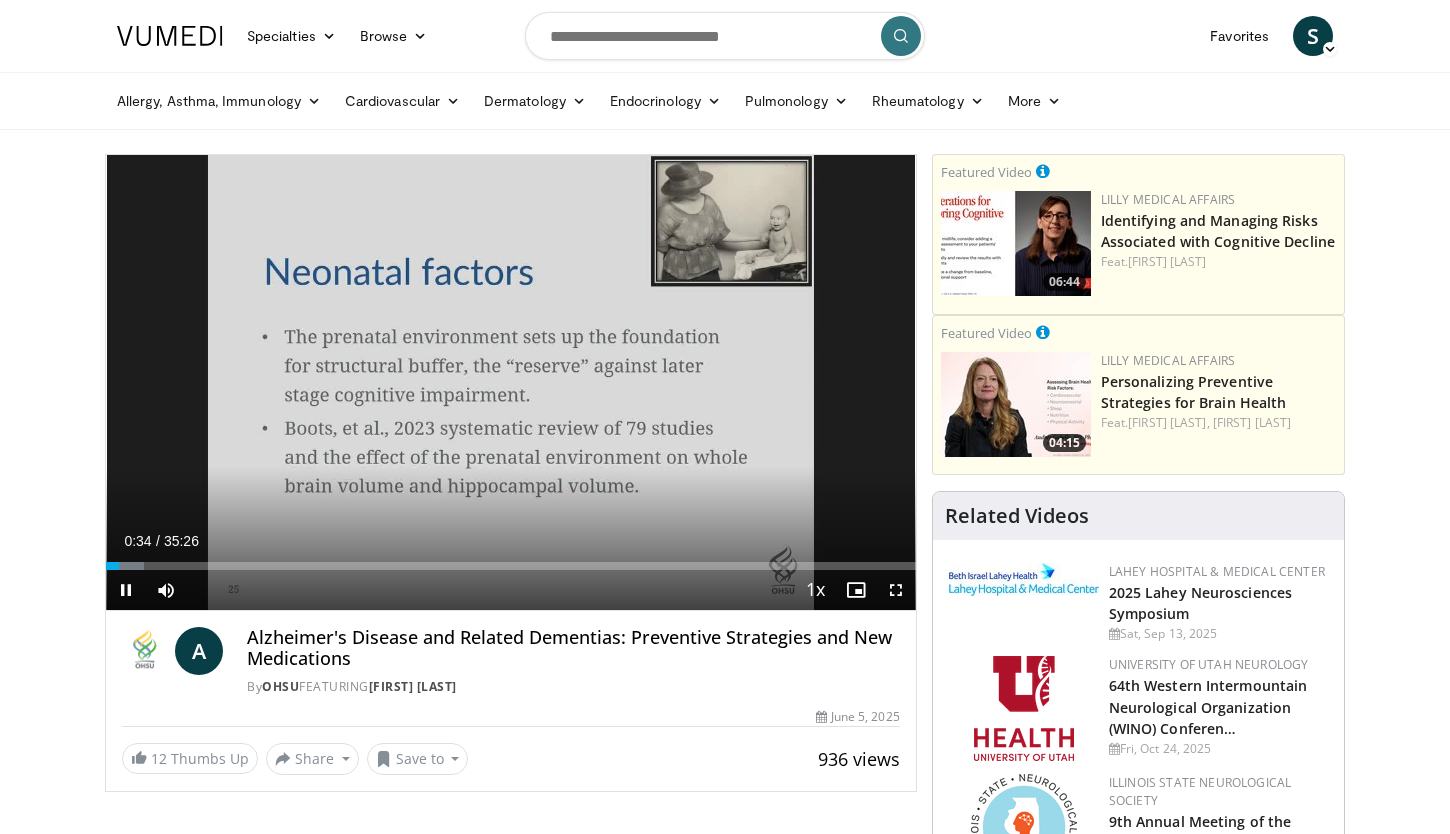 click on "+" at bounding box center (204, 620) 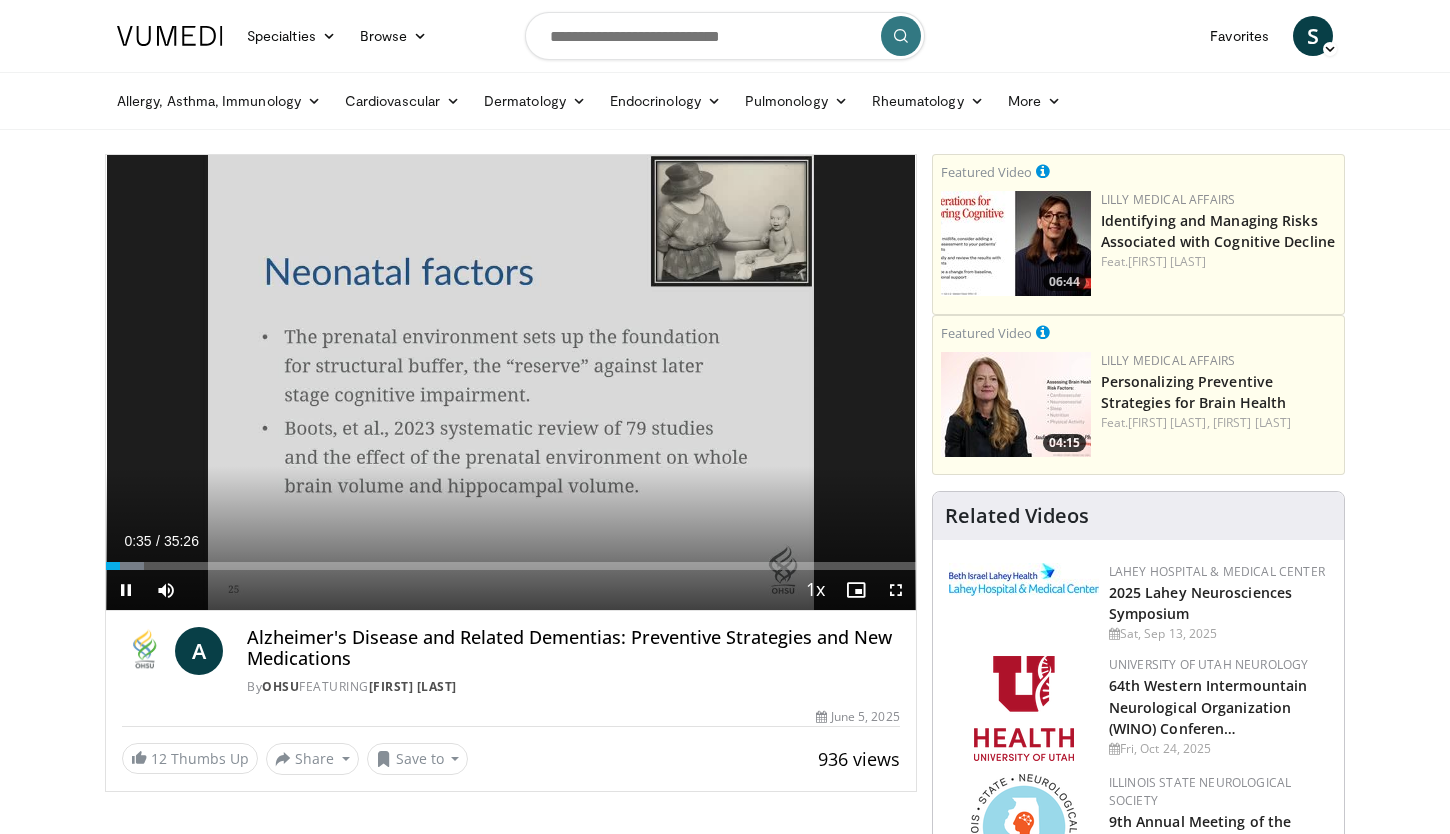 click on "+" at bounding box center (204, 620) 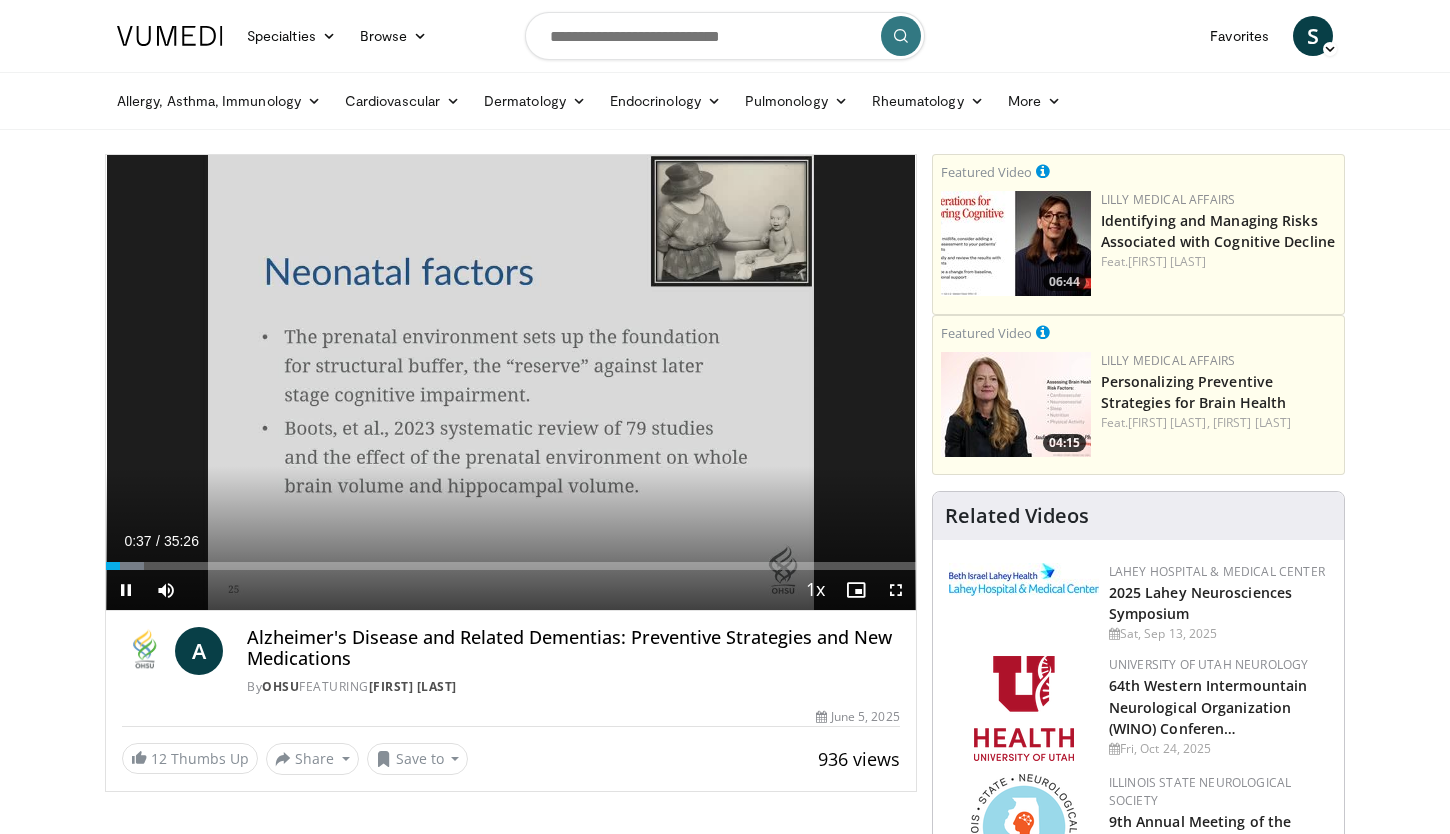 click on "+" at bounding box center [204, 620] 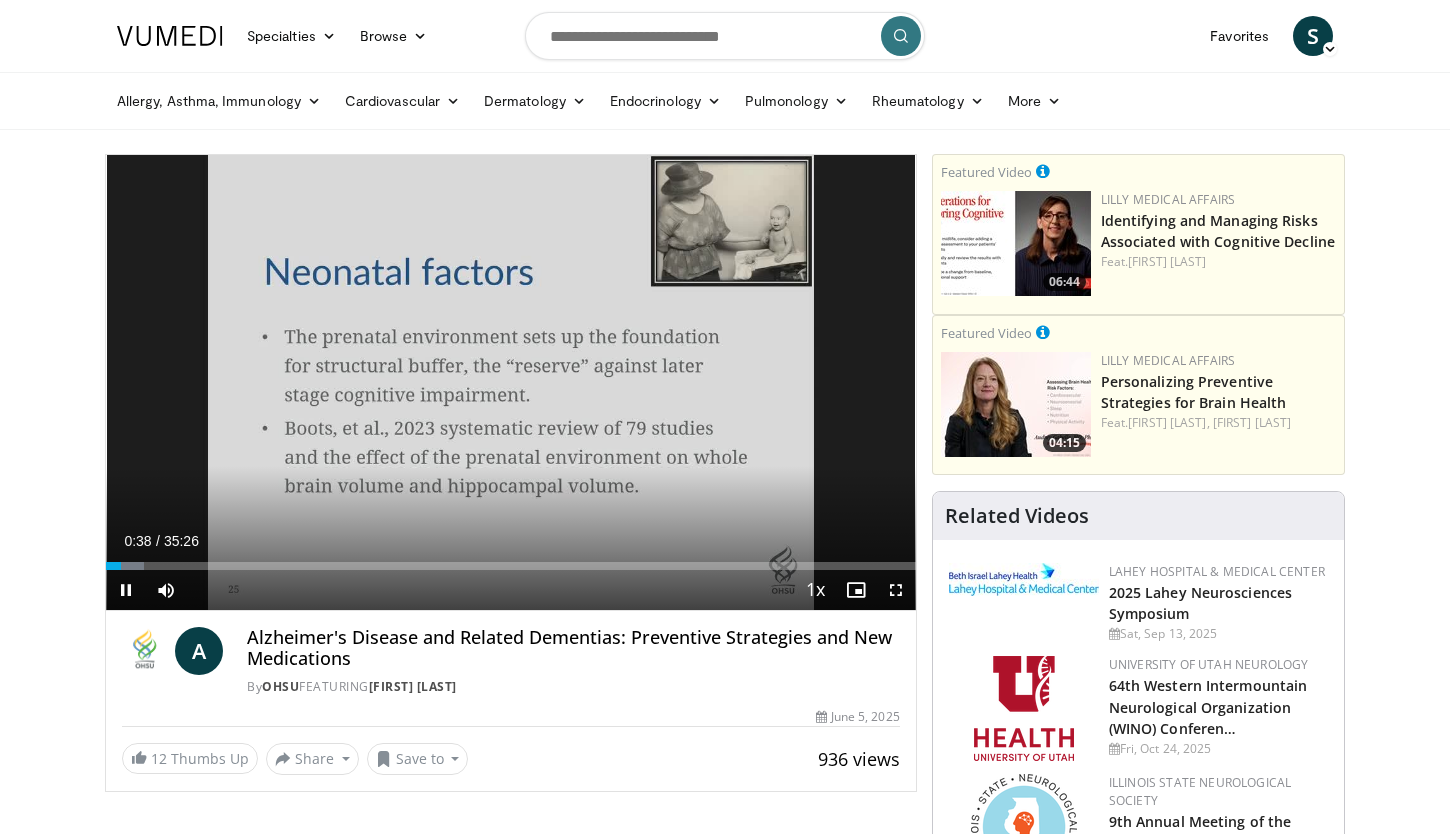 click on "+" at bounding box center (204, 620) 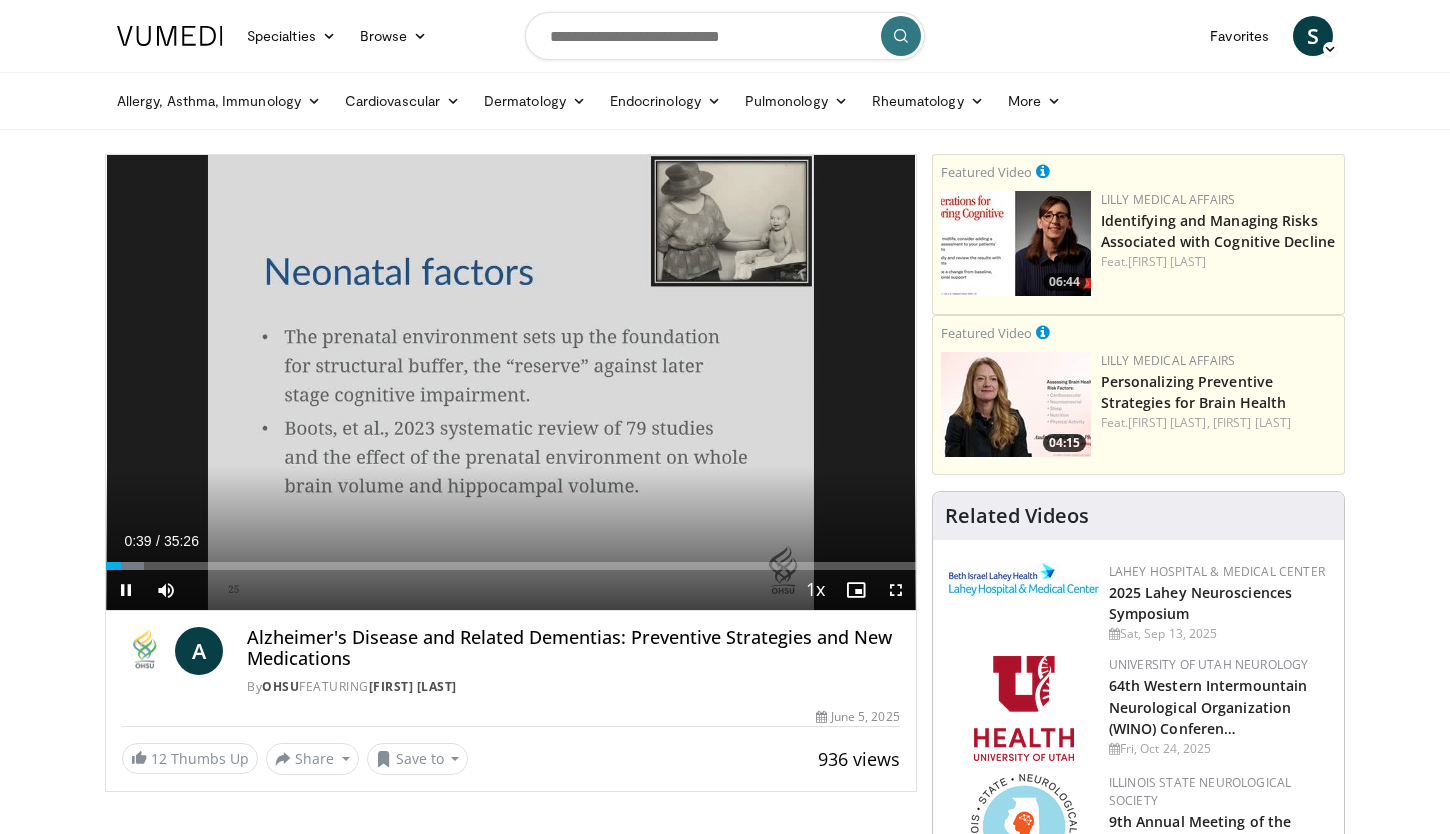 click on "+" at bounding box center [204, 620] 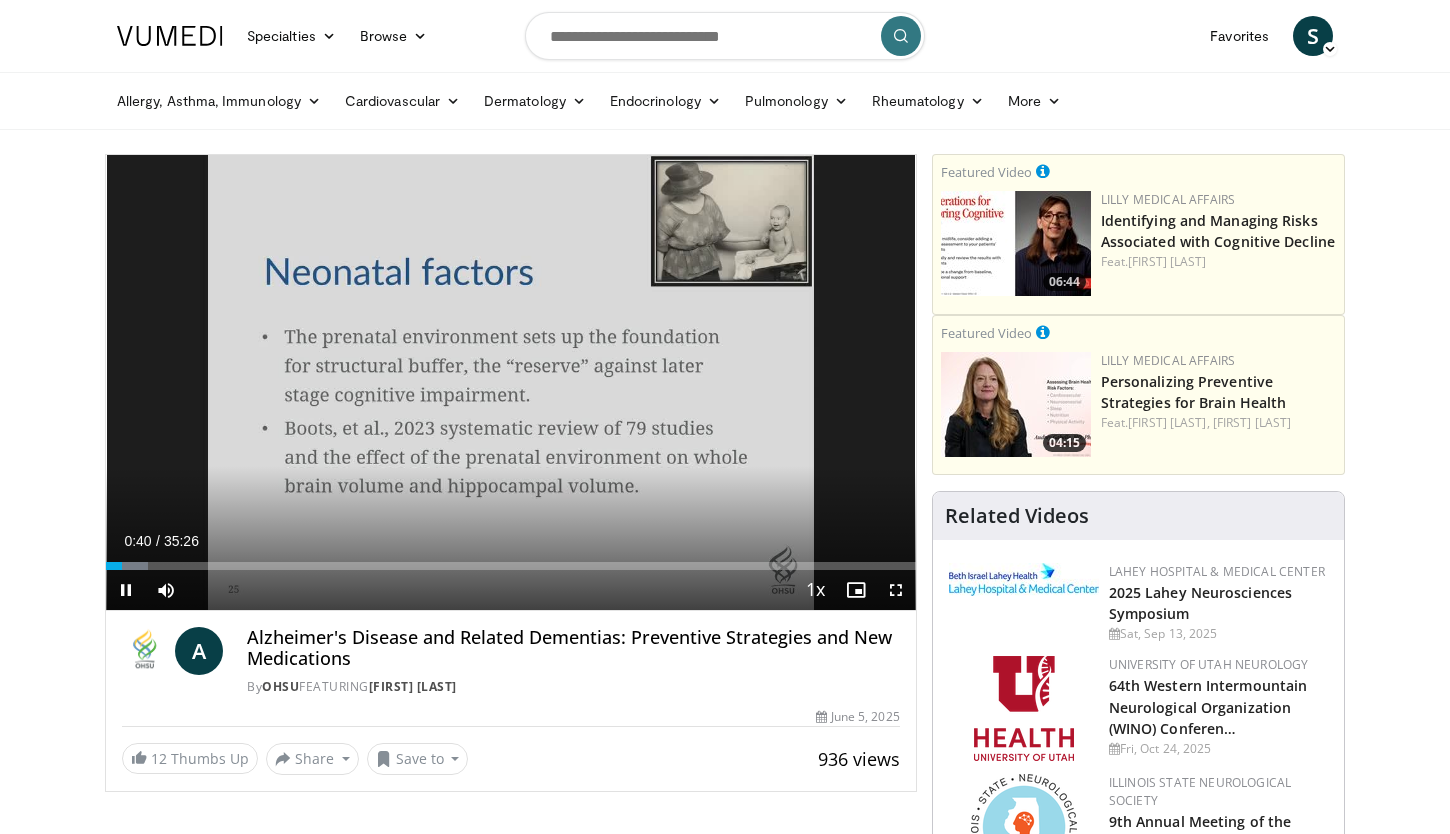 click on "+" at bounding box center [204, 620] 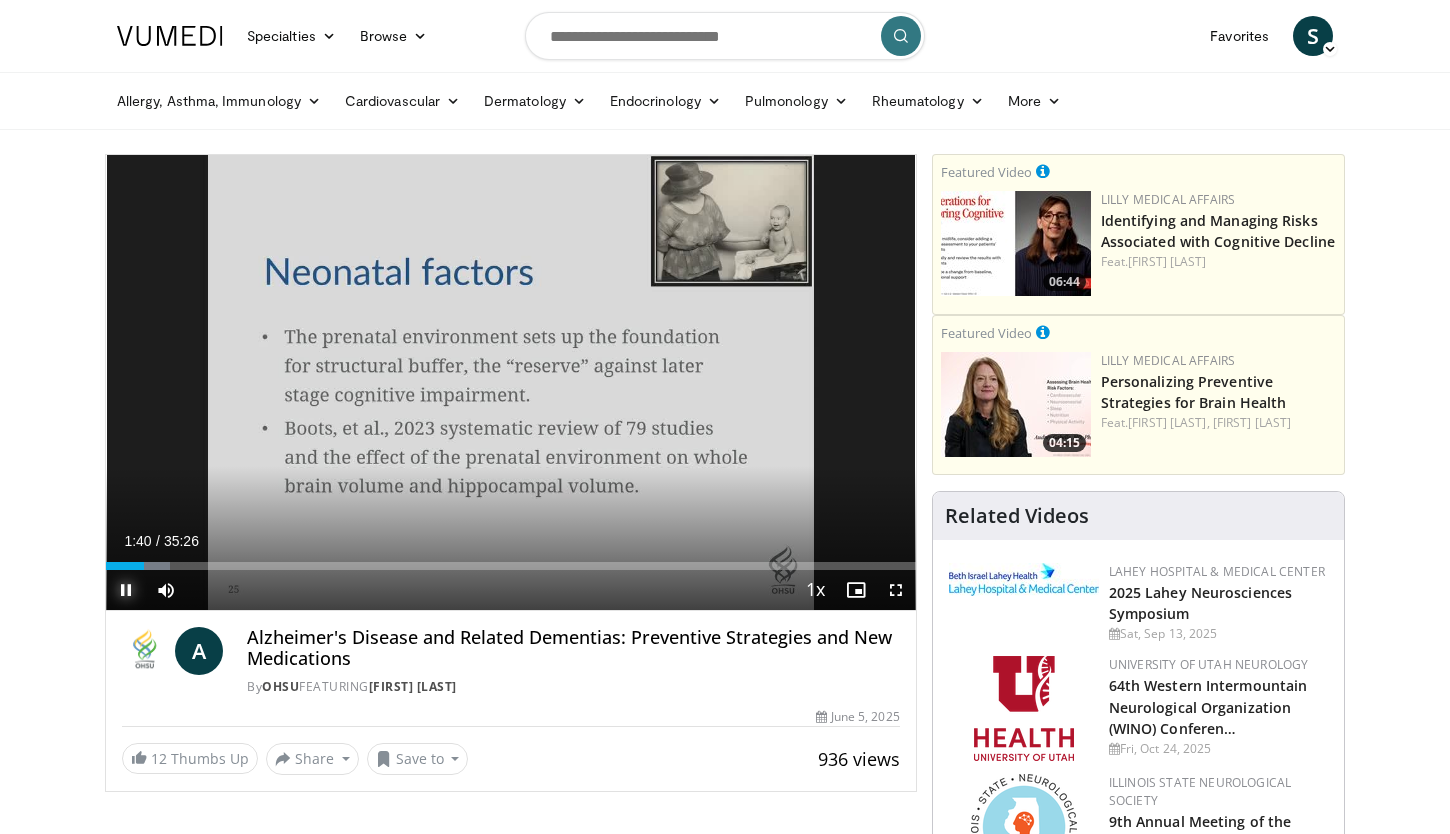 click at bounding box center (126, 590) 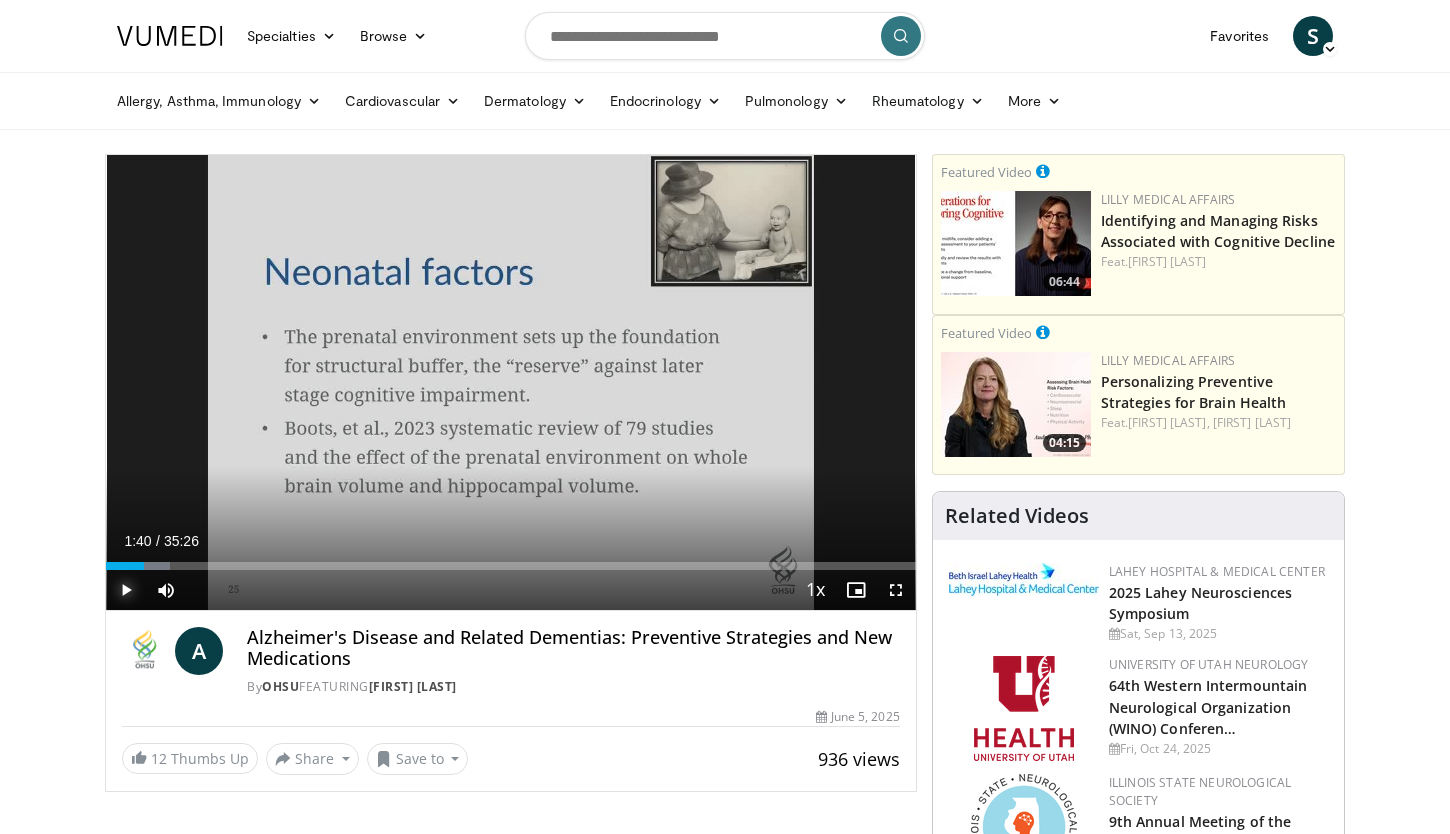 click at bounding box center [126, 590] 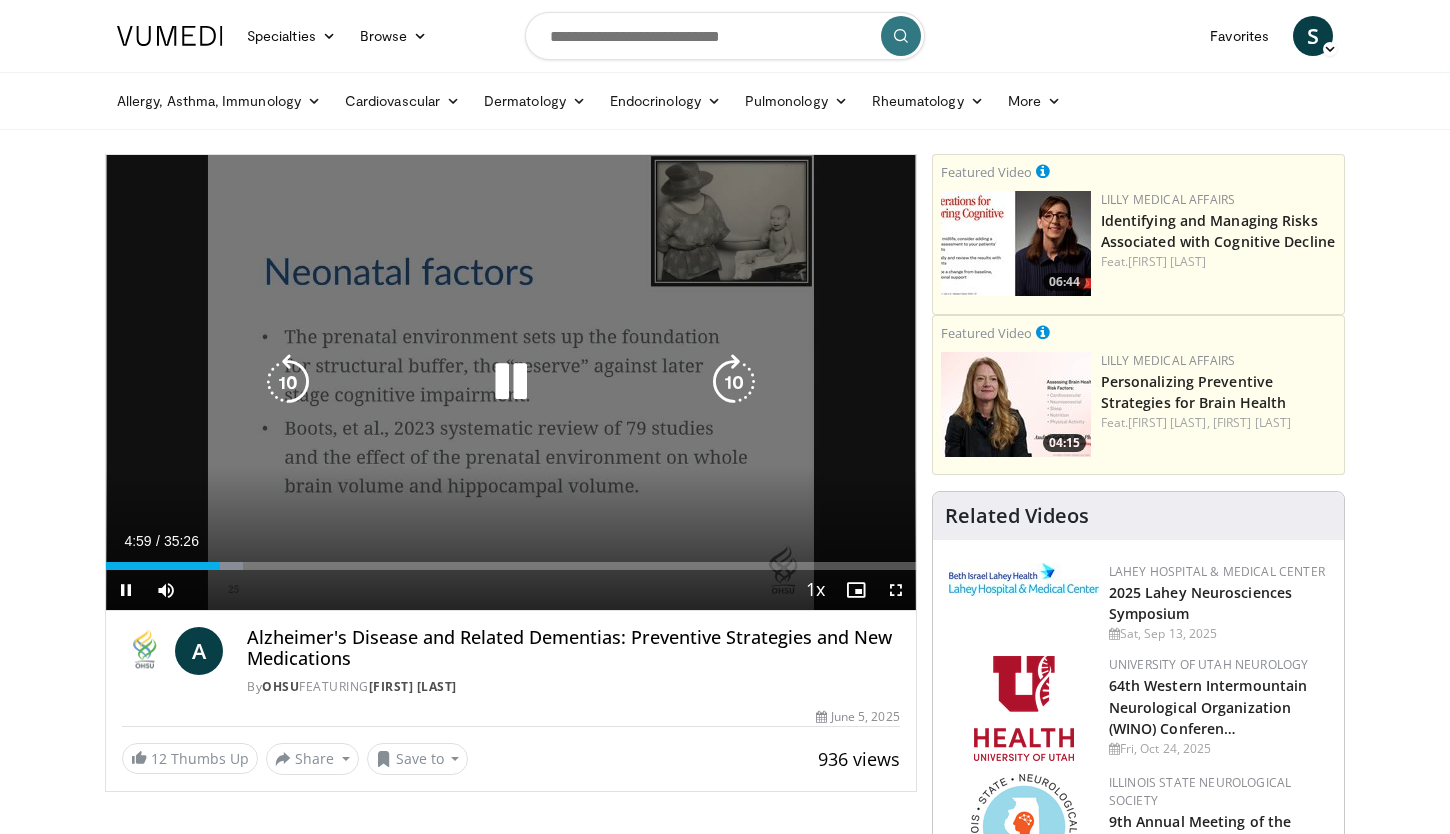 click at bounding box center (288, 382) 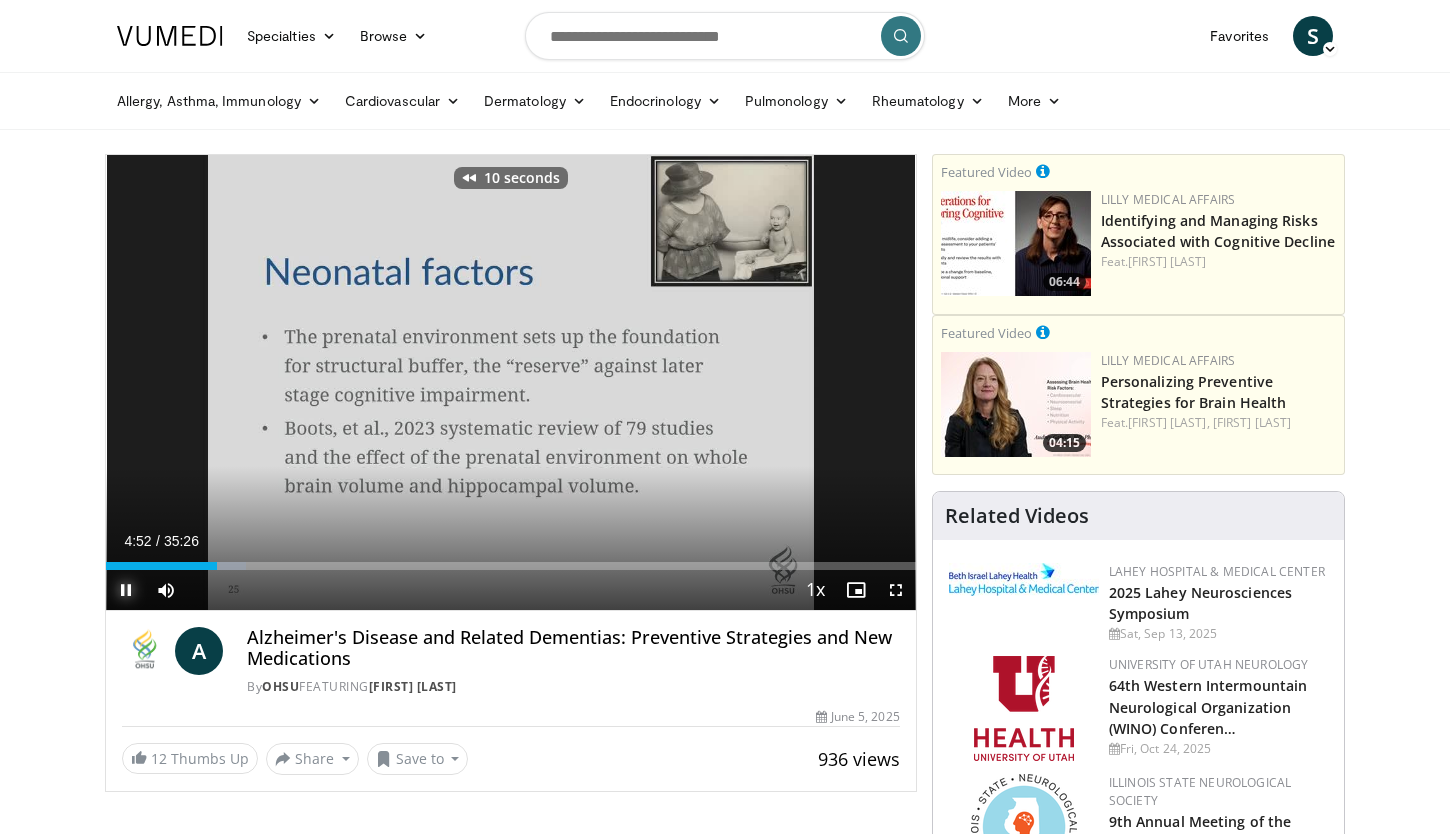 click at bounding box center (126, 590) 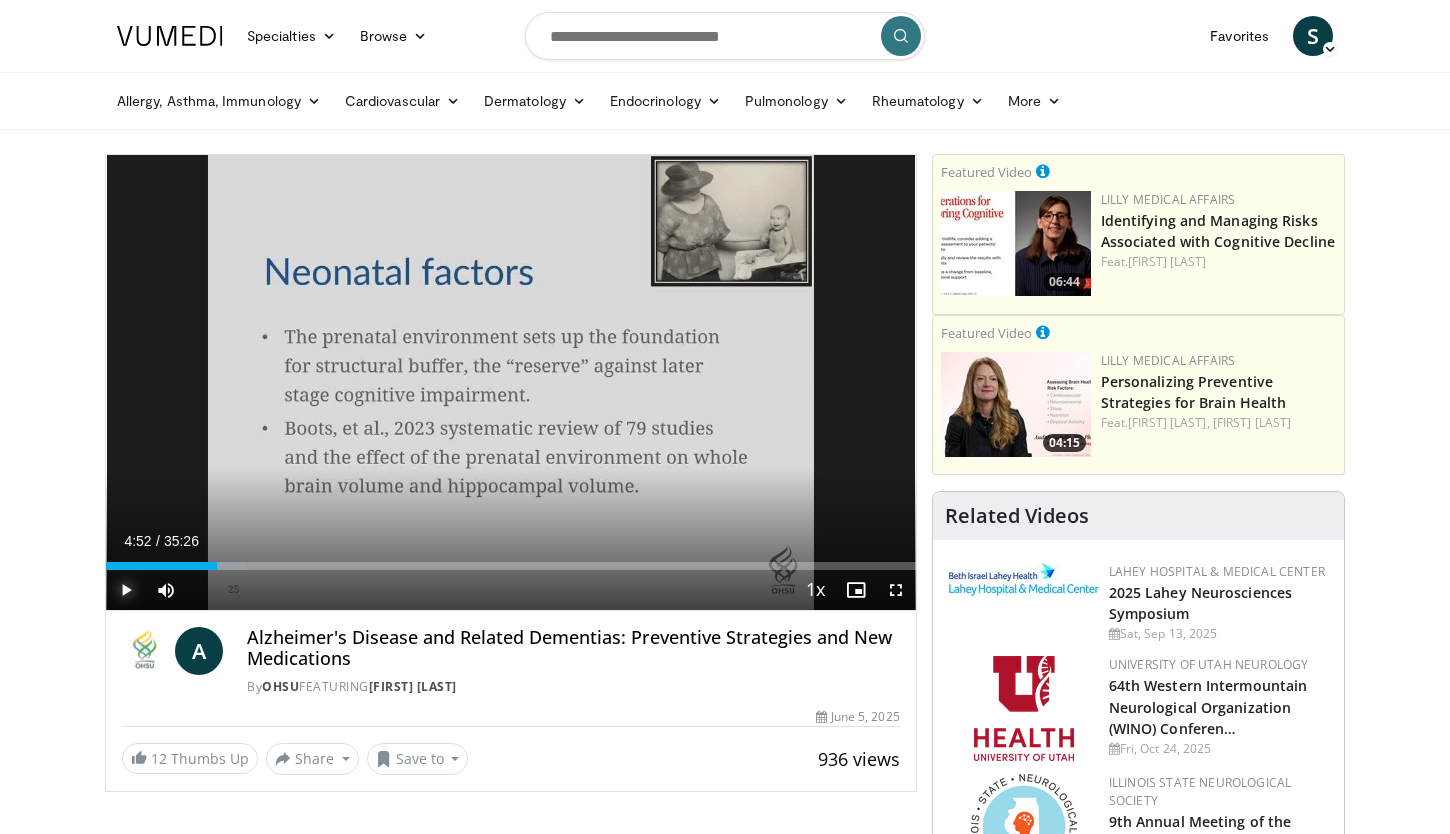 click at bounding box center (126, 590) 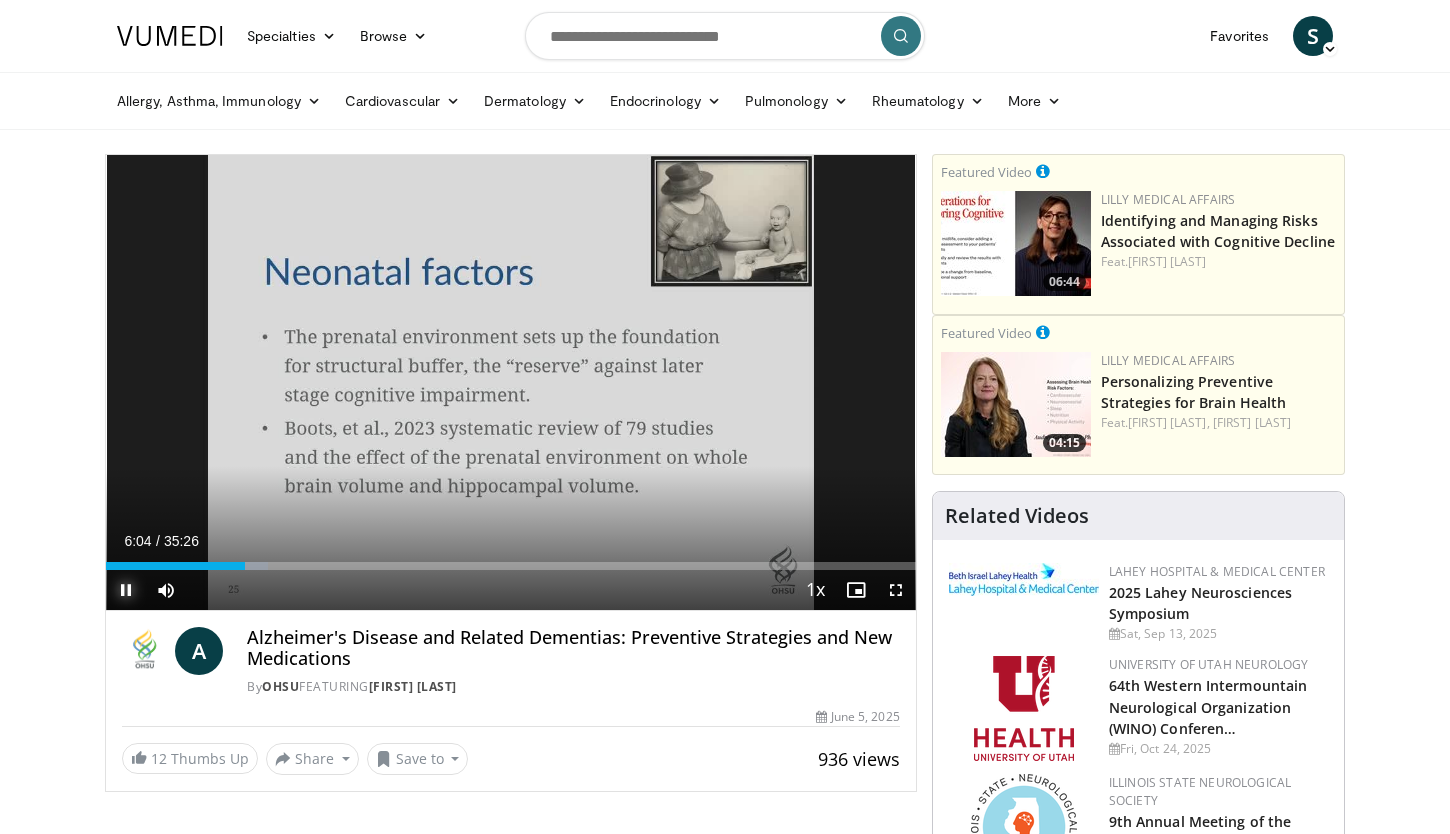 click at bounding box center [126, 590] 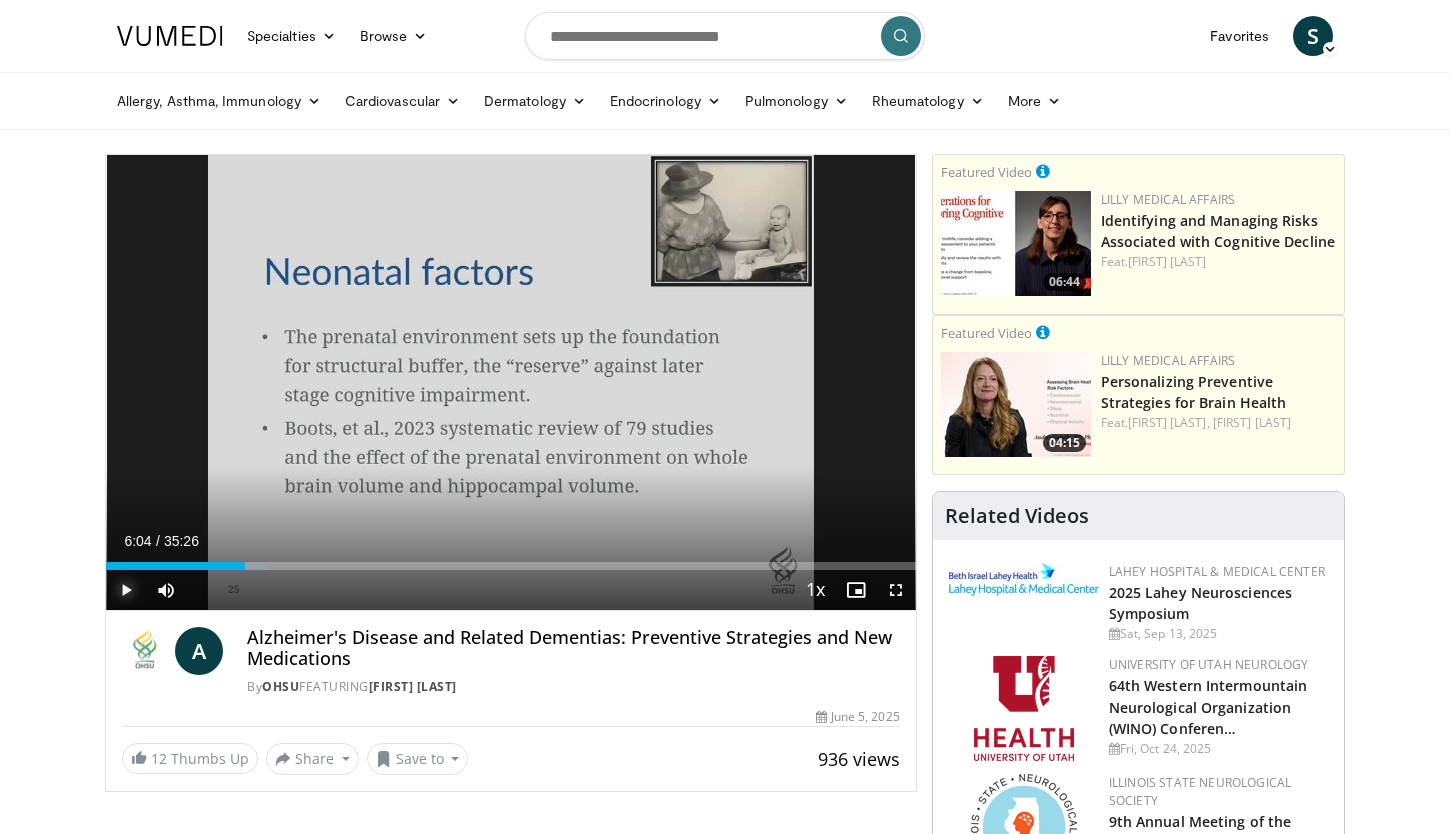 click at bounding box center [126, 590] 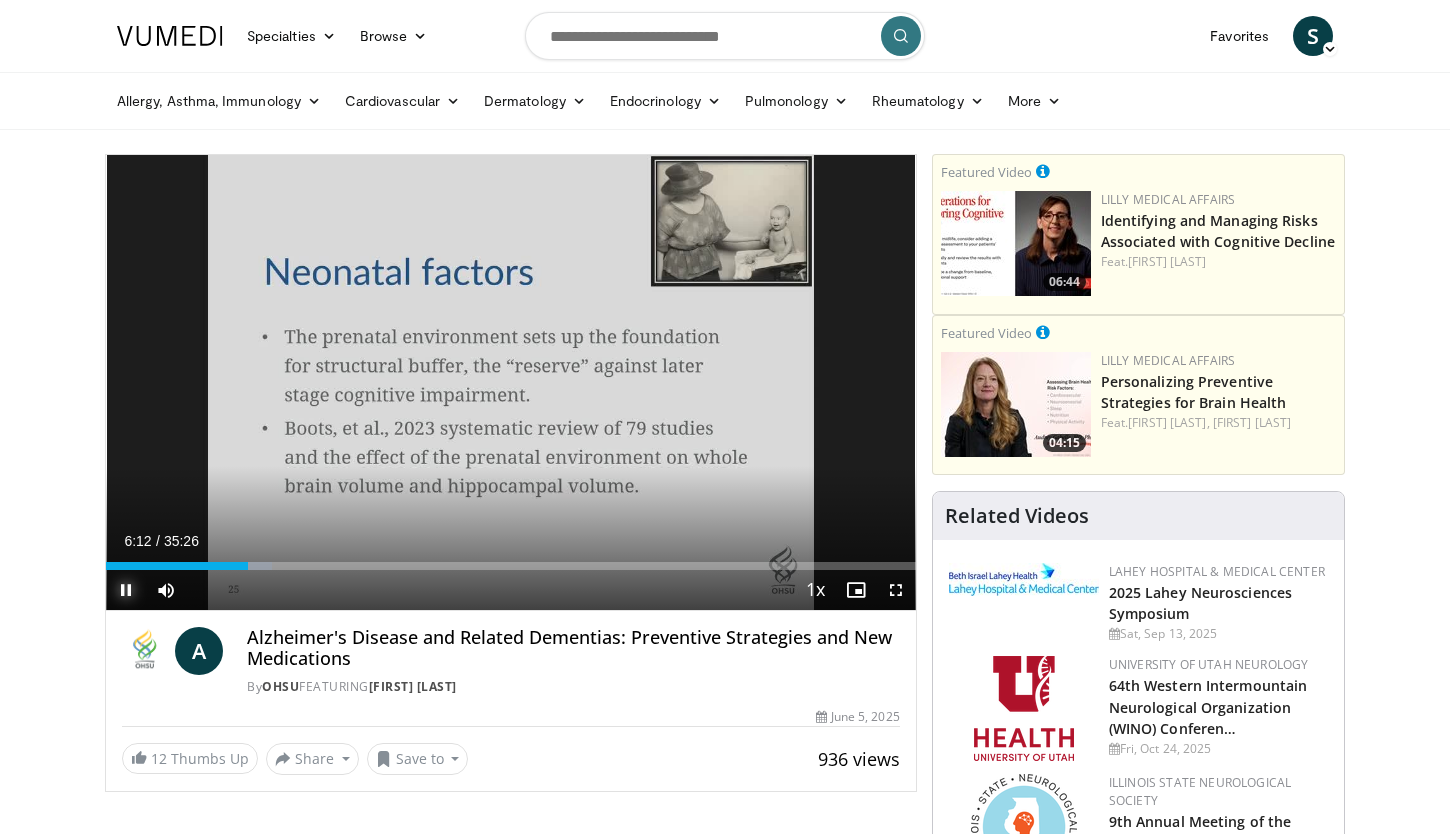 click at bounding box center [126, 590] 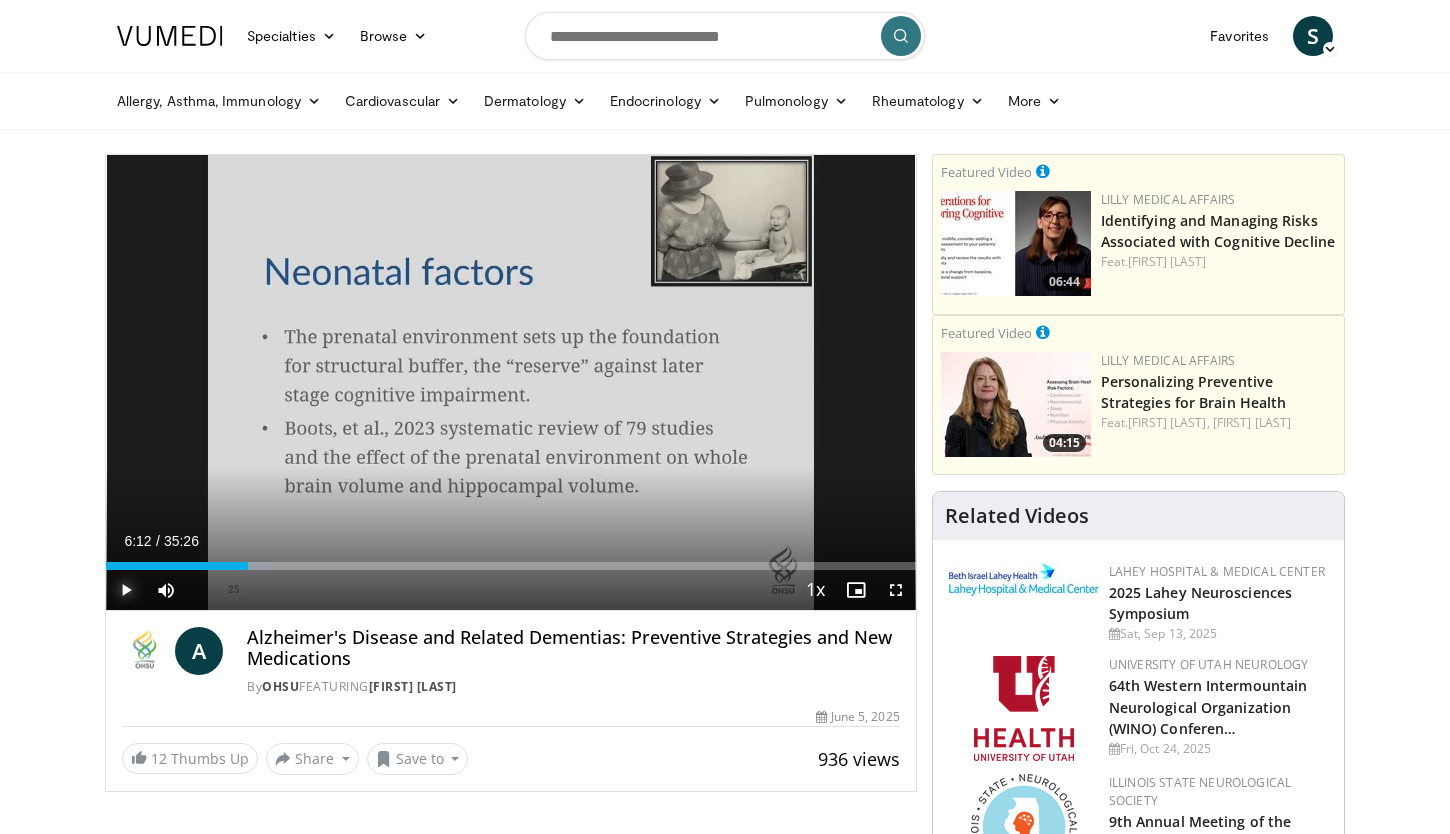 click at bounding box center (126, 590) 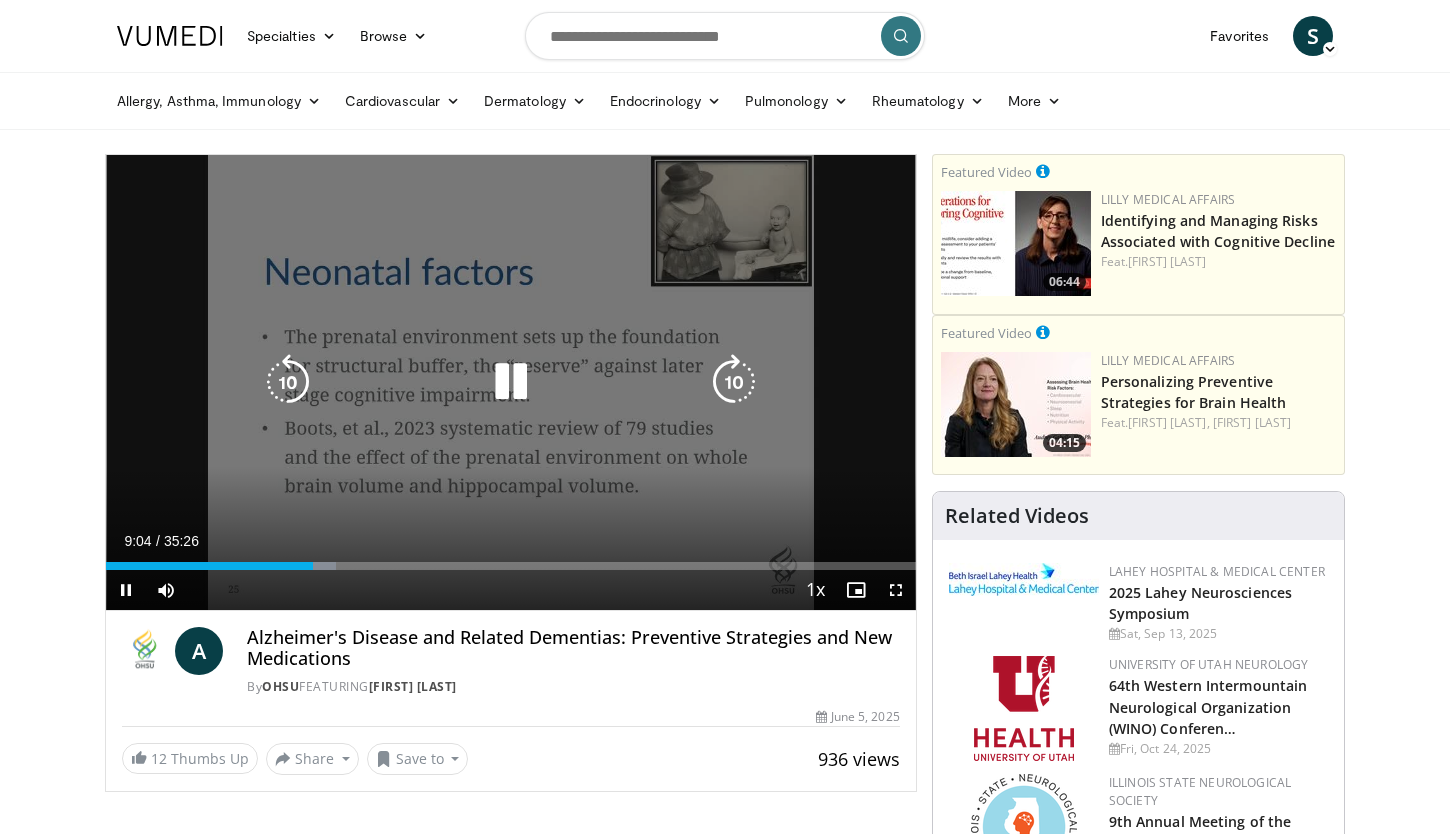 click at bounding box center (288, 382) 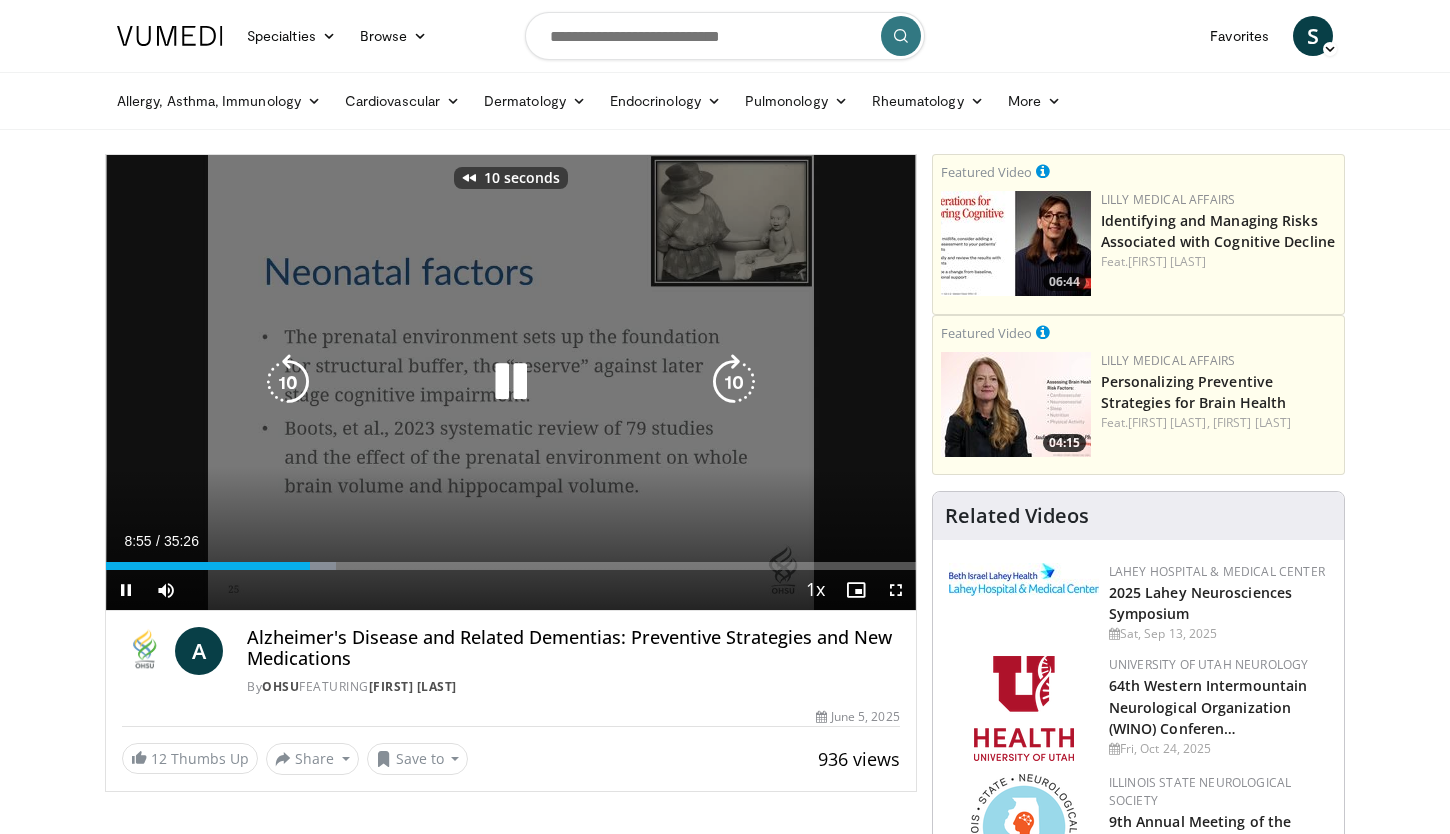 click at bounding box center (288, 382) 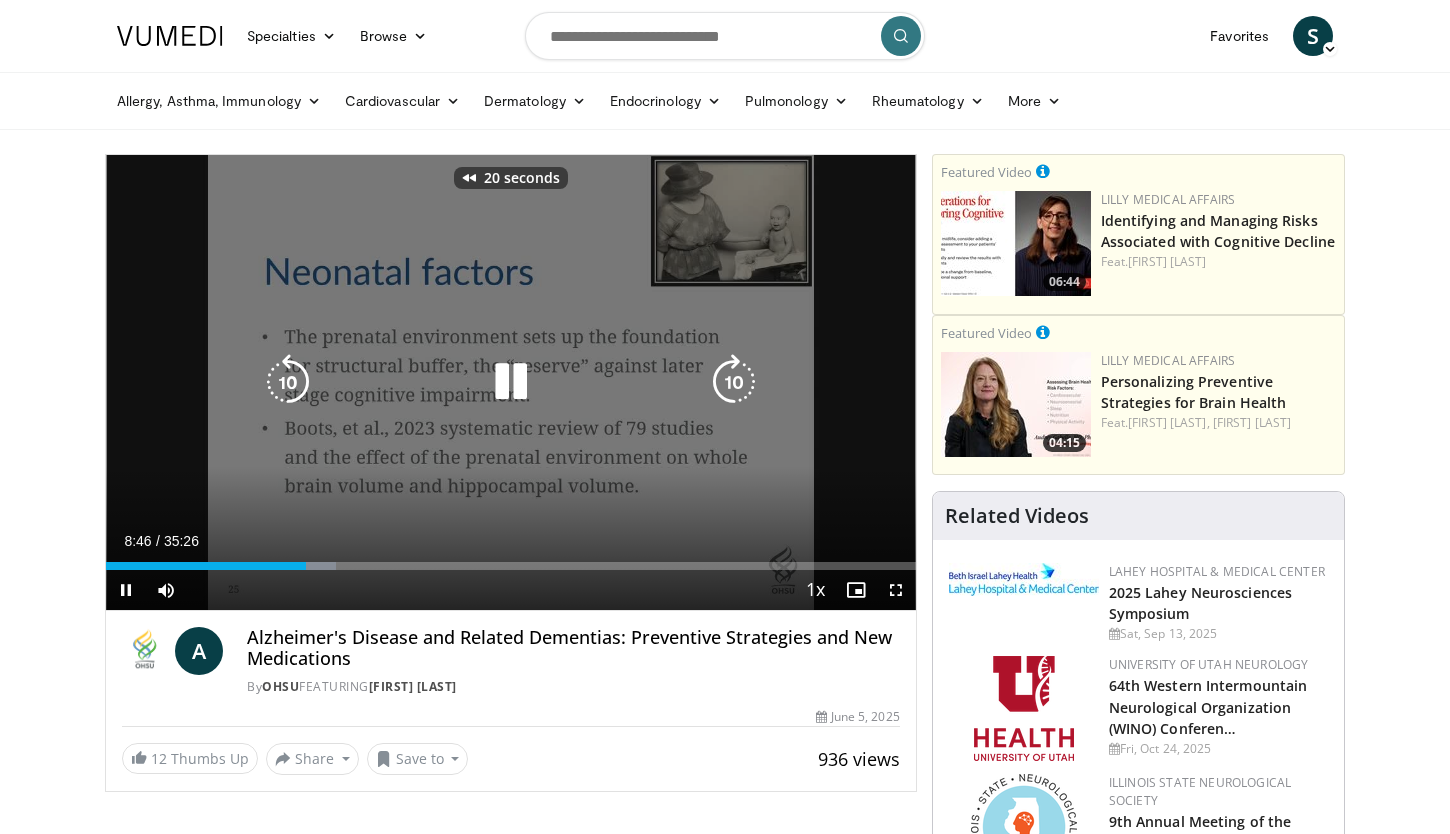 click at bounding box center [288, 382] 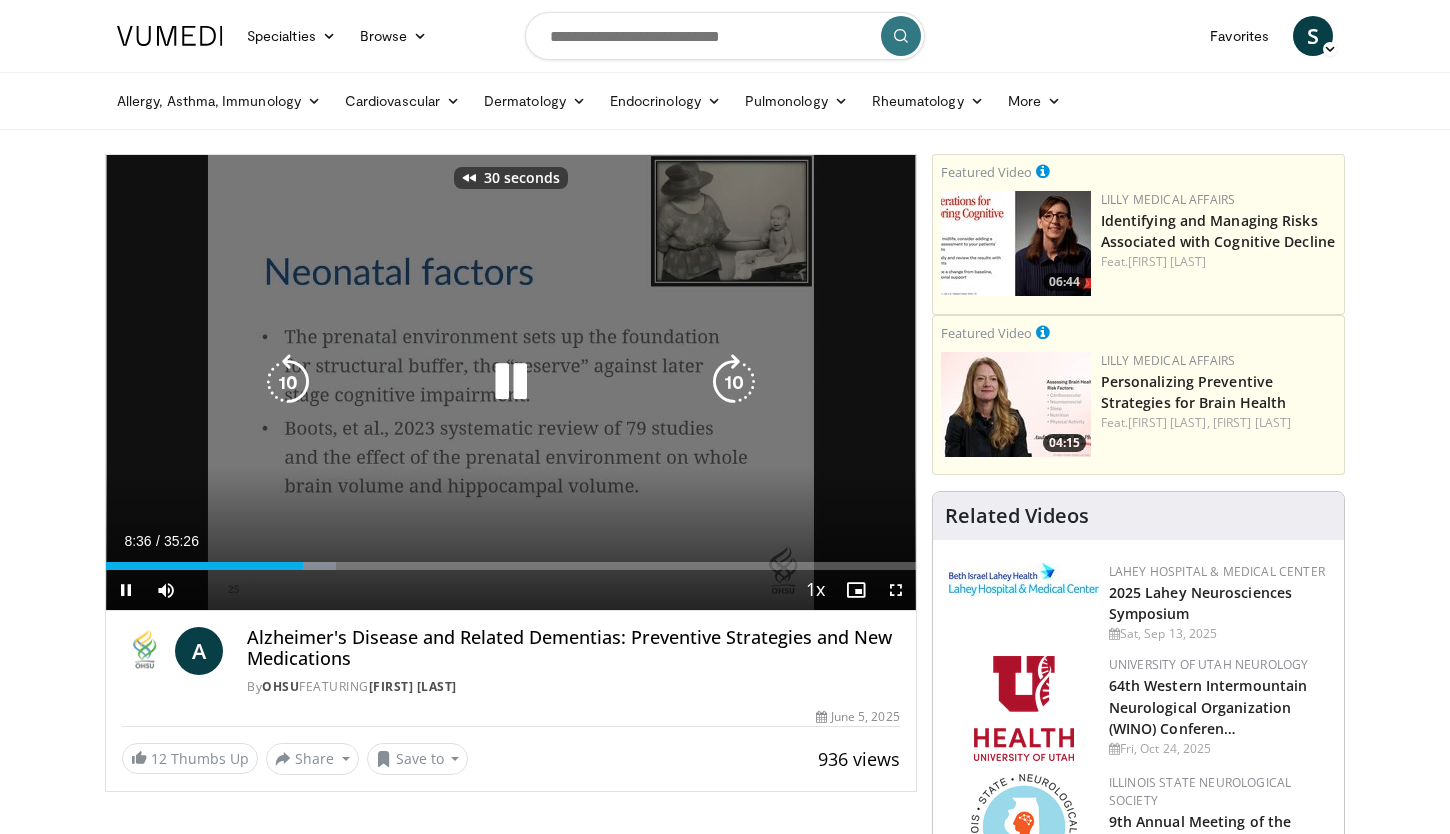 click at bounding box center [288, 382] 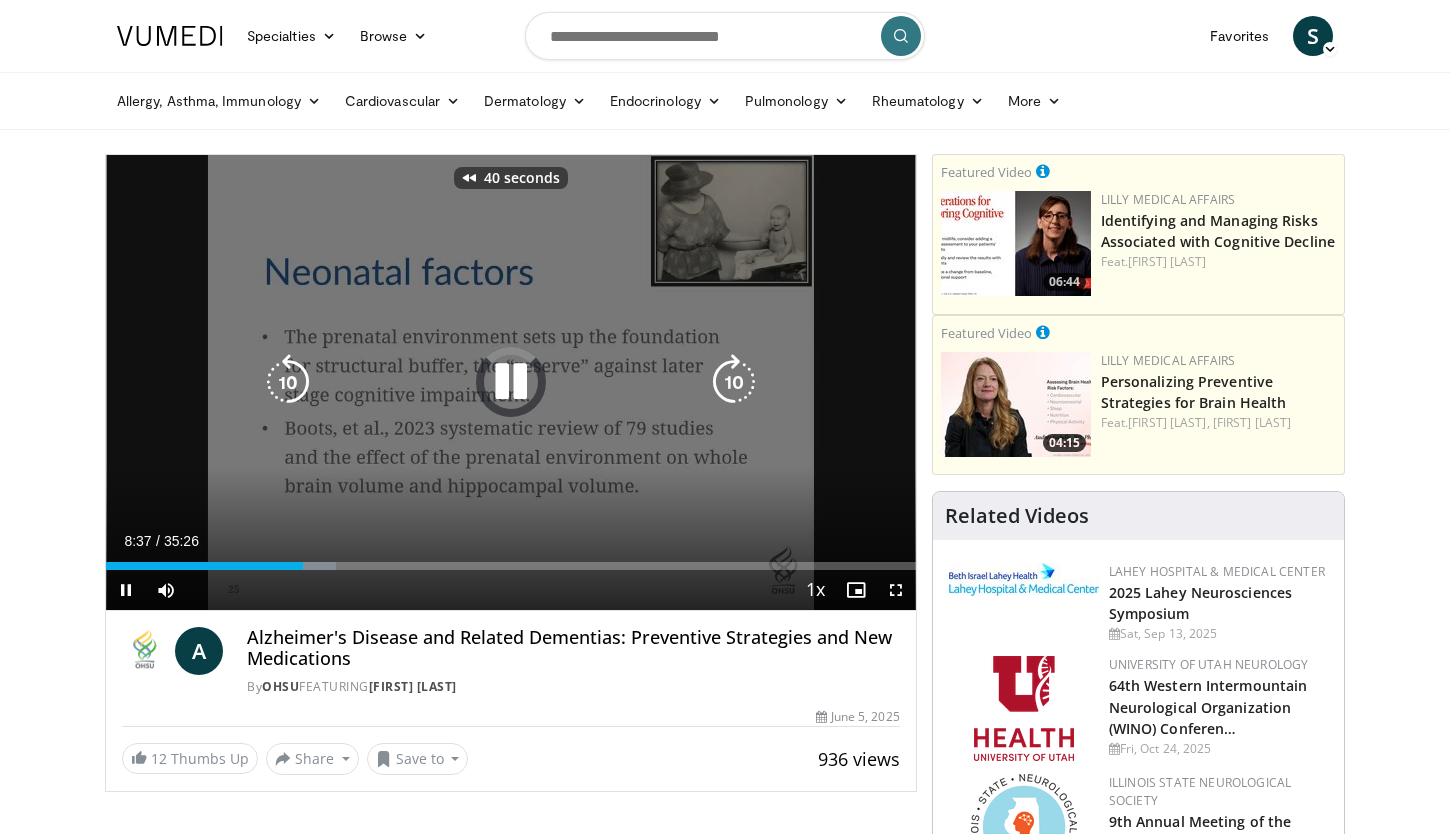 click at bounding box center (288, 382) 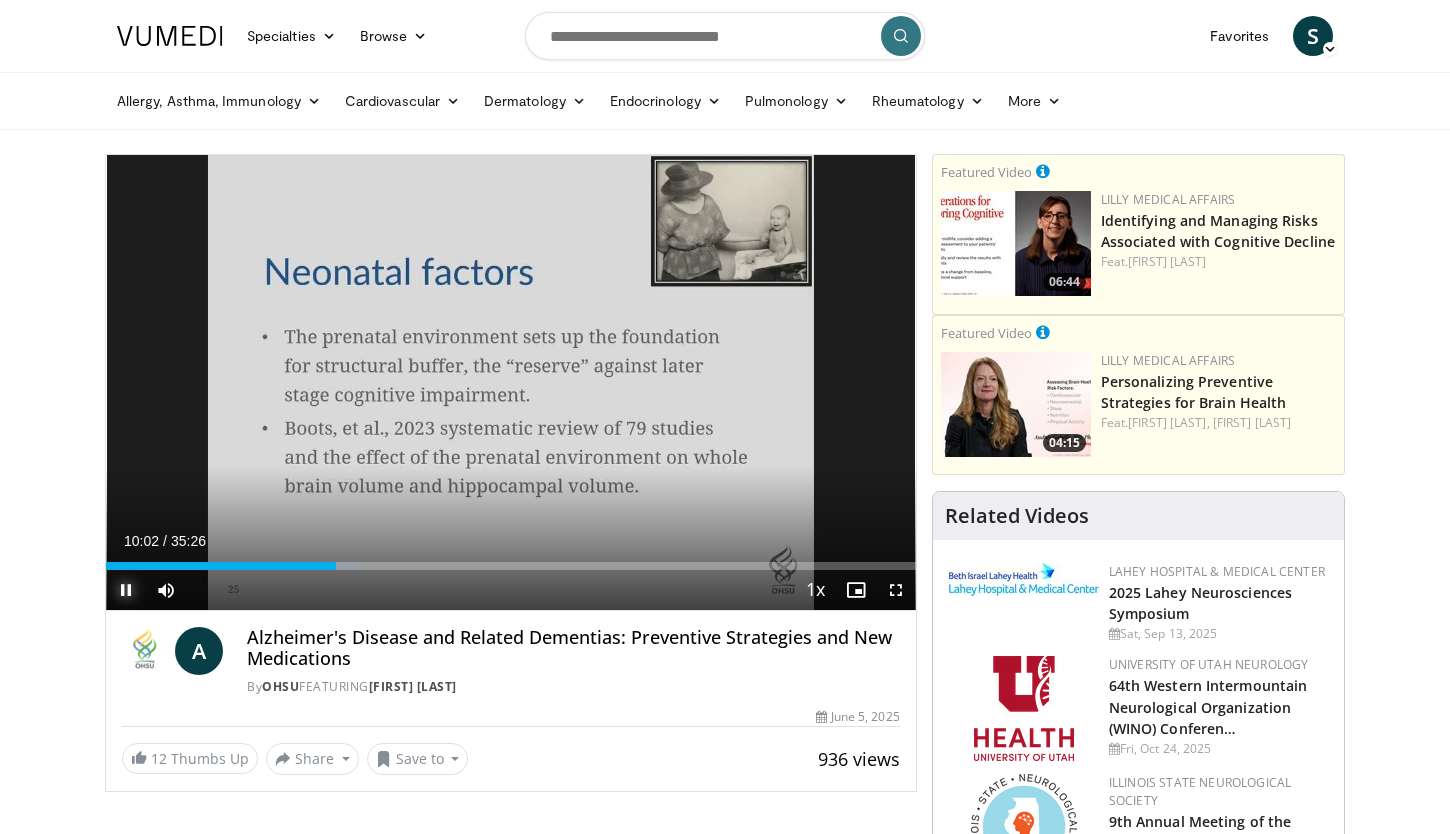 click at bounding box center [126, 590] 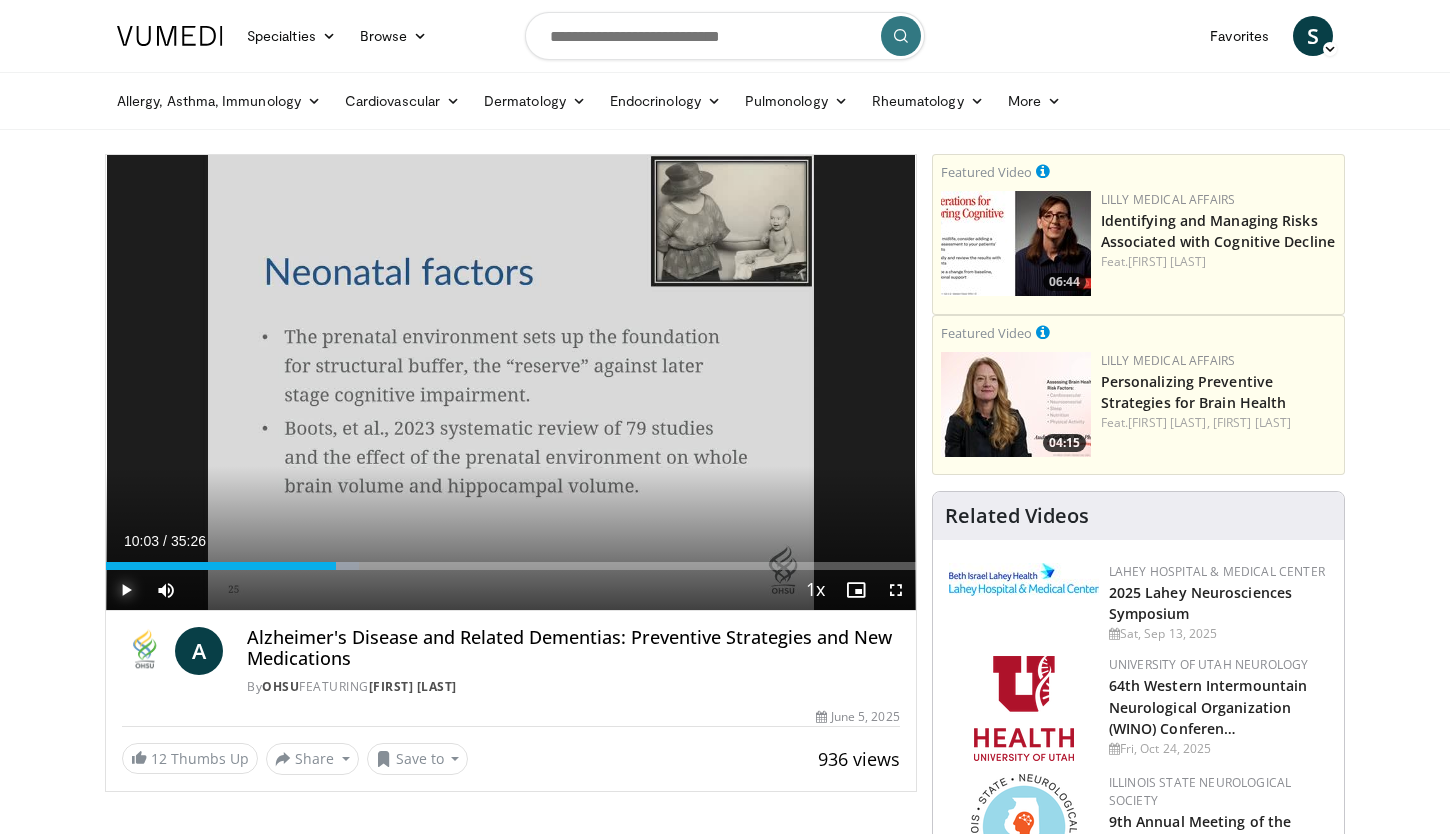 type 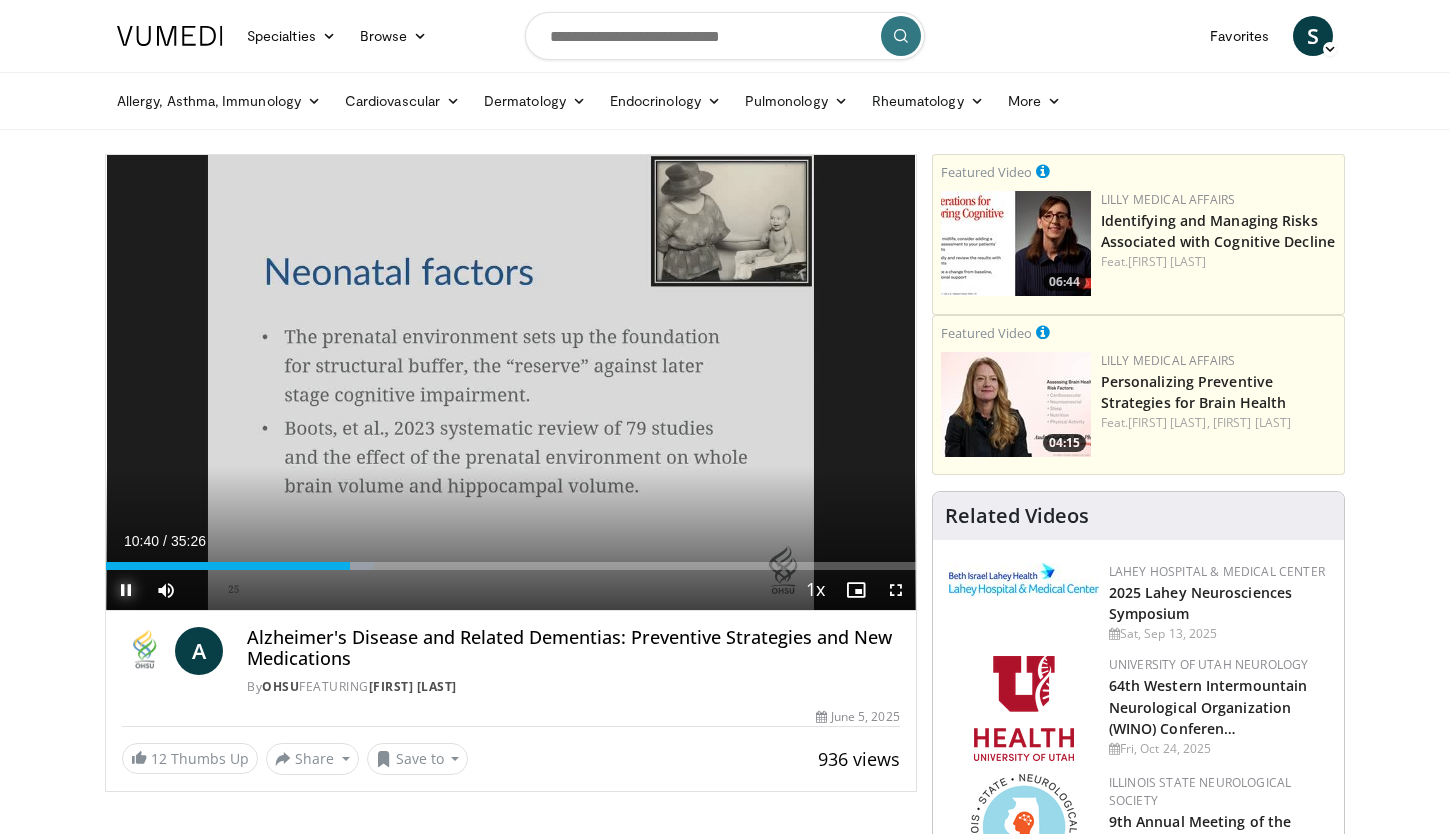 click at bounding box center [126, 590] 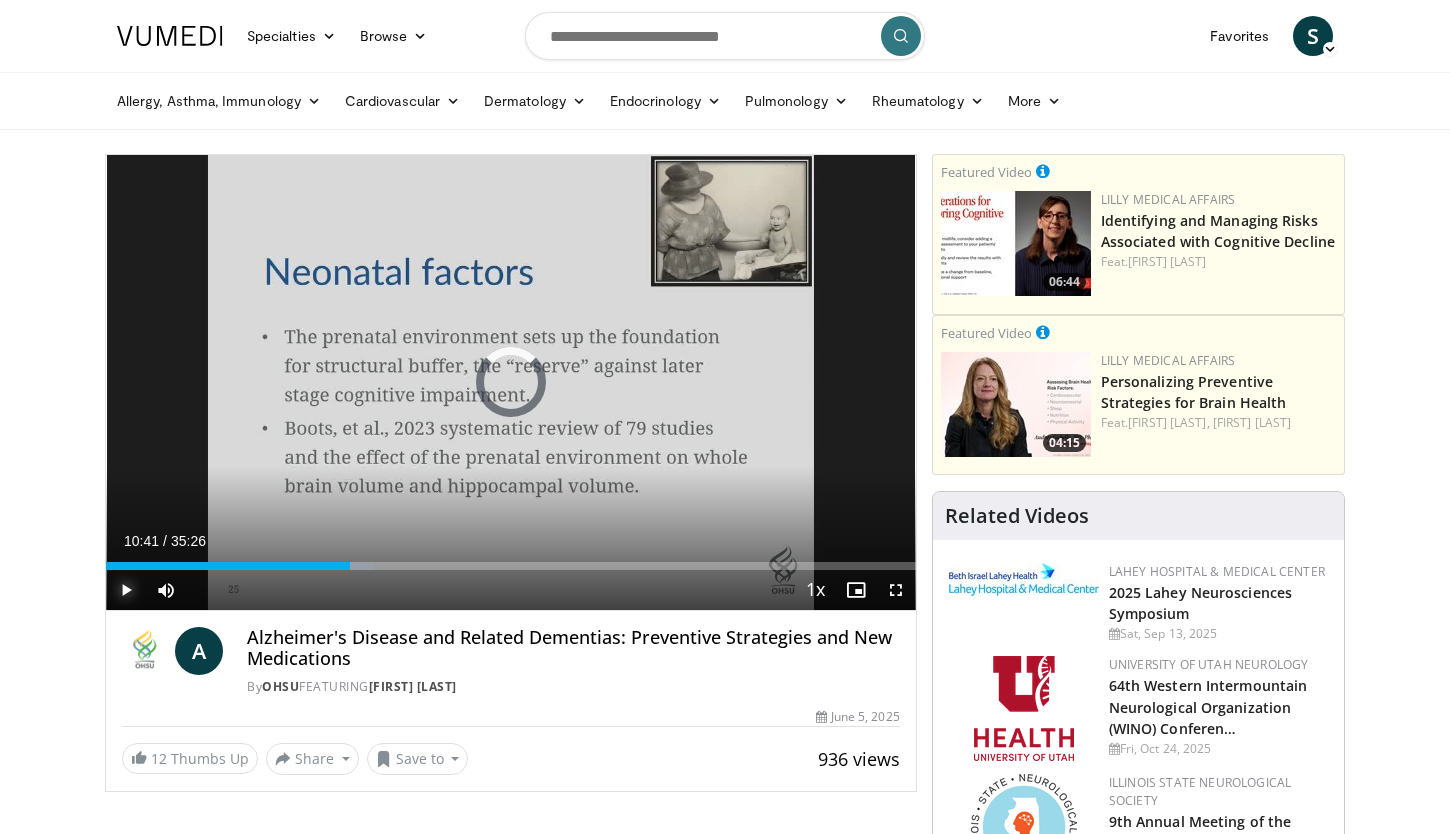 click at bounding box center [118, 566] 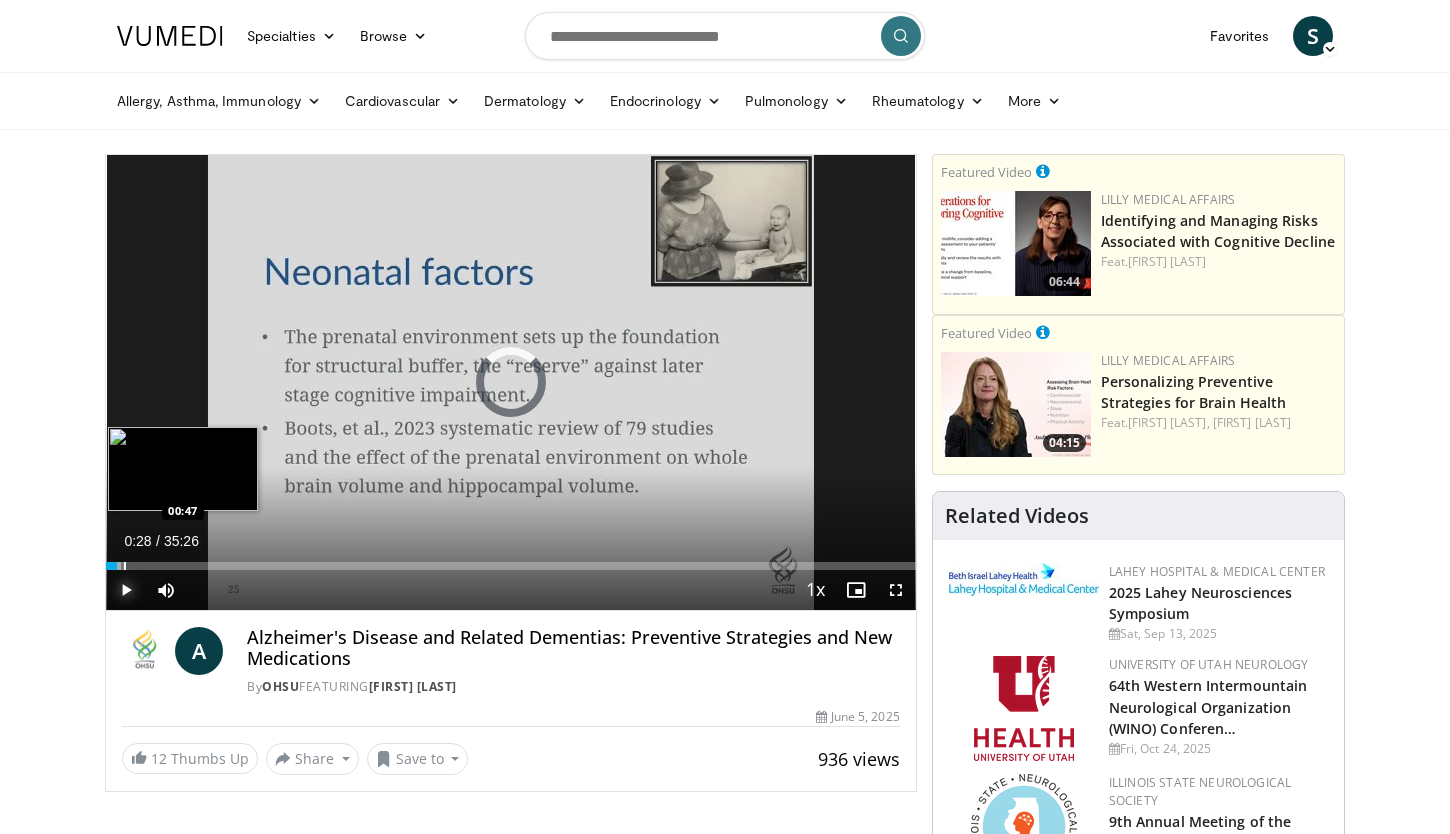 click at bounding box center [125, 566] 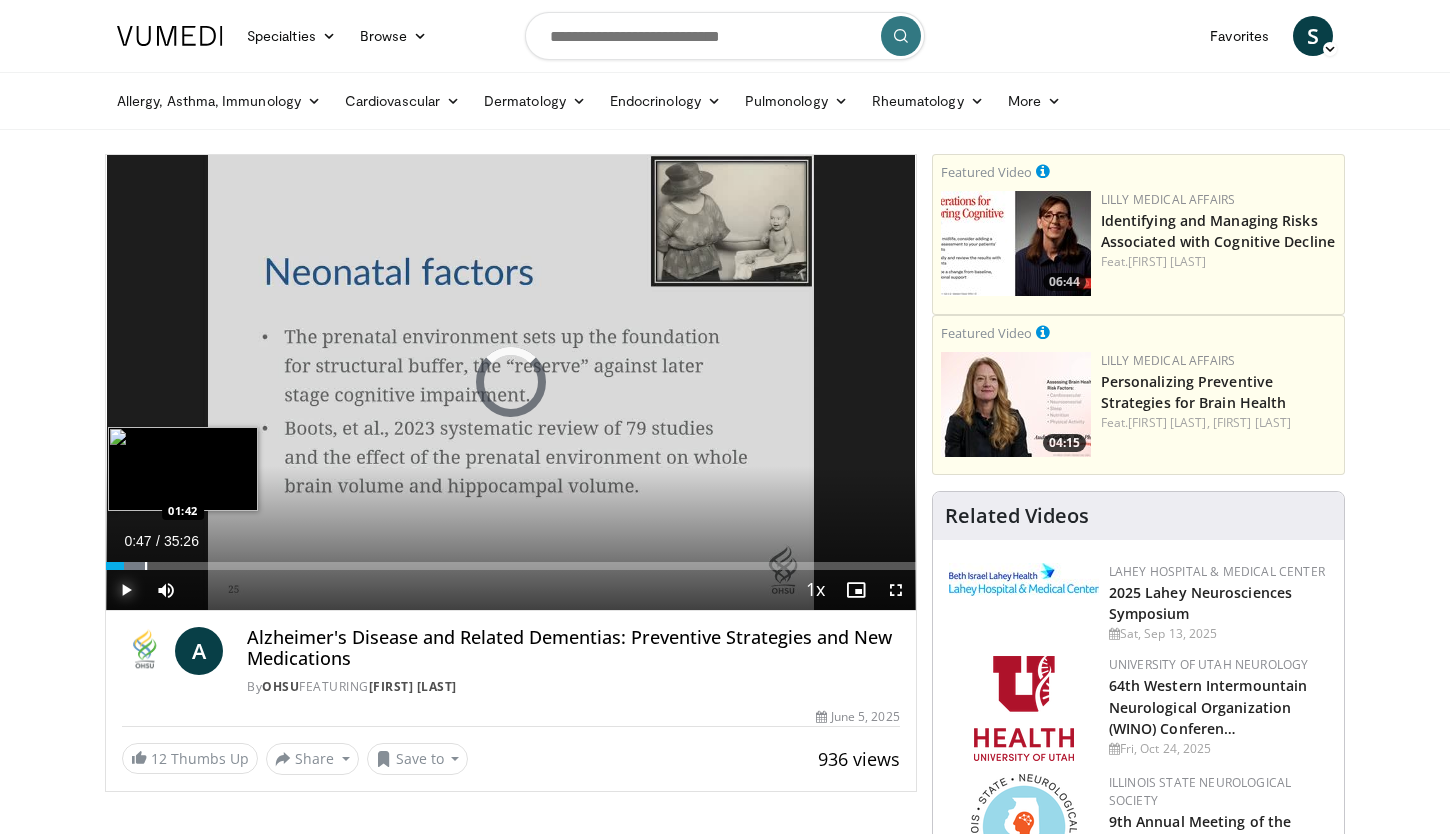 click at bounding box center (146, 566) 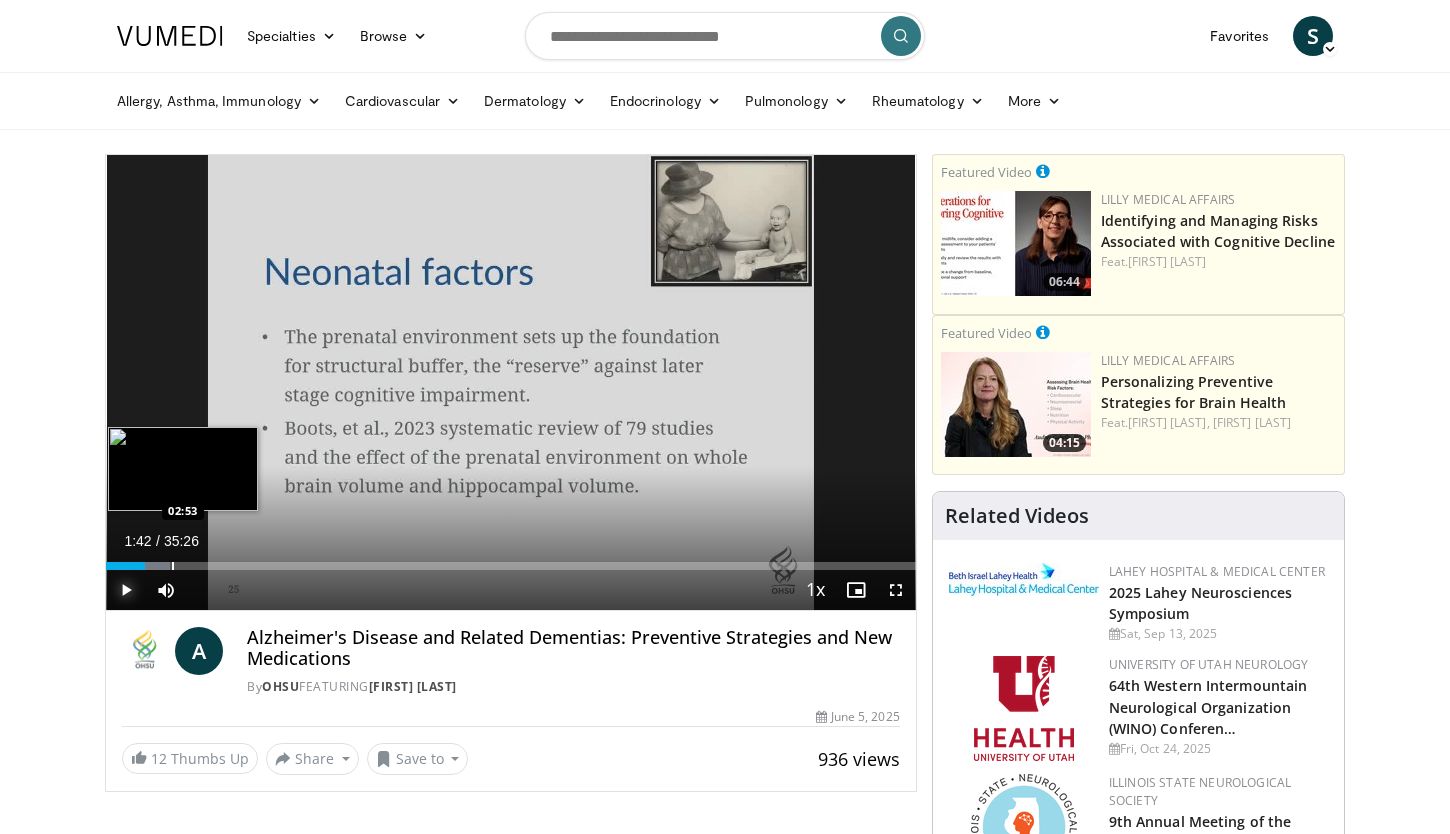 click at bounding box center [173, 566] 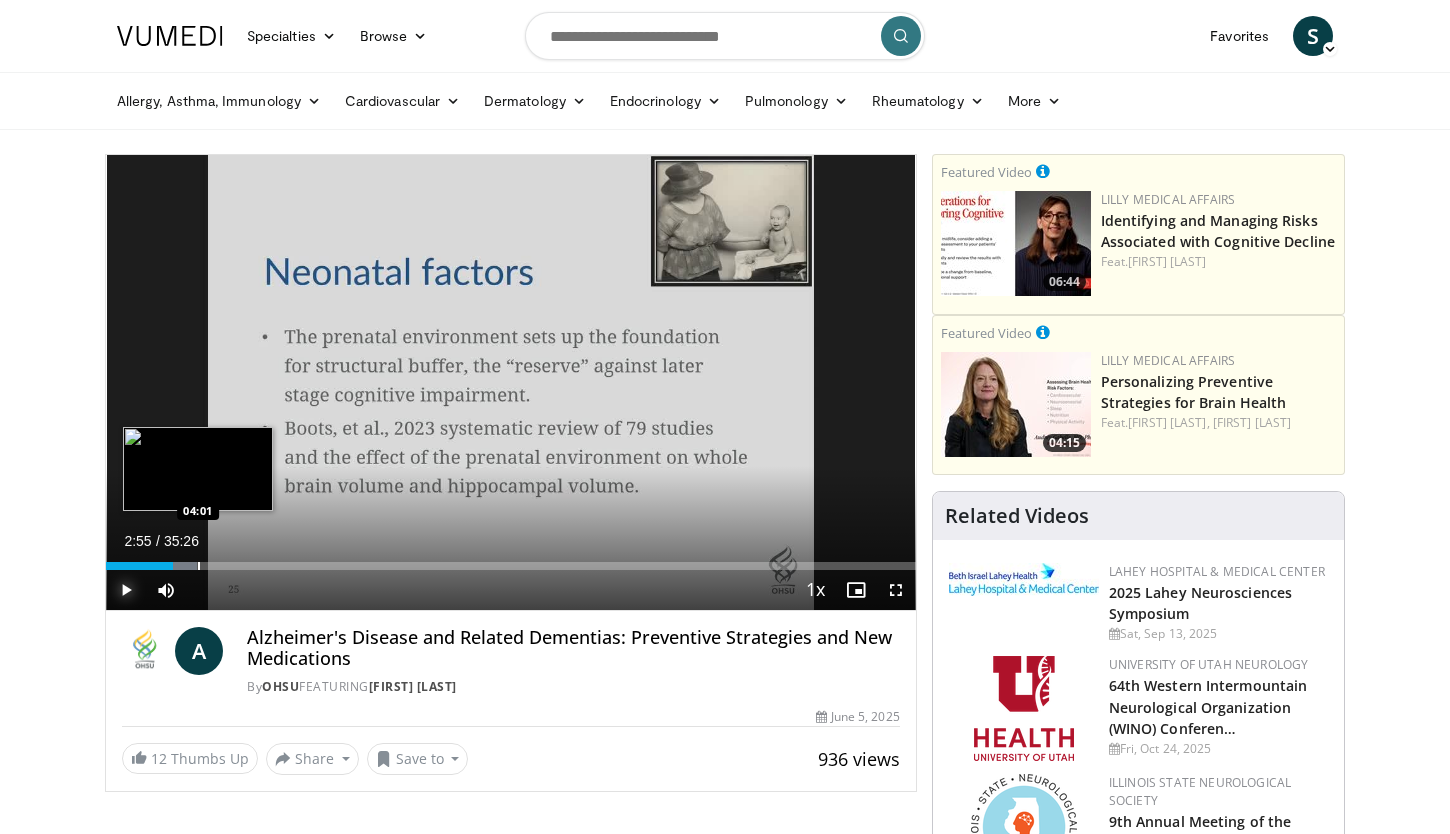 click at bounding box center (199, 566) 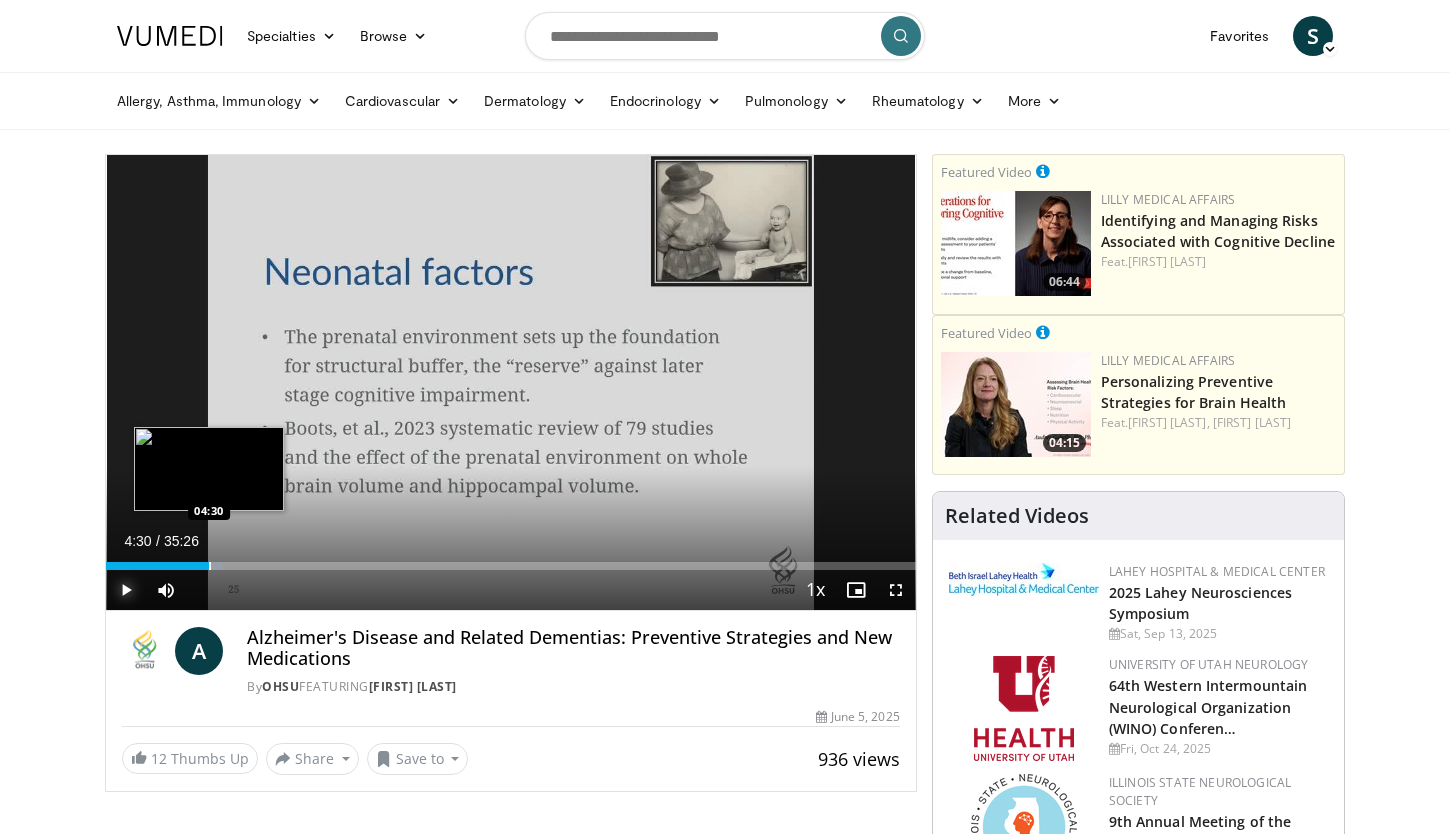 click at bounding box center (210, 566) 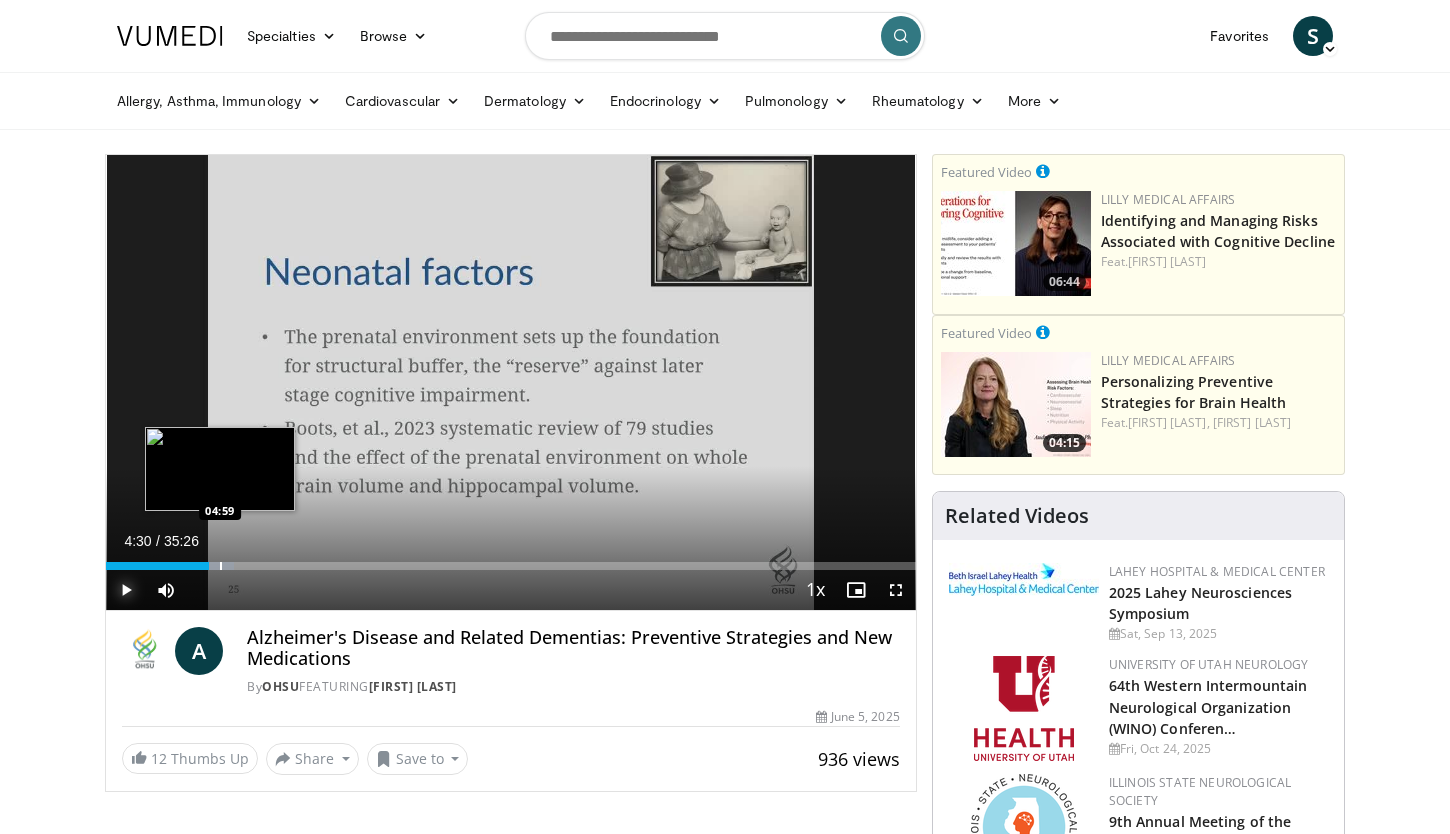 click at bounding box center (221, 566) 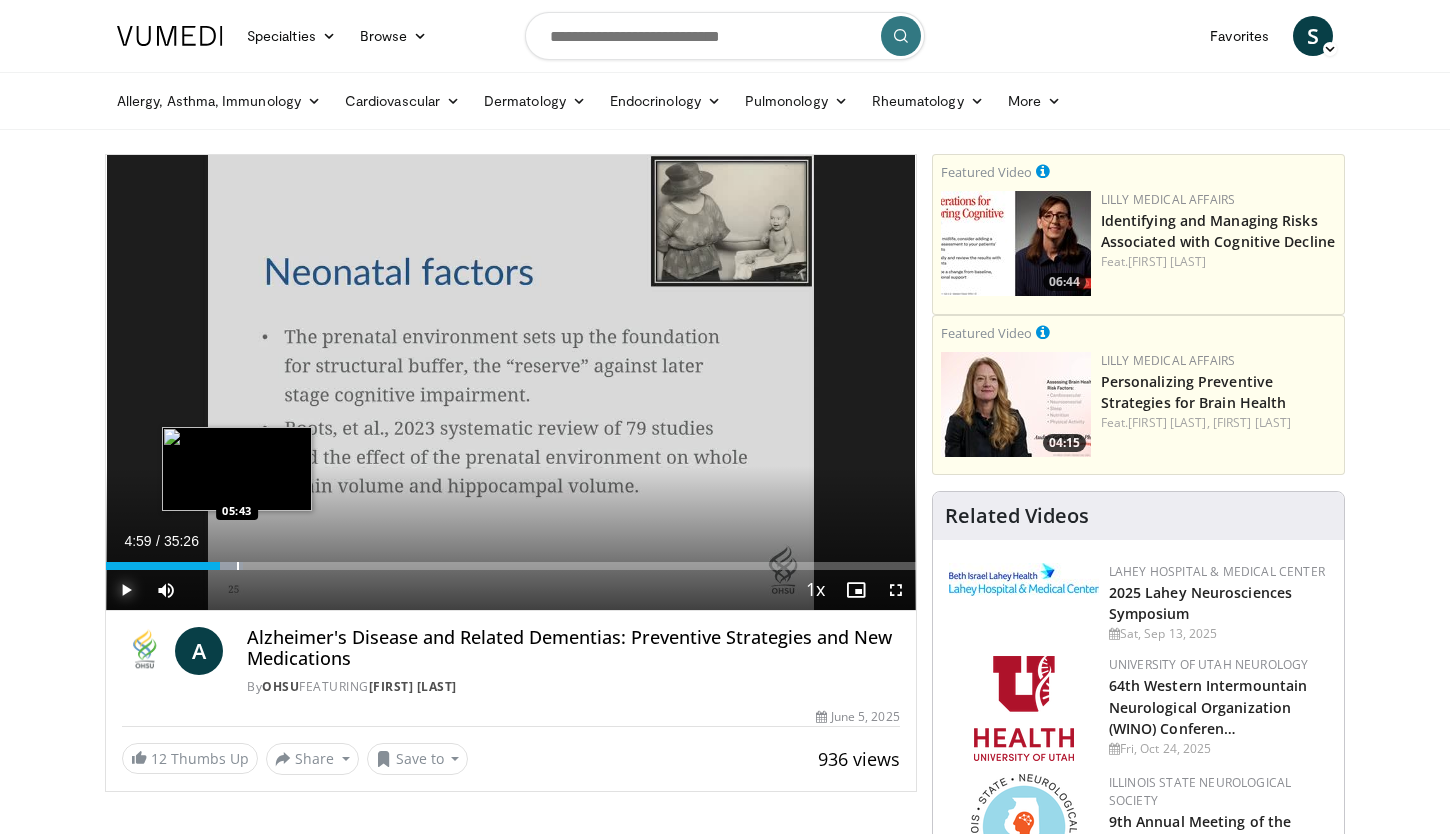 click at bounding box center (238, 566) 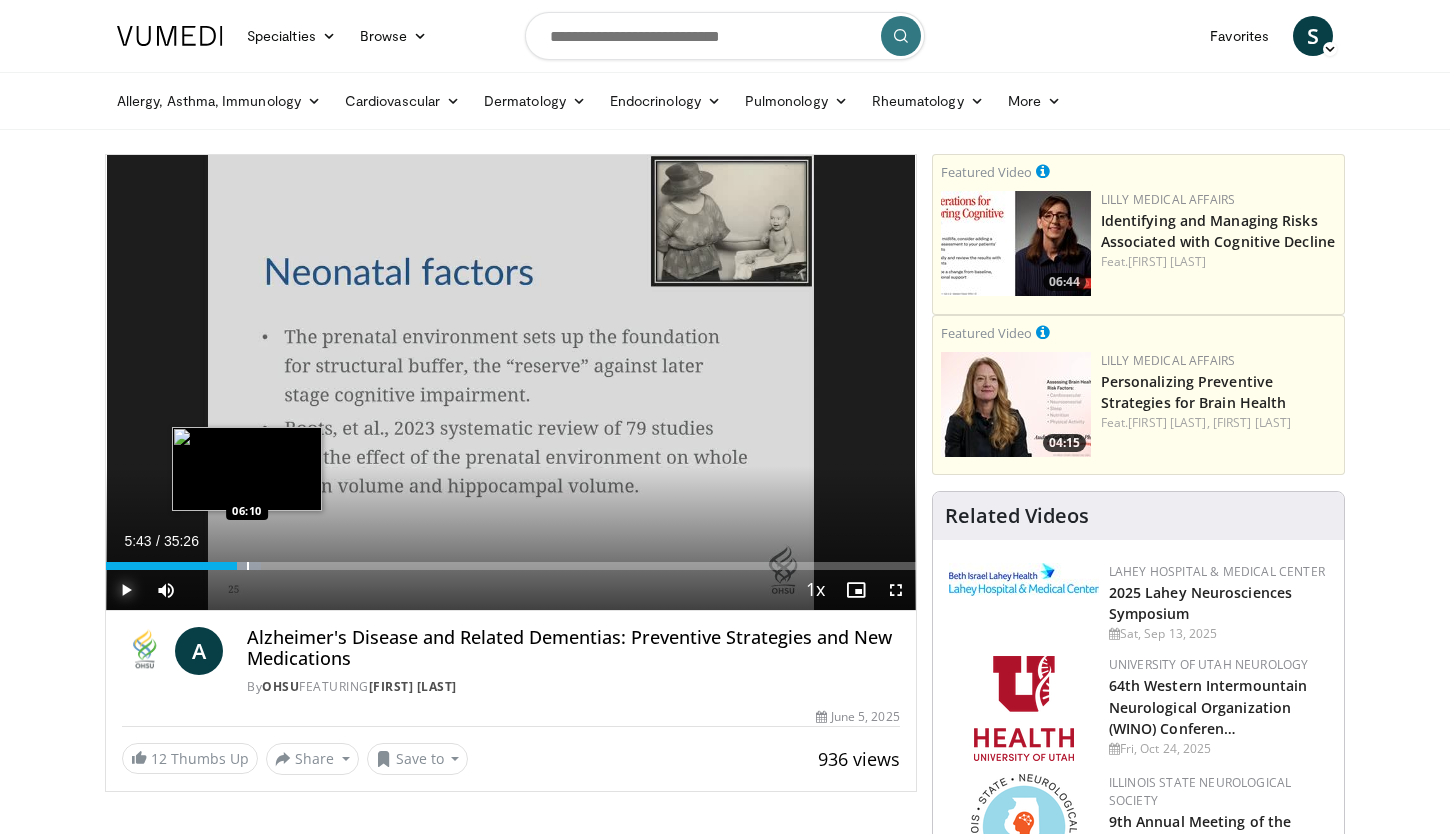 click at bounding box center (248, 566) 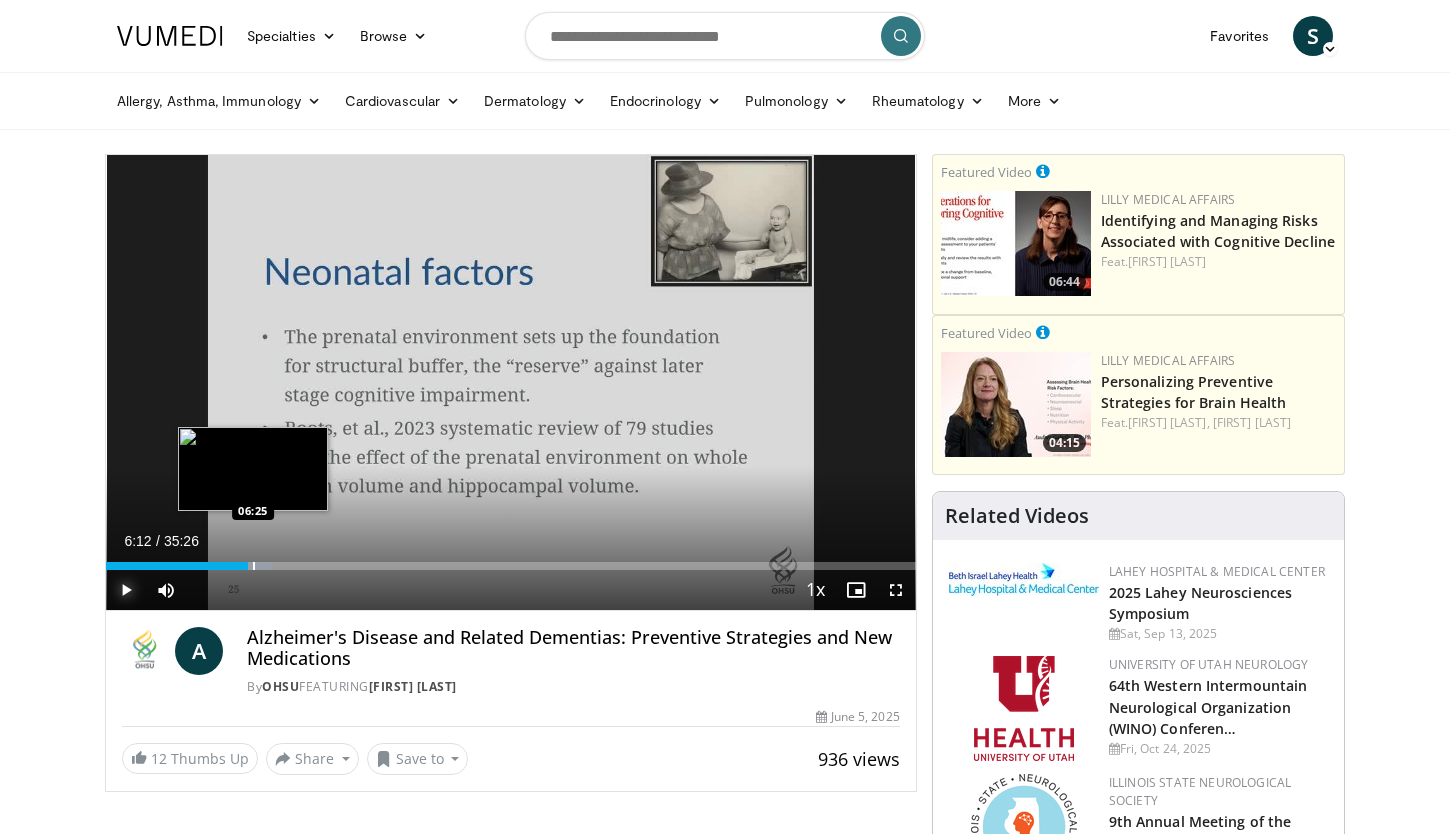 click at bounding box center [254, 566] 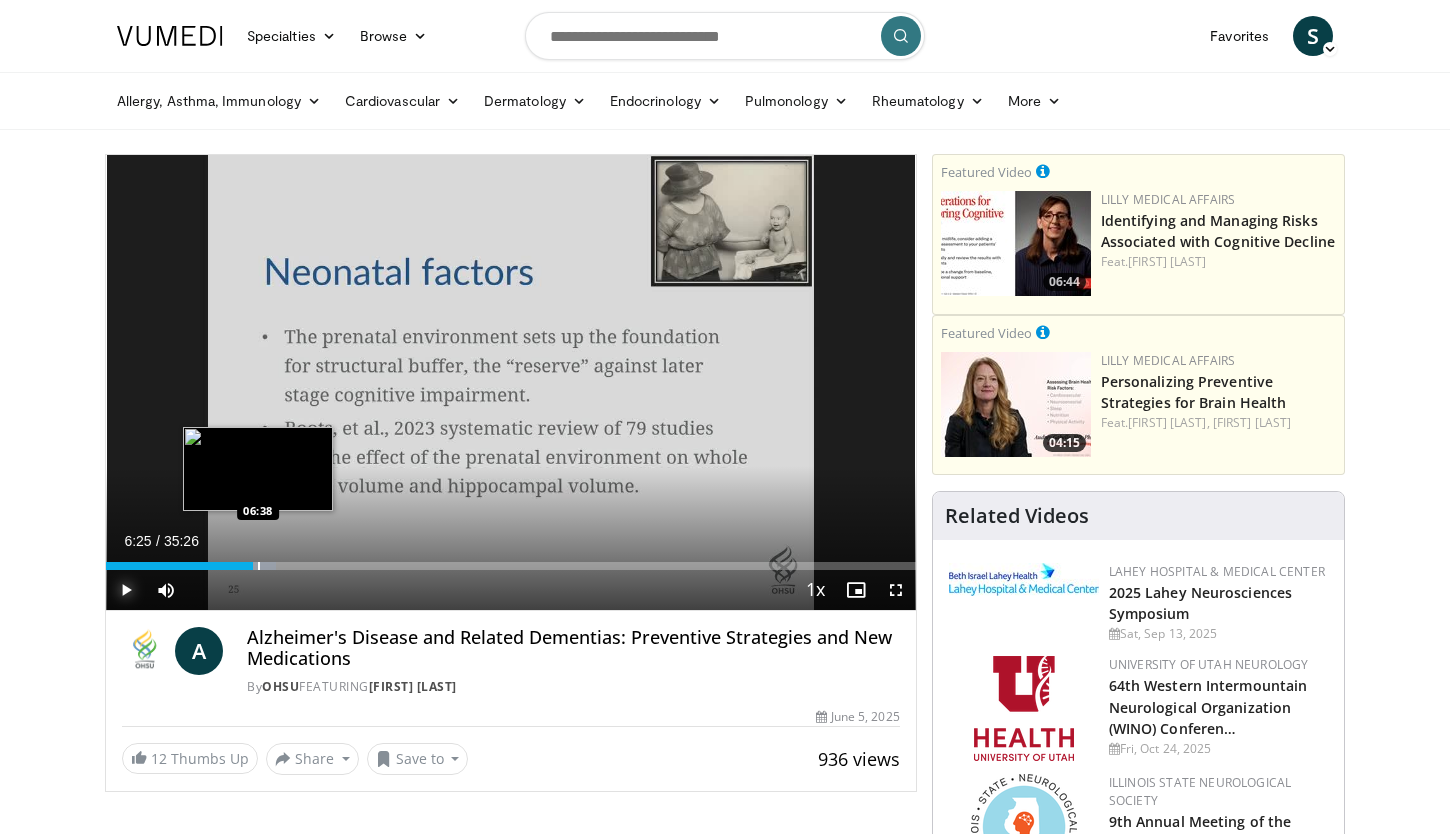 click at bounding box center (259, 566) 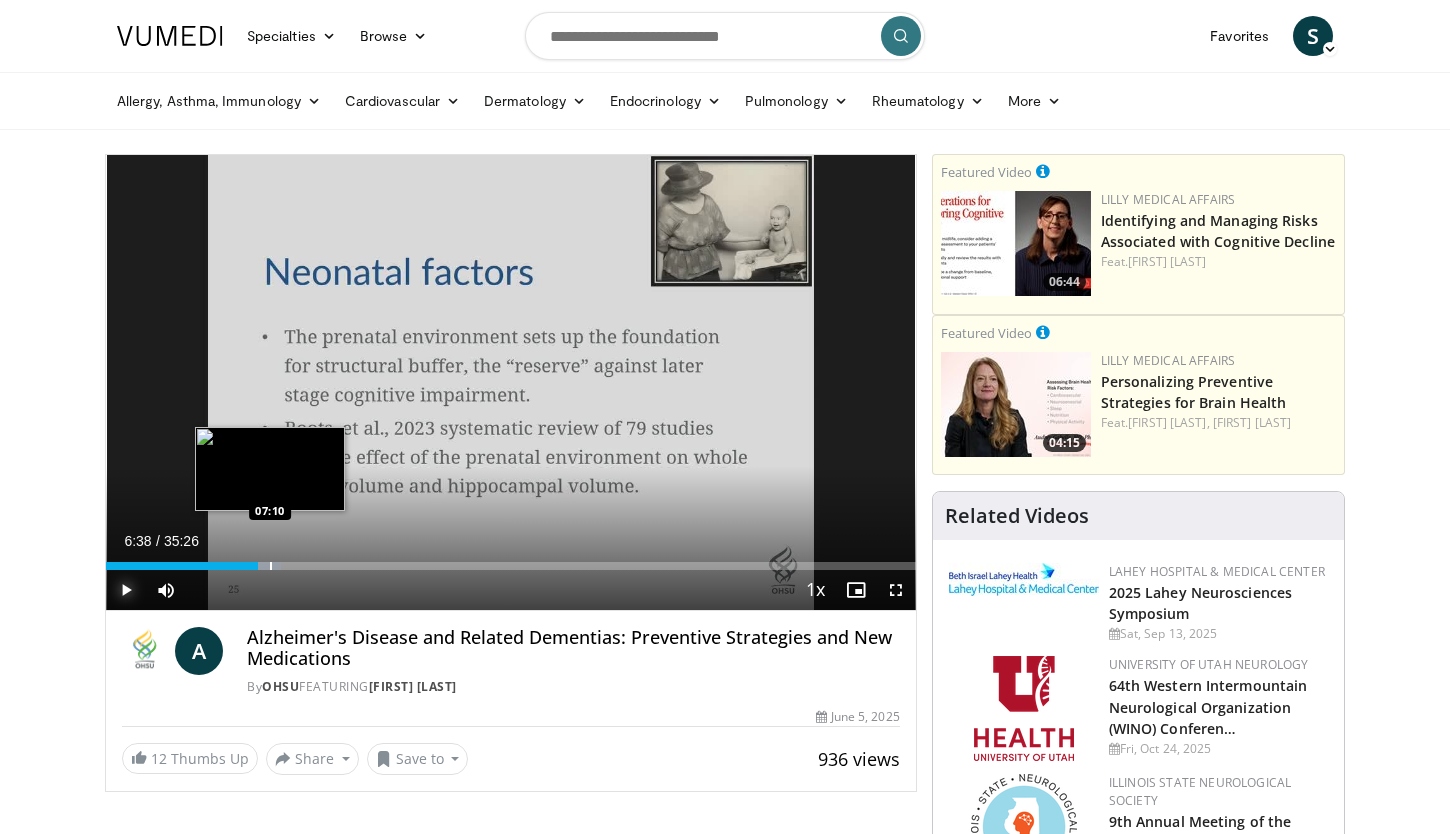 click on "Loaded :  21.64% 06:38 07:10" at bounding box center (511, 566) 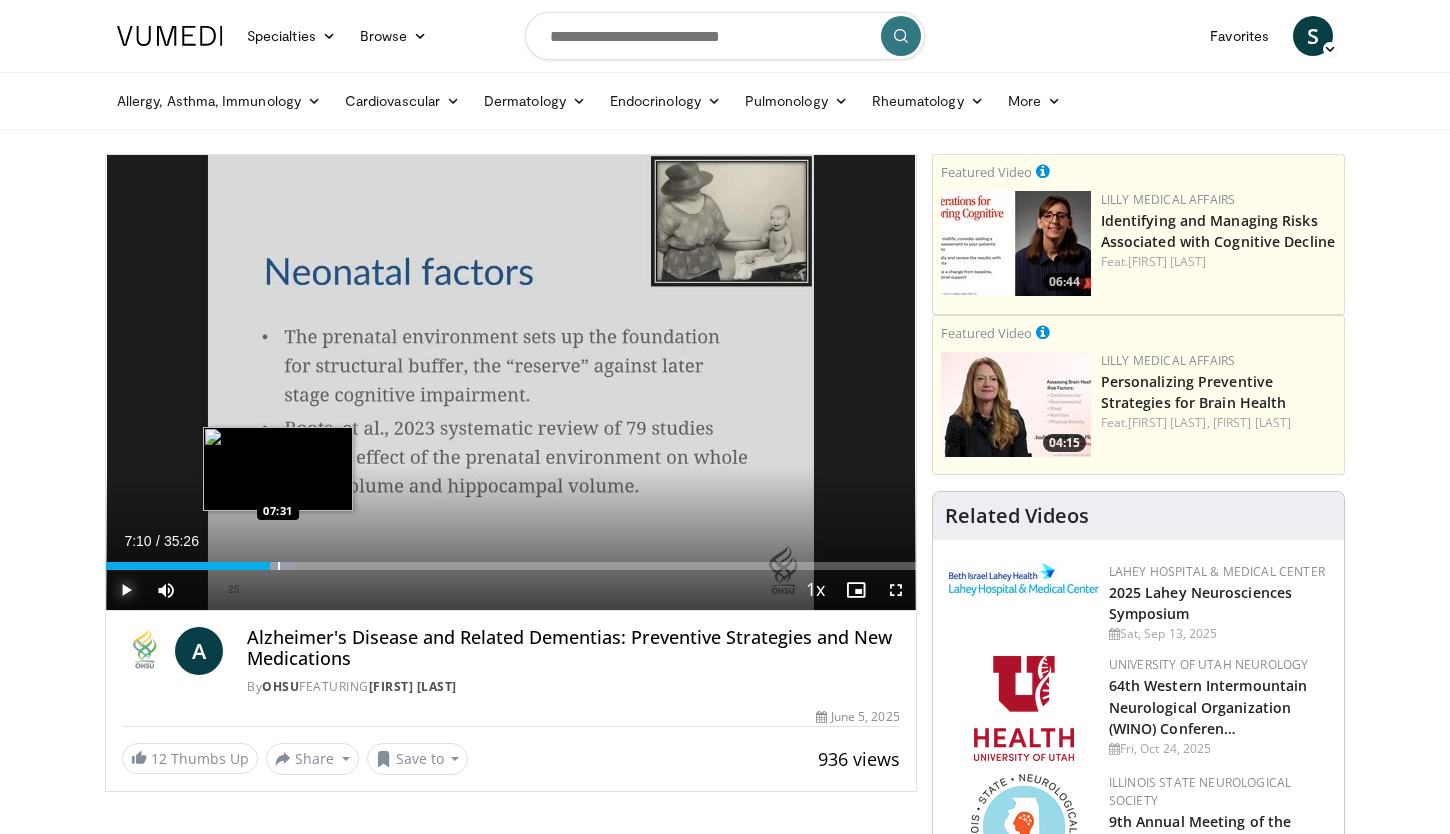 click at bounding box center [279, 566] 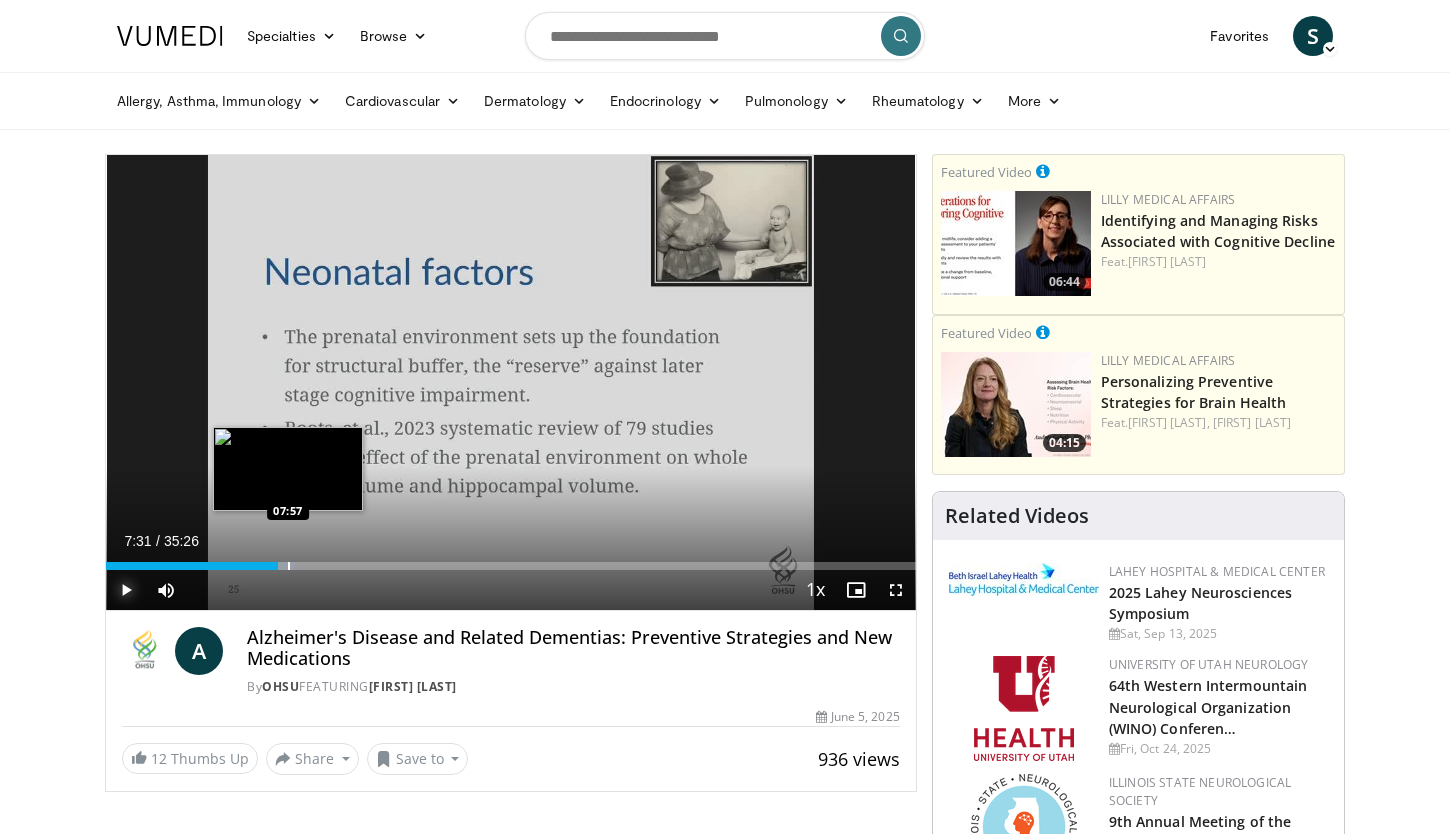 click at bounding box center (289, 566) 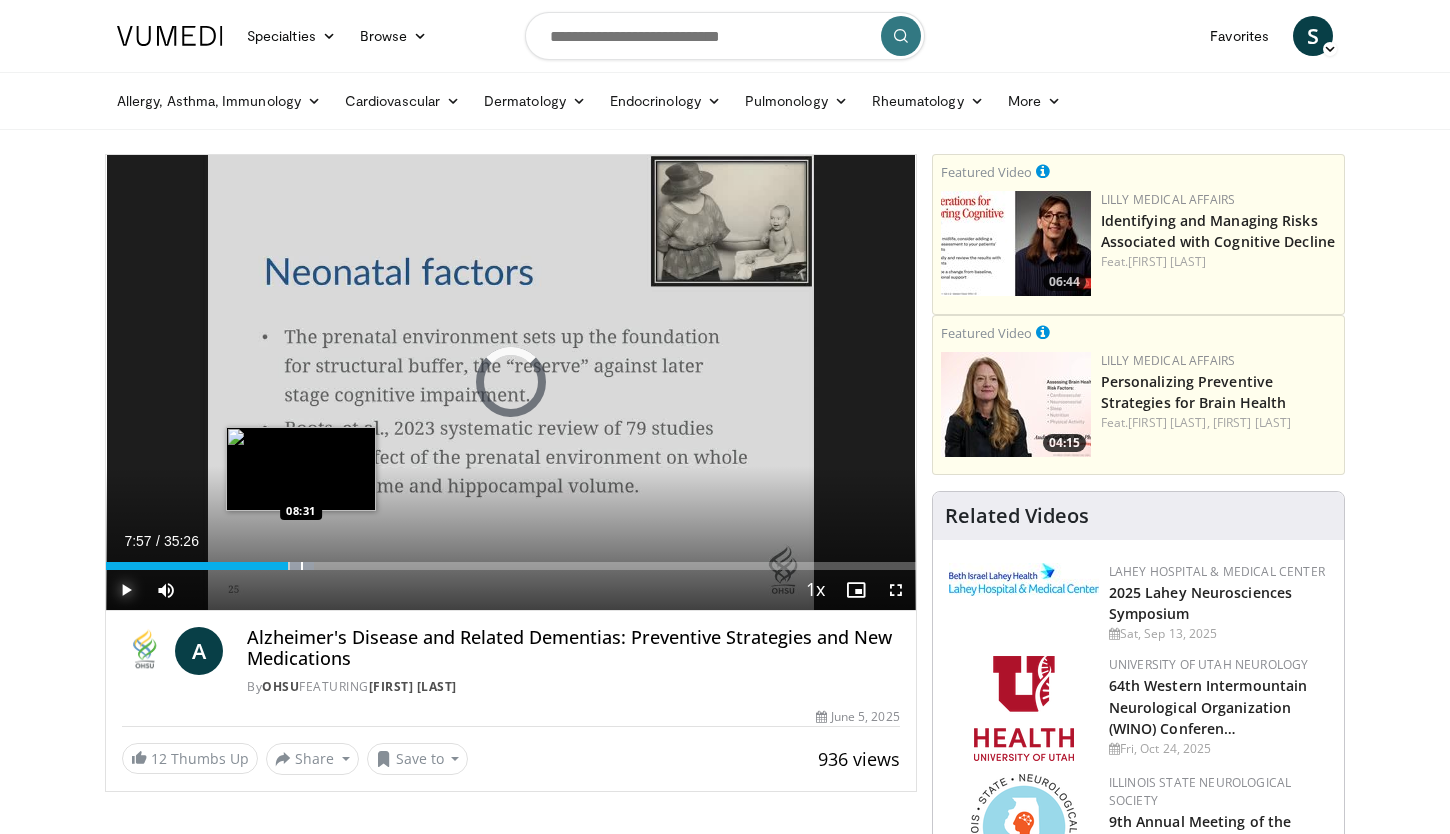 click at bounding box center [302, 566] 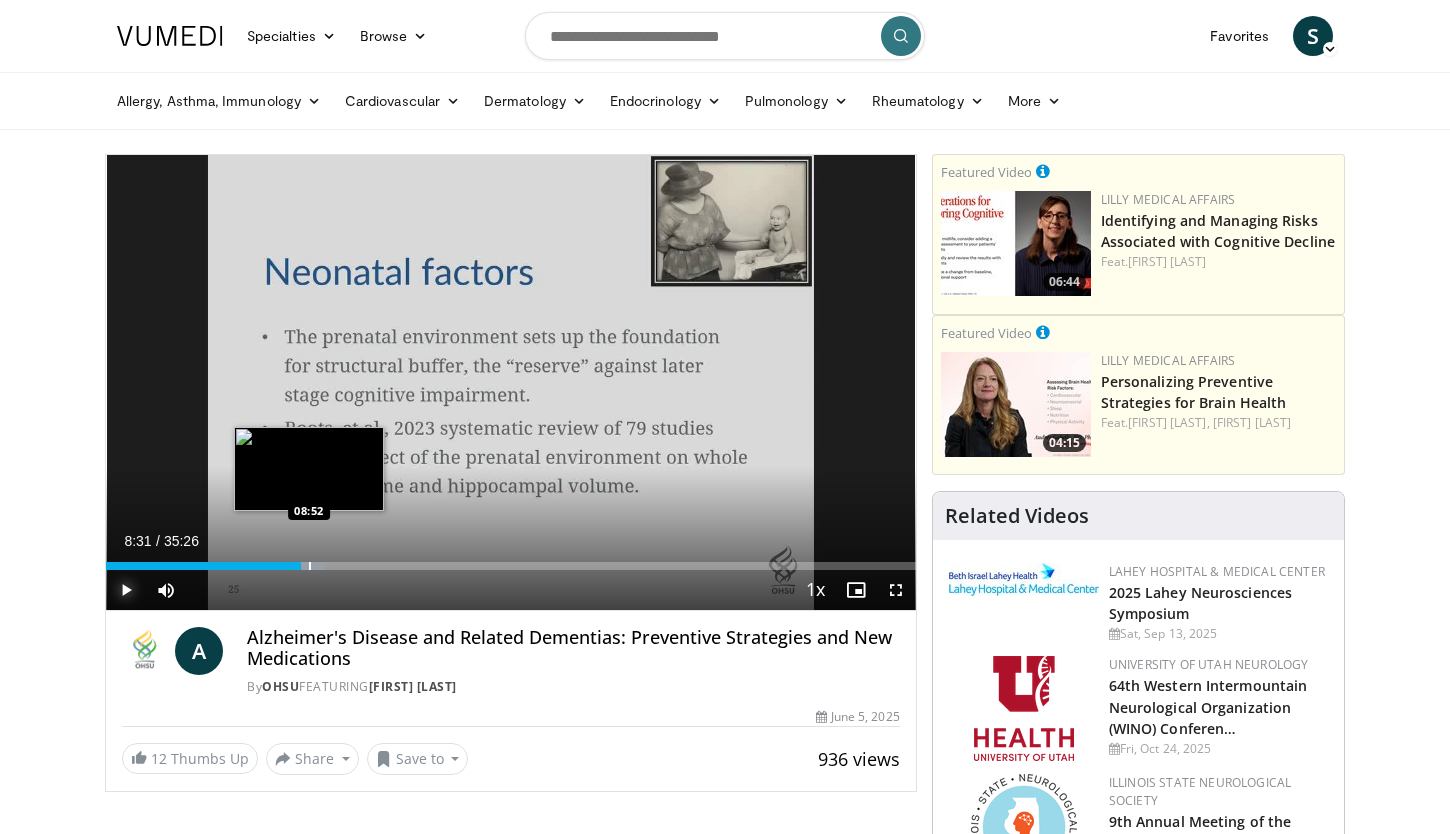 click at bounding box center [310, 566] 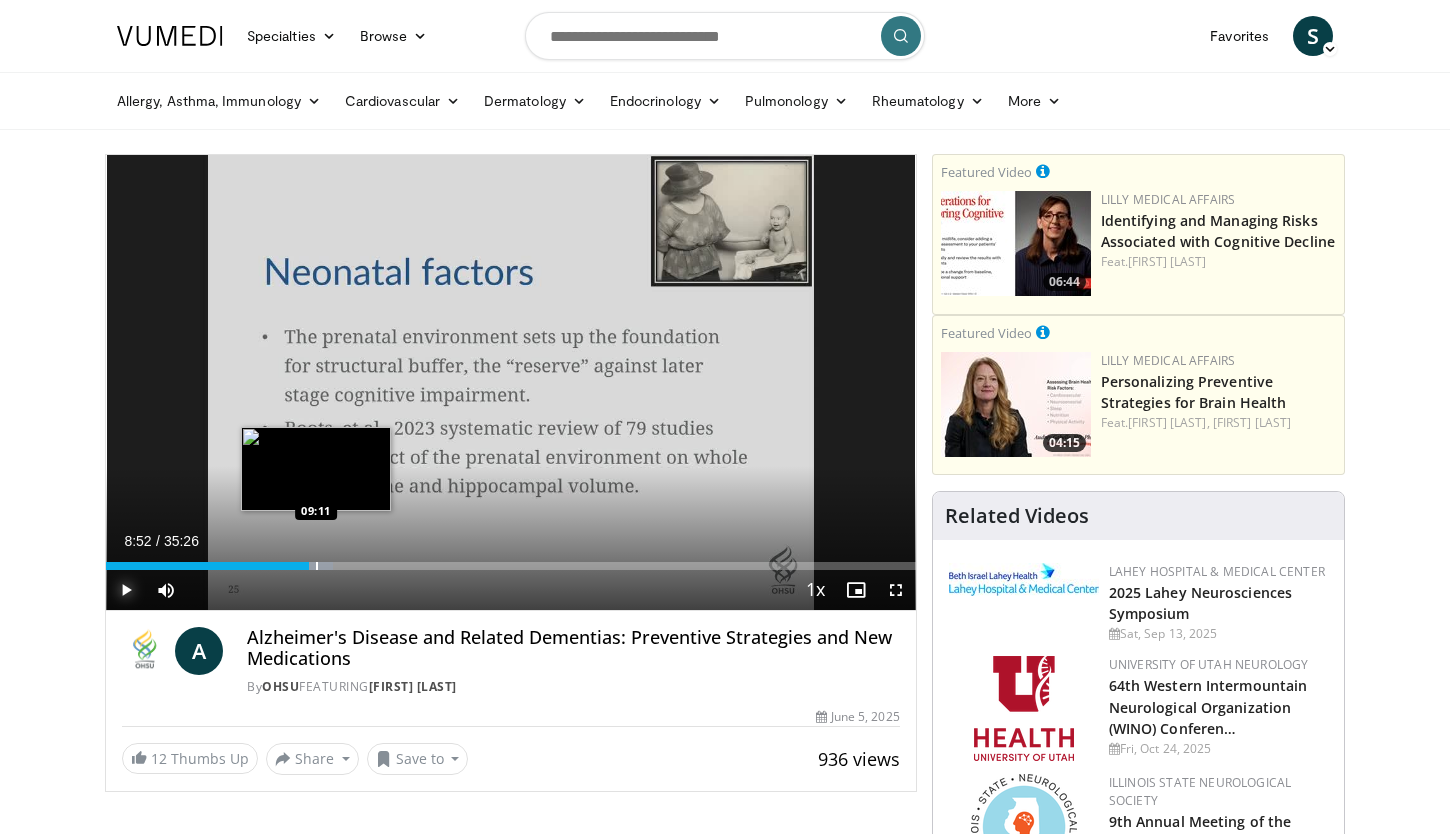 click at bounding box center [317, 566] 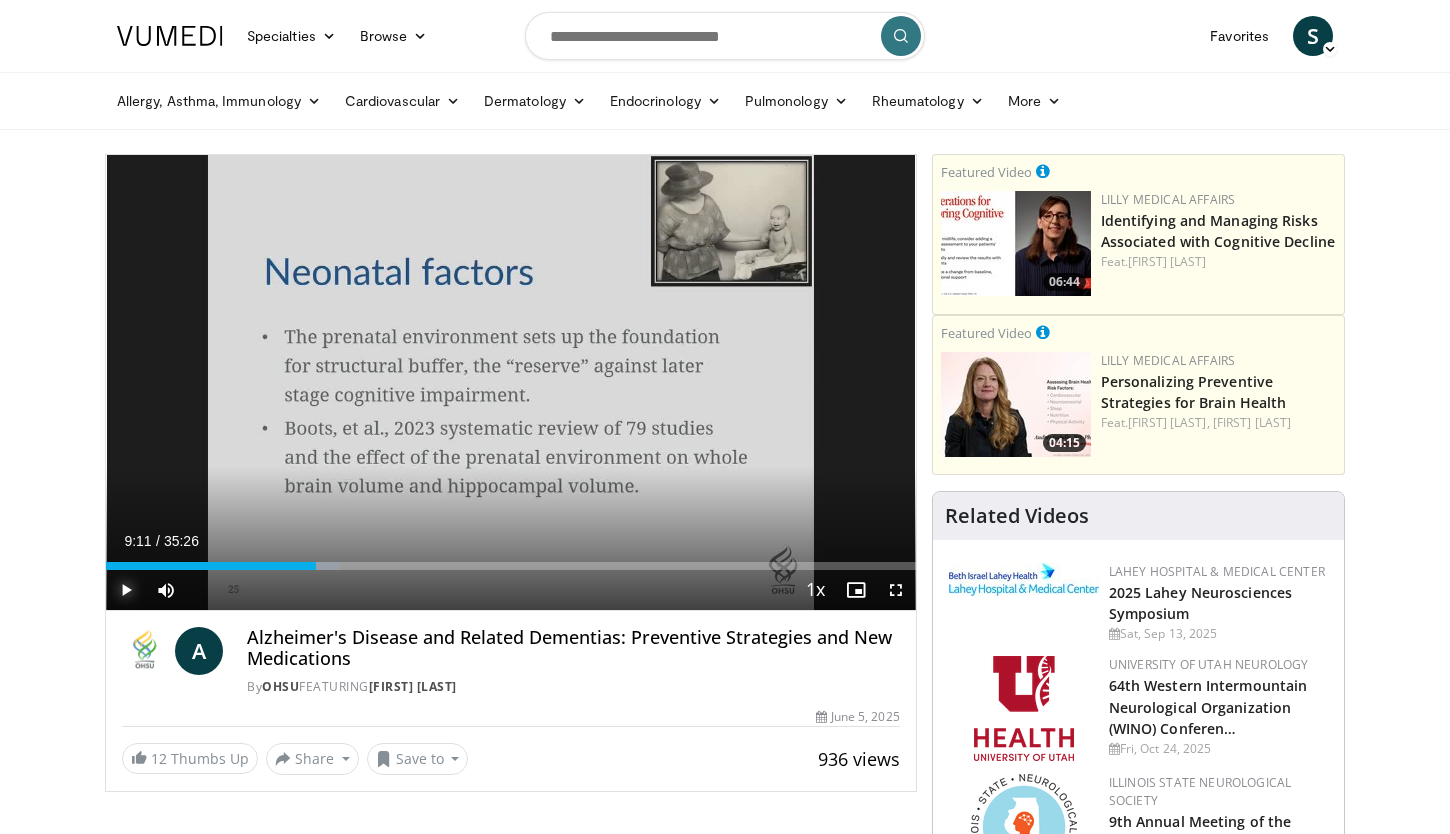 click at bounding box center [126, 590] 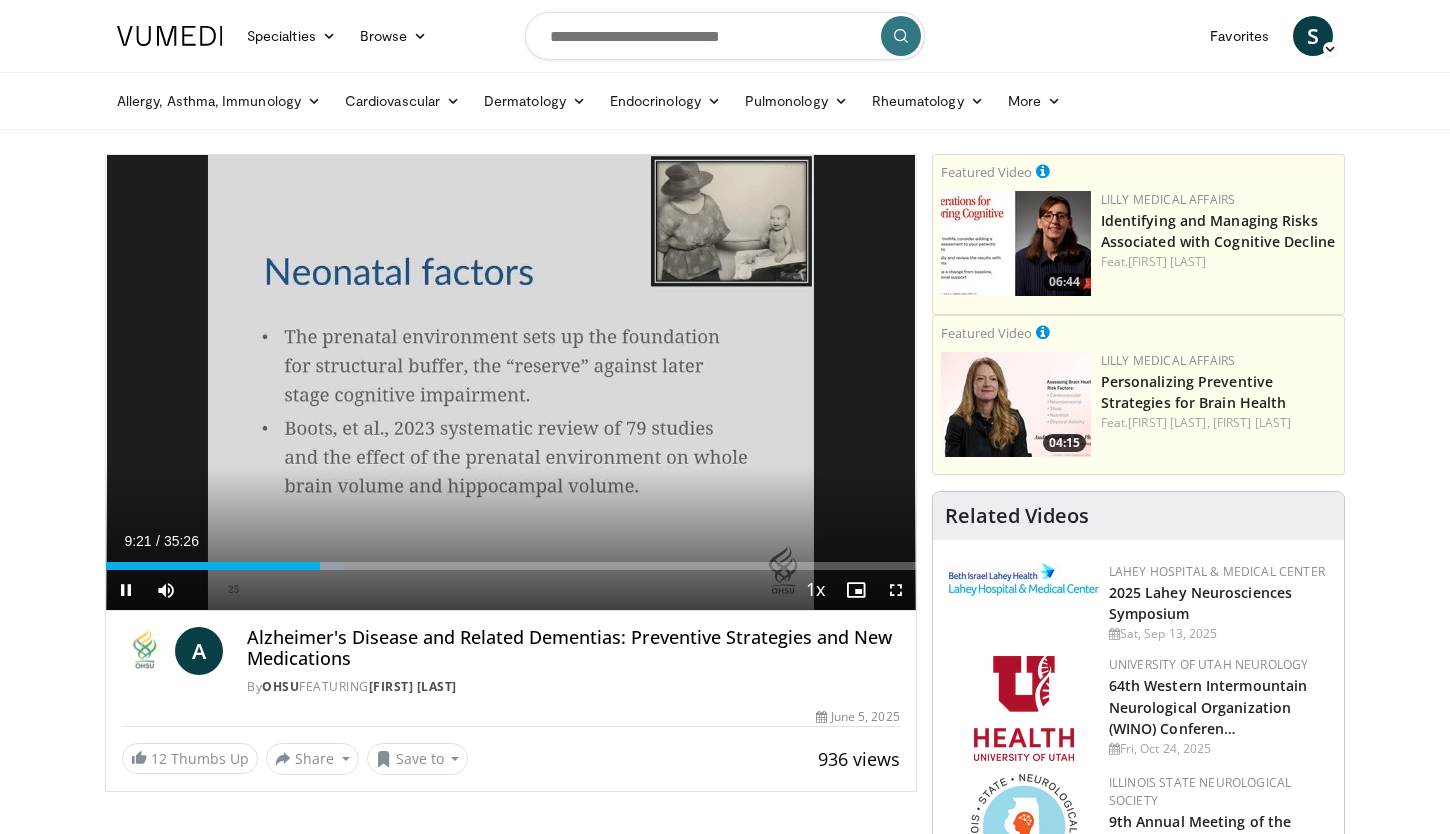 click on "Current Time  9:21 / Duration  35:26 Pause Skip Backward Skip Forward Mute Loaded :  29.40% 09:22 09:21 Stream Type  LIVE Seek to live, currently behind live LIVE   1x Playback Rate 0.5x 0.75x 1x , selected 1.25x 1.5x 1.75x 2x Chapters Chapters Descriptions descriptions off , selected Captions captions settings , opens captions settings dialog captions off , selected Audio Track en (Main) , selected Fullscreen Enable picture-in-picture mode" at bounding box center (511, 590) 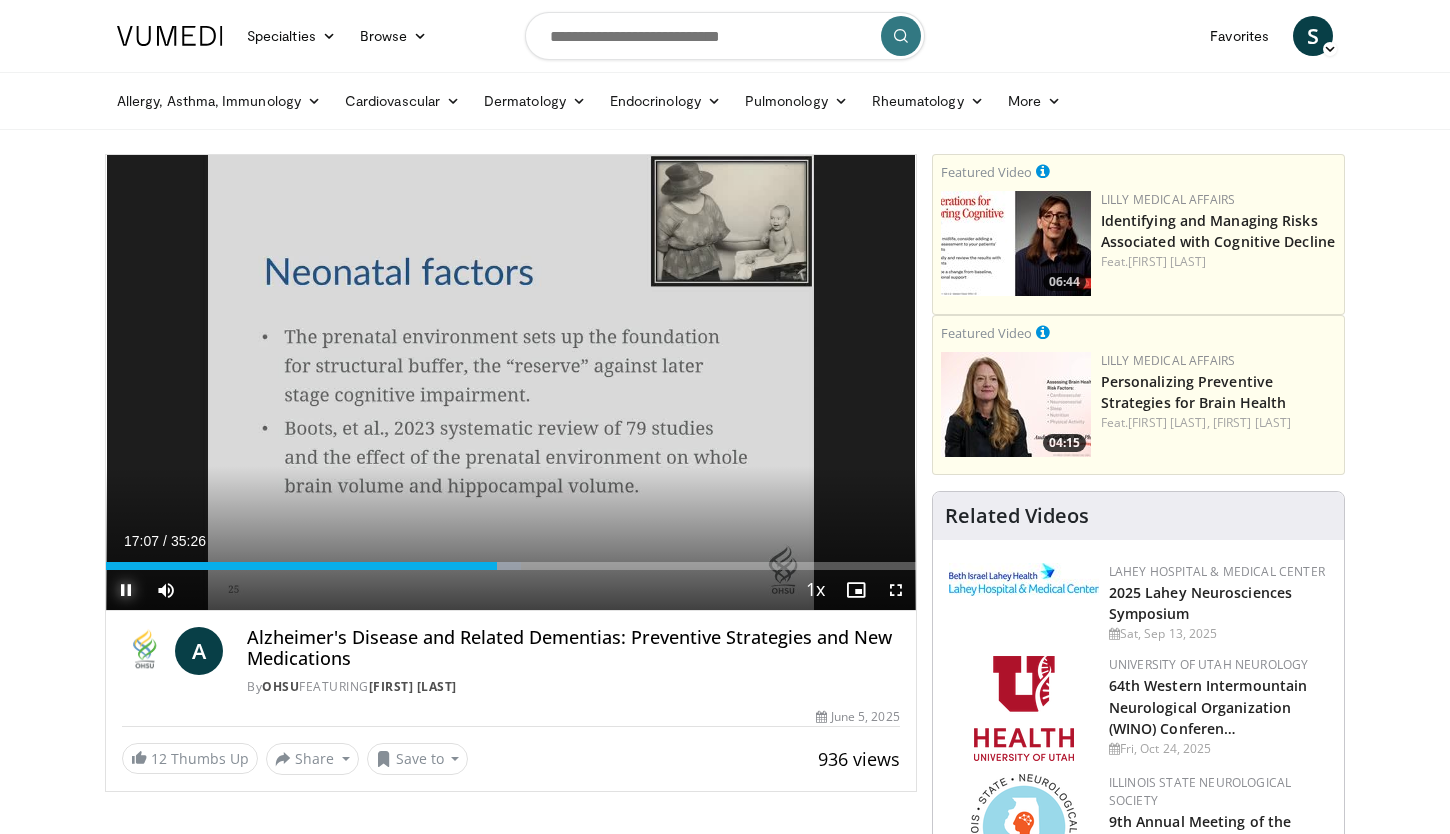 click at bounding box center (126, 590) 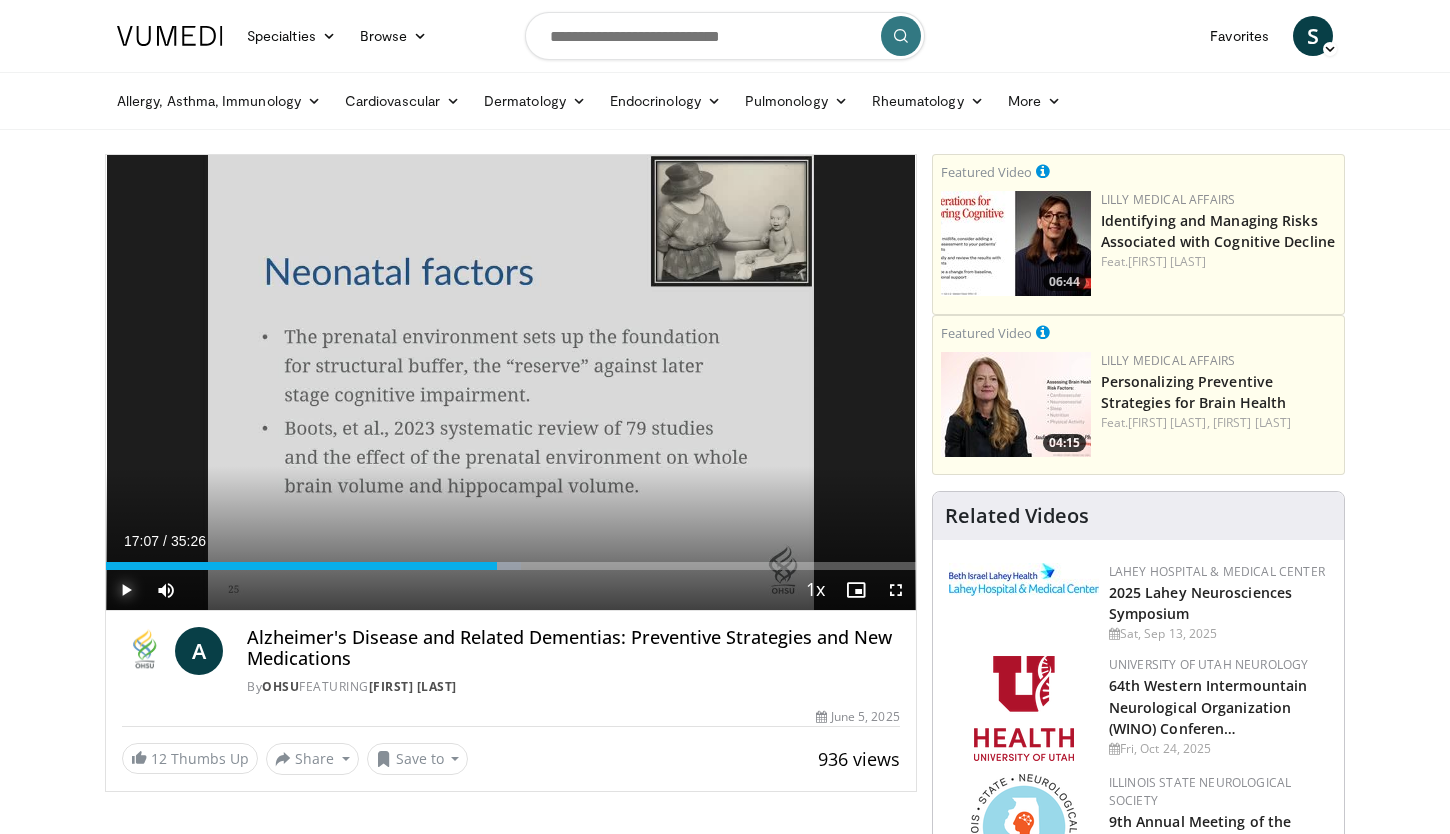 click at bounding box center [126, 590] 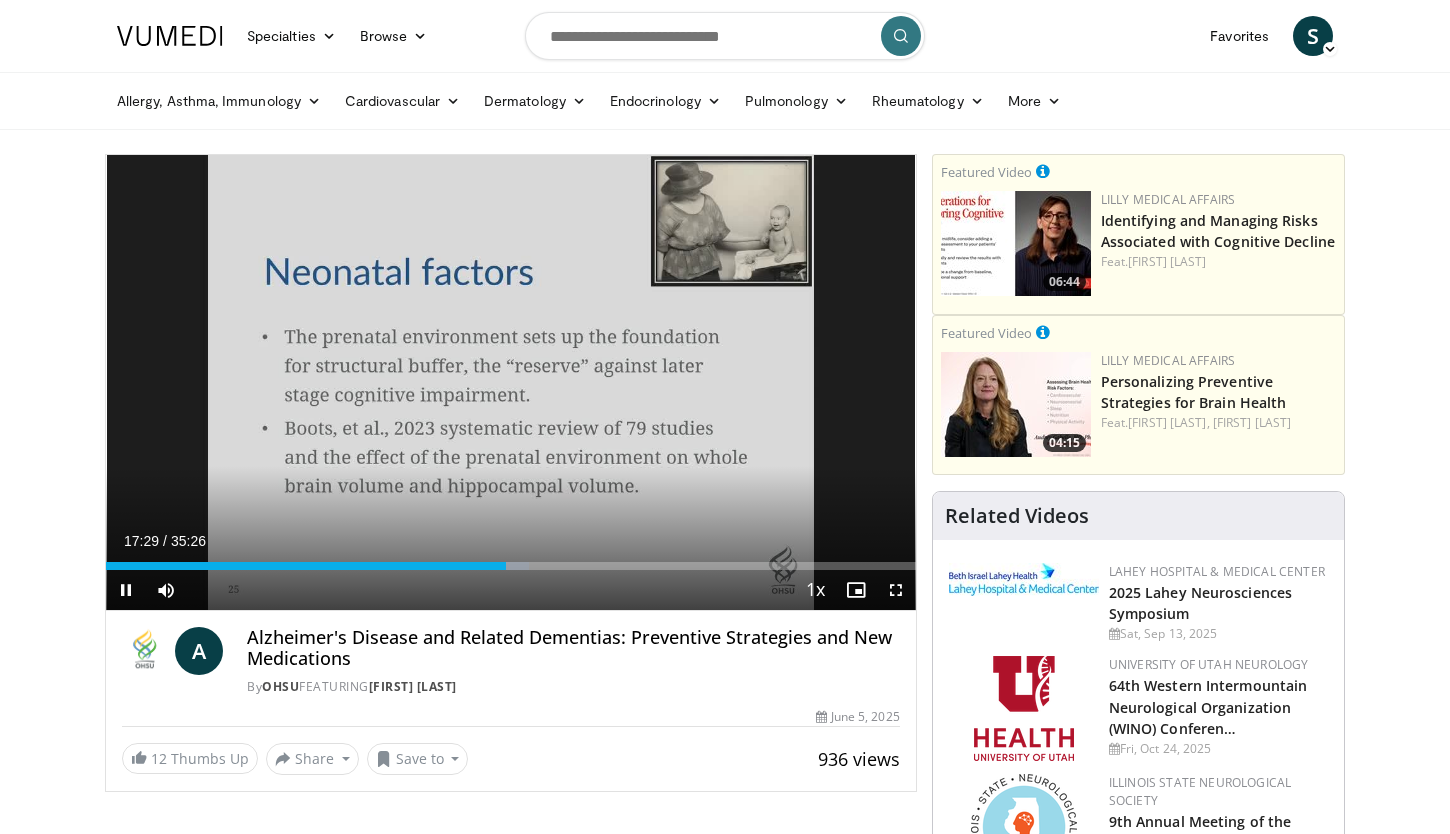 click on "Current Time  17:29 / Duration  35:26 Pause Skip Backward Skip Forward Mute 0% Loaded :  52.21% 17:29 04:19 Stream Type  LIVE Seek to live, currently behind live LIVE   1x Playback Rate 0.5x 0.75x 1x , selected 1.25x 1.5x 1.75x 2x Chapters Chapters Descriptions descriptions off , selected Captions captions settings , opens captions settings dialog captions off , selected Audio Track en (Main) , selected Fullscreen Enable picture-in-picture mode" at bounding box center (511, 590) 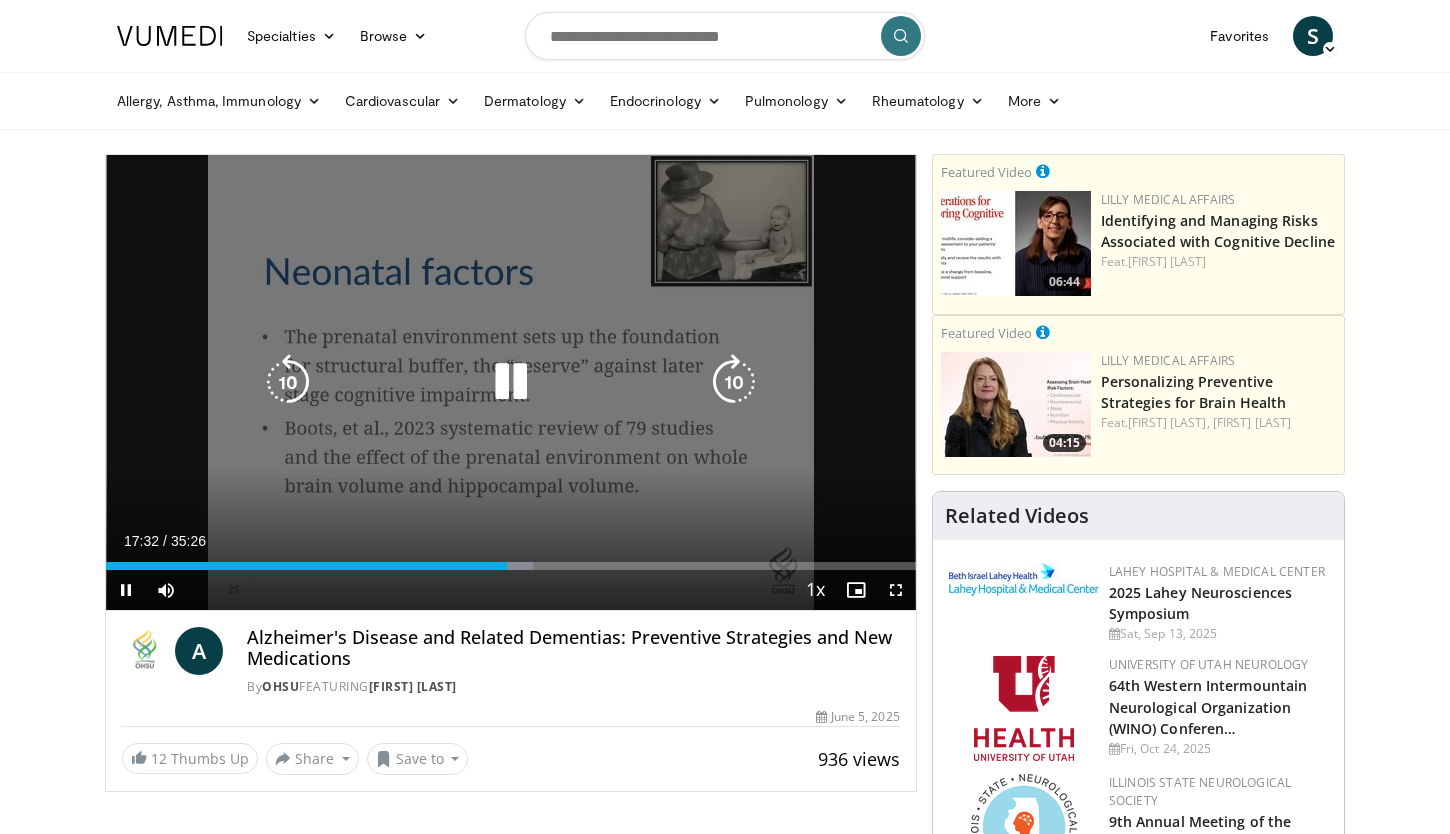 click at bounding box center (288, 382) 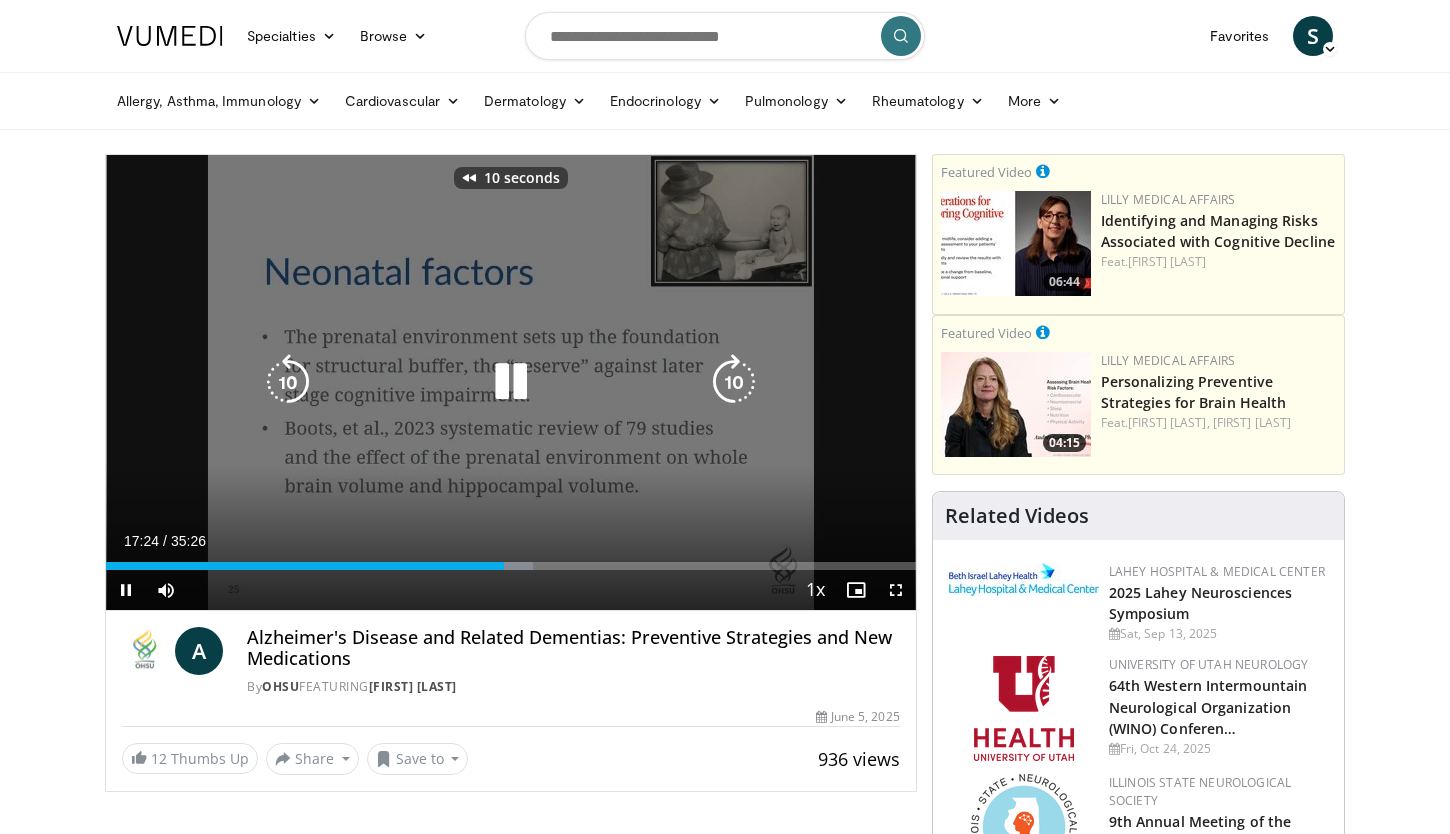 click at bounding box center [288, 382] 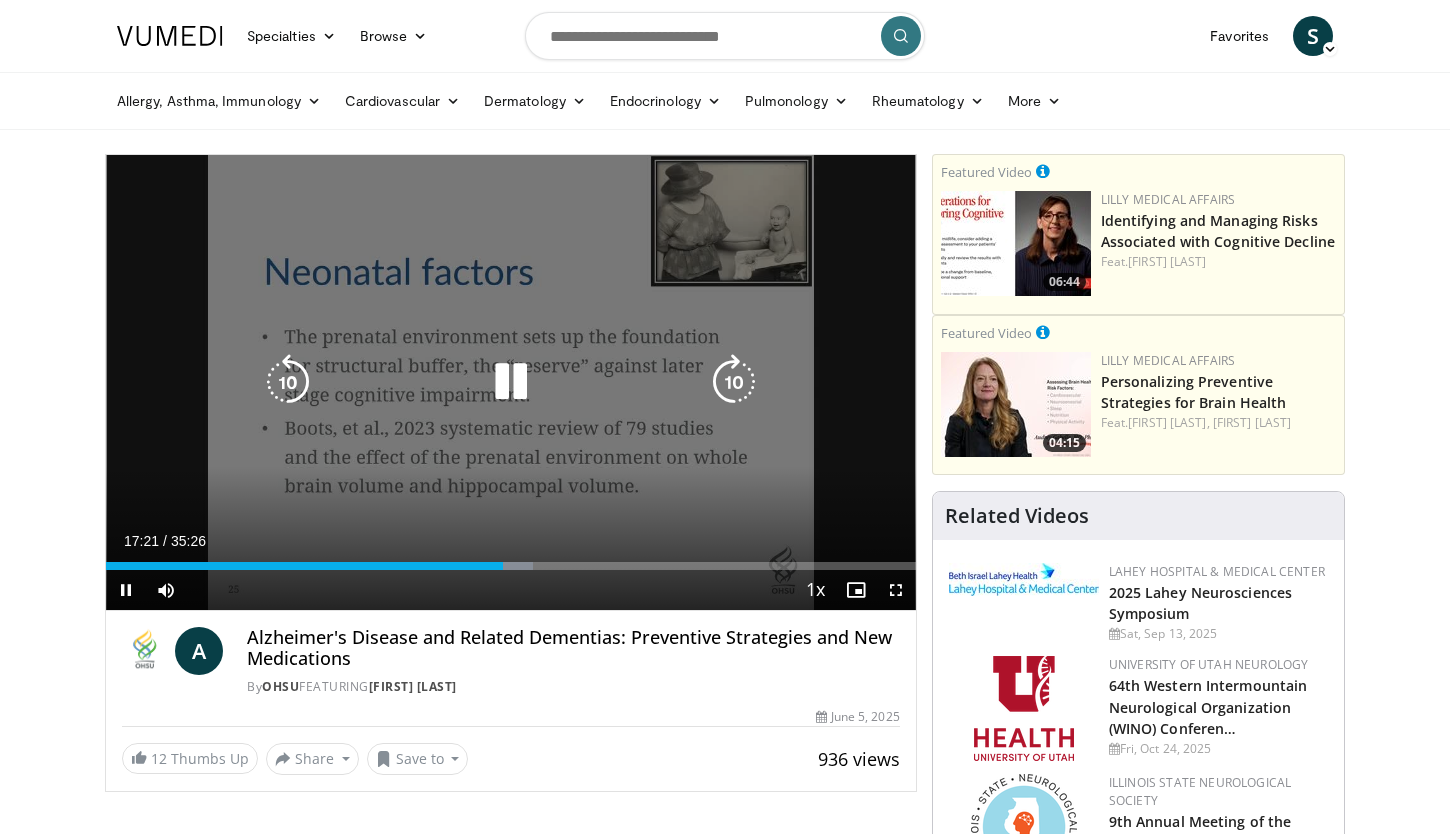 click at bounding box center [288, 382] 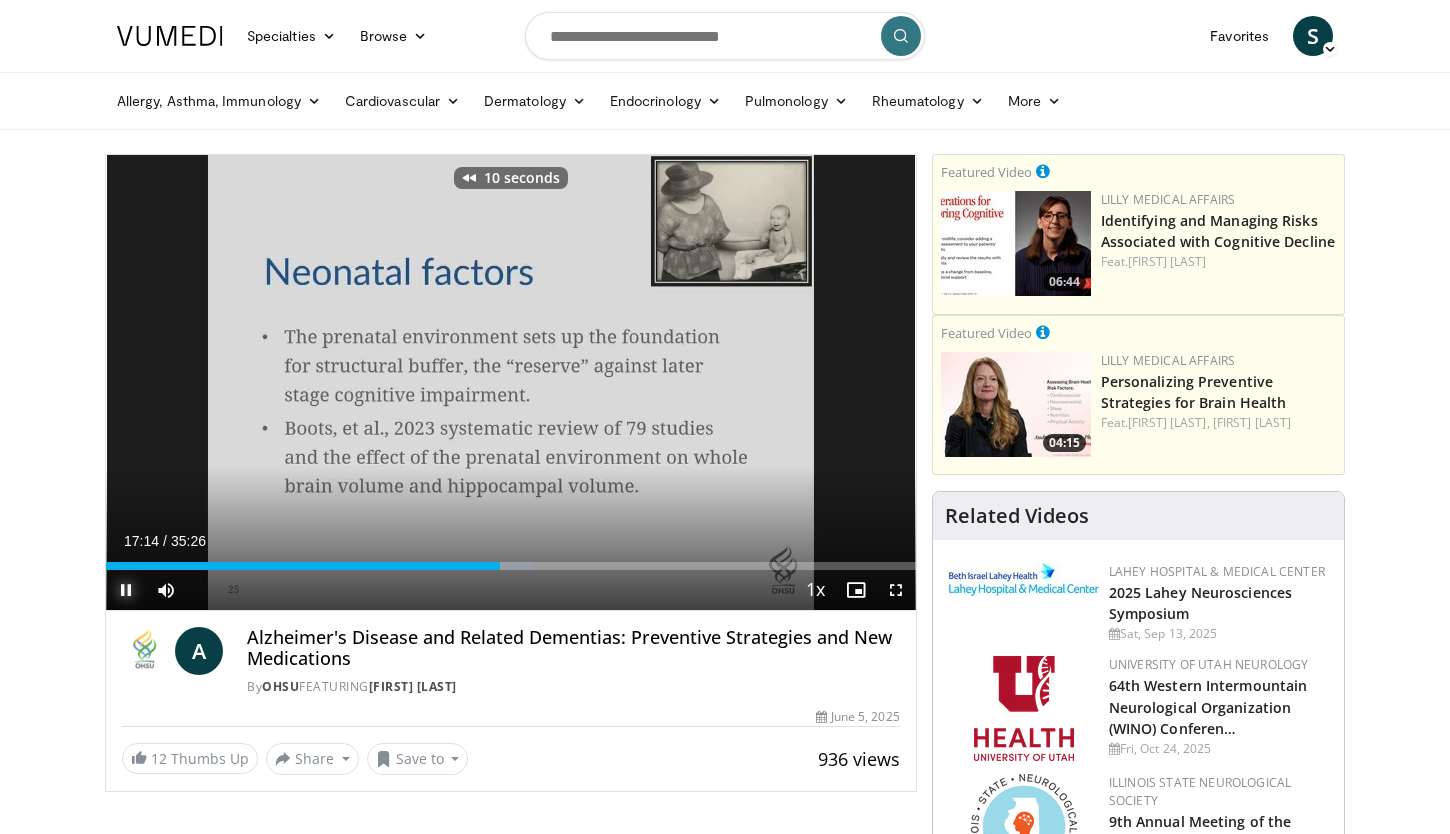 click at bounding box center [126, 590] 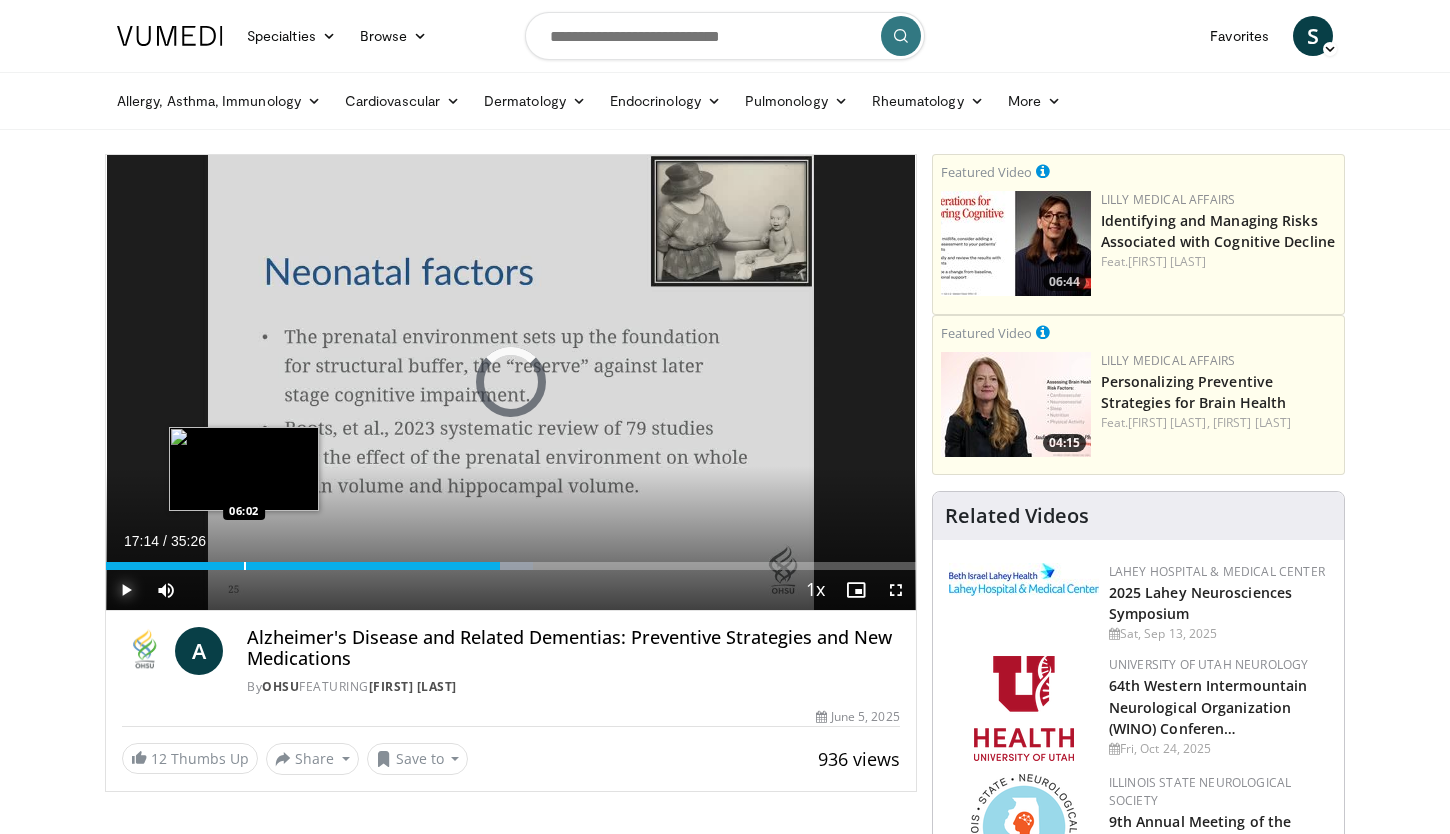 click at bounding box center (245, 566) 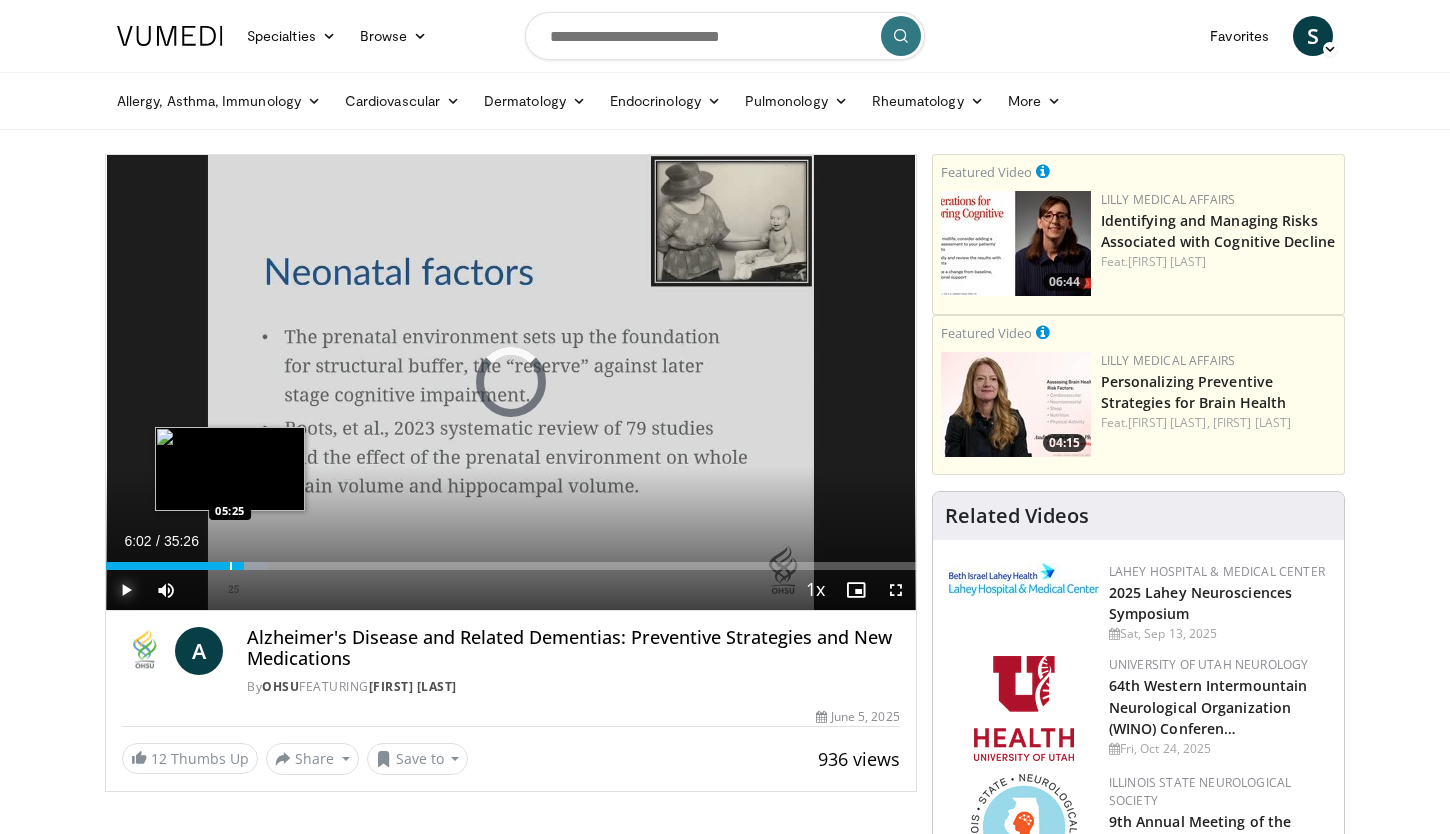 click at bounding box center [231, 566] 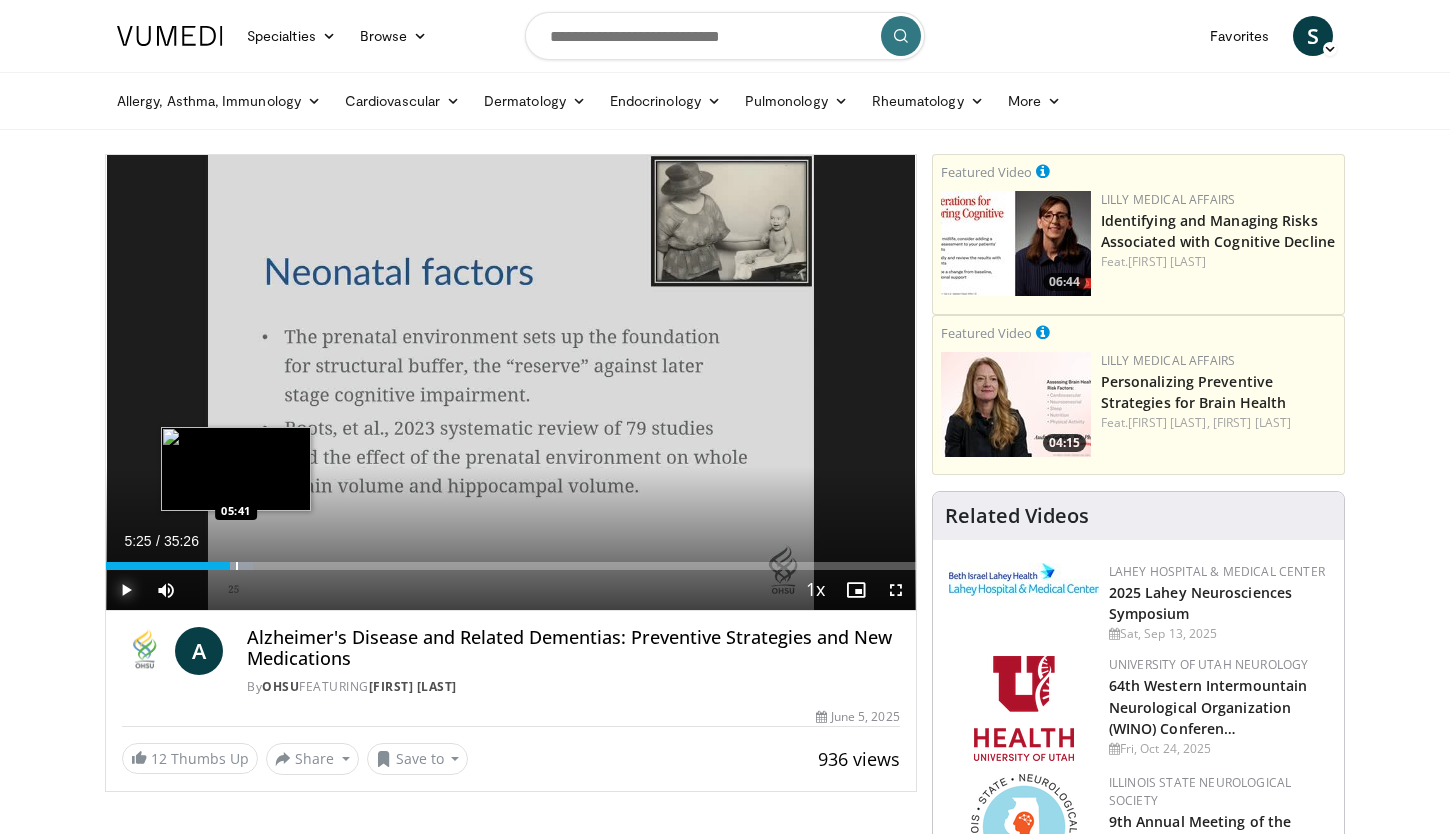click at bounding box center [237, 566] 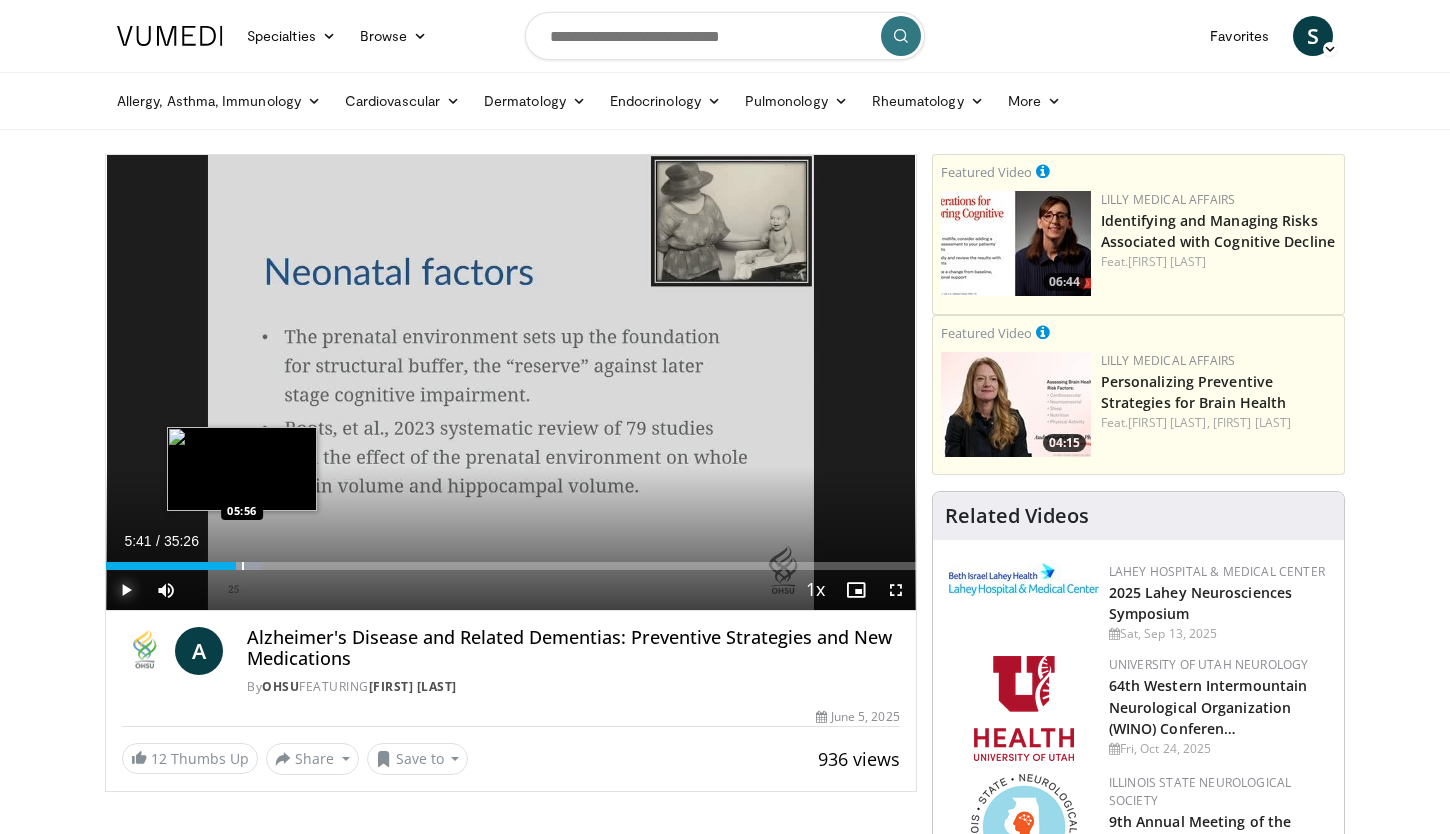 click at bounding box center [243, 566] 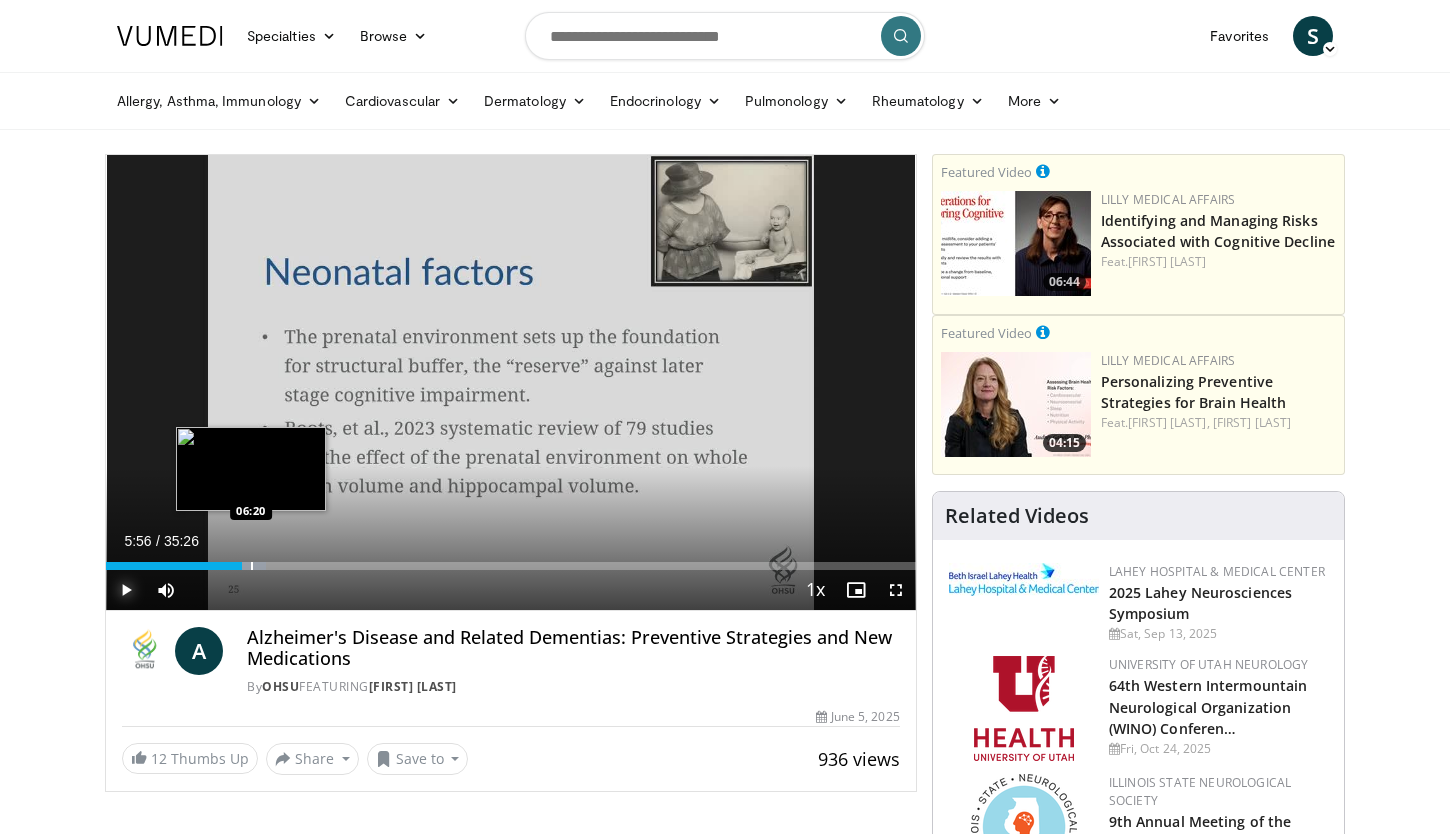 click at bounding box center [252, 566] 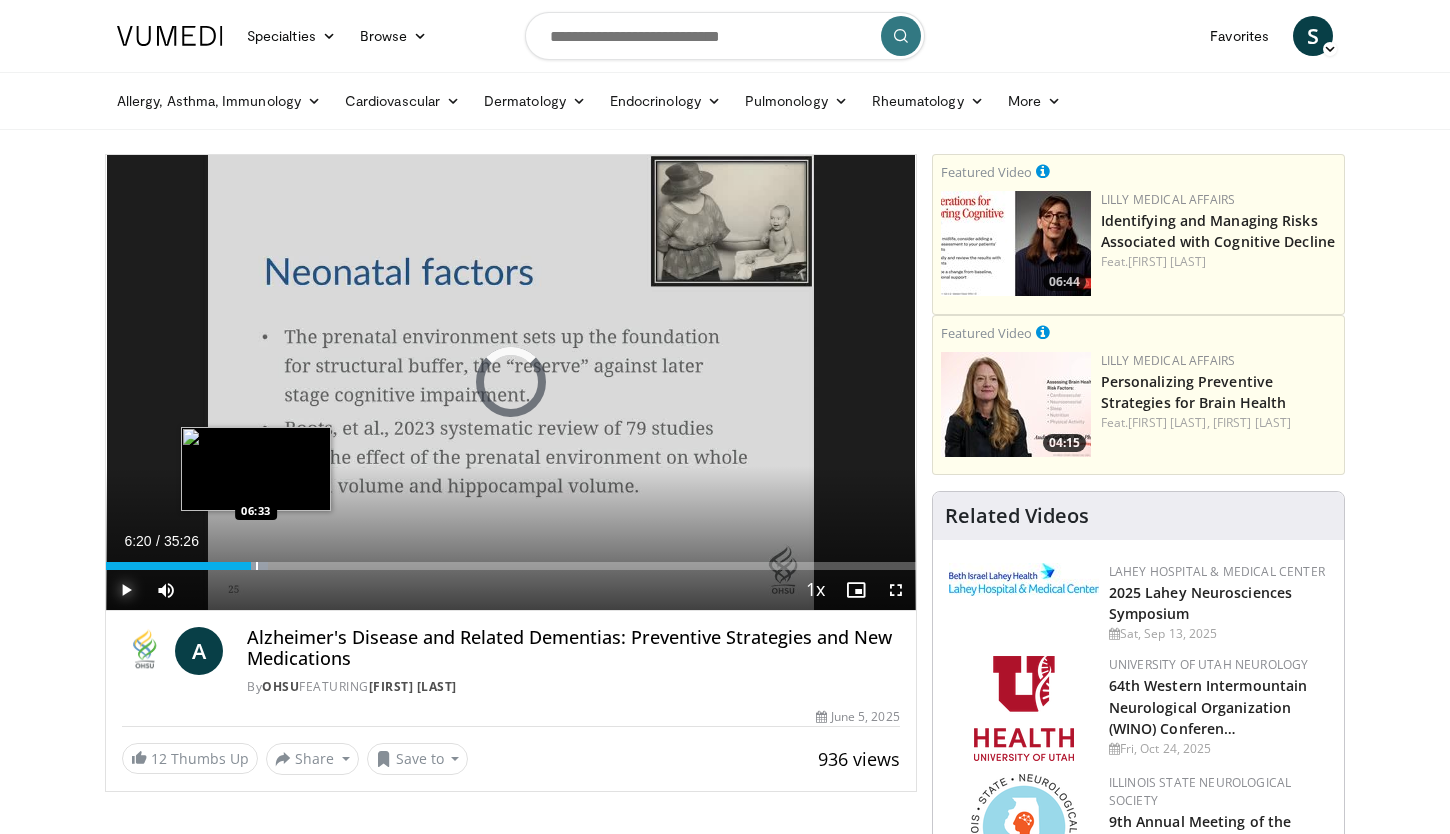 click at bounding box center [257, 566] 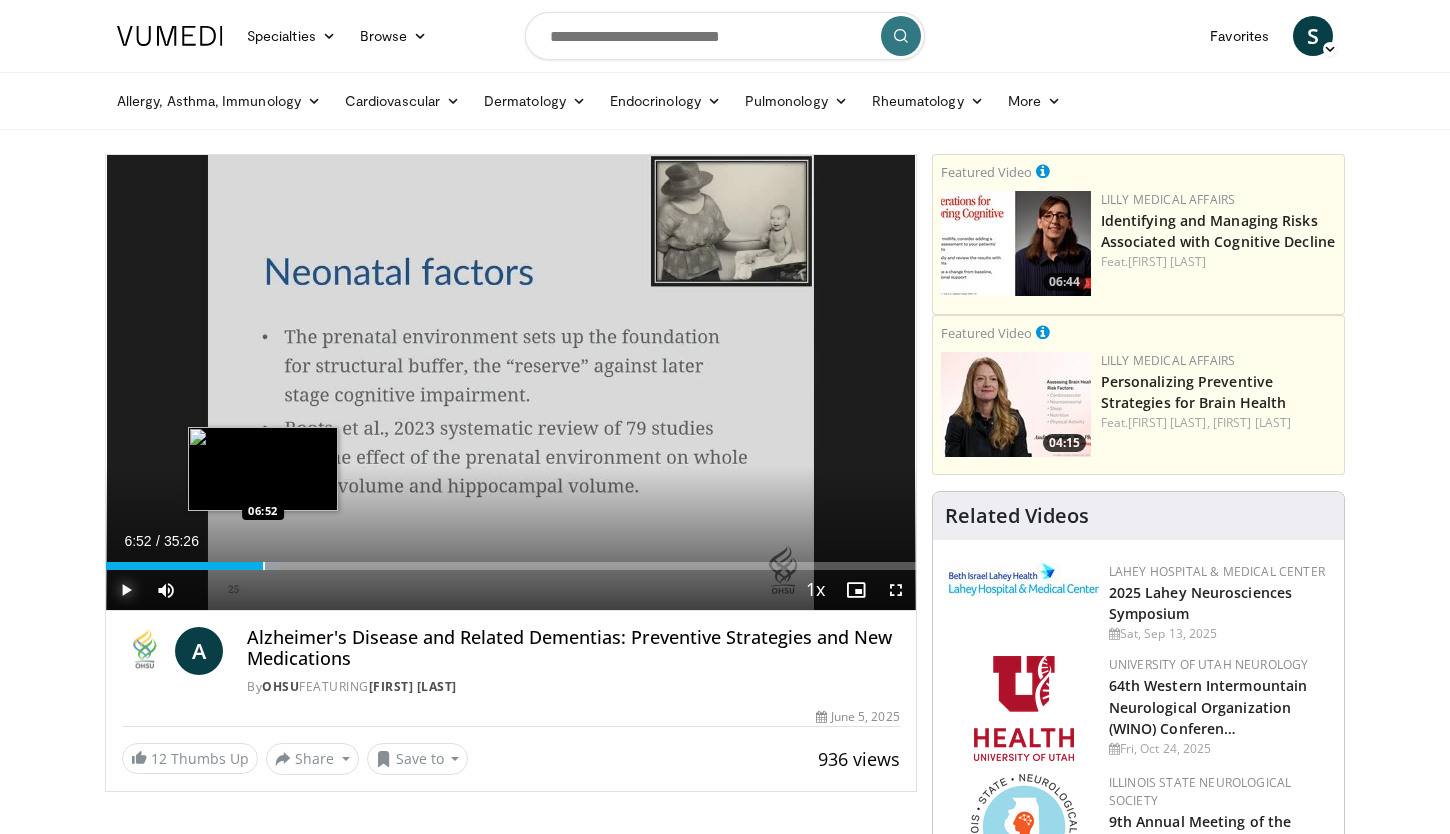 click at bounding box center [264, 566] 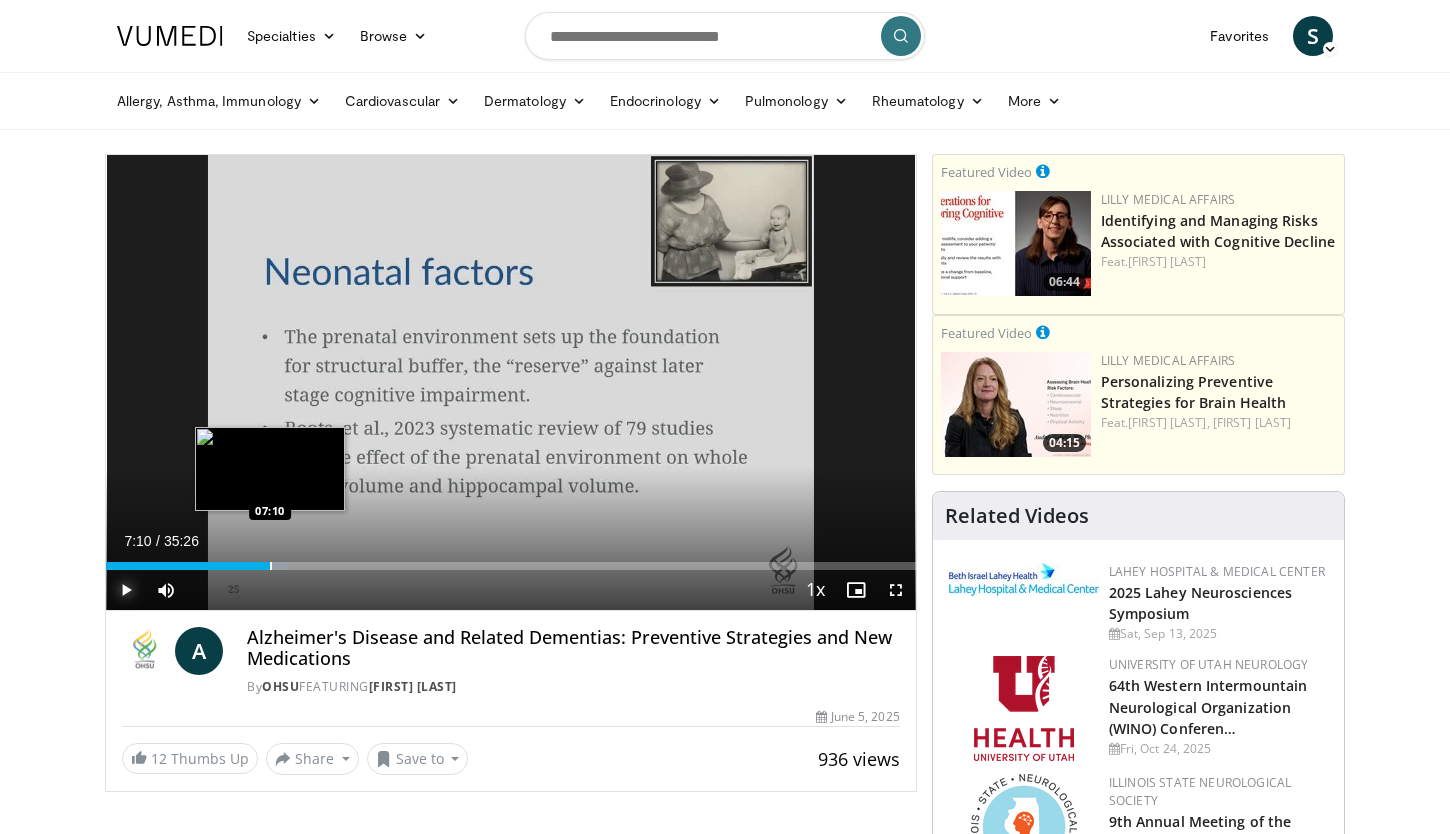 click at bounding box center [271, 566] 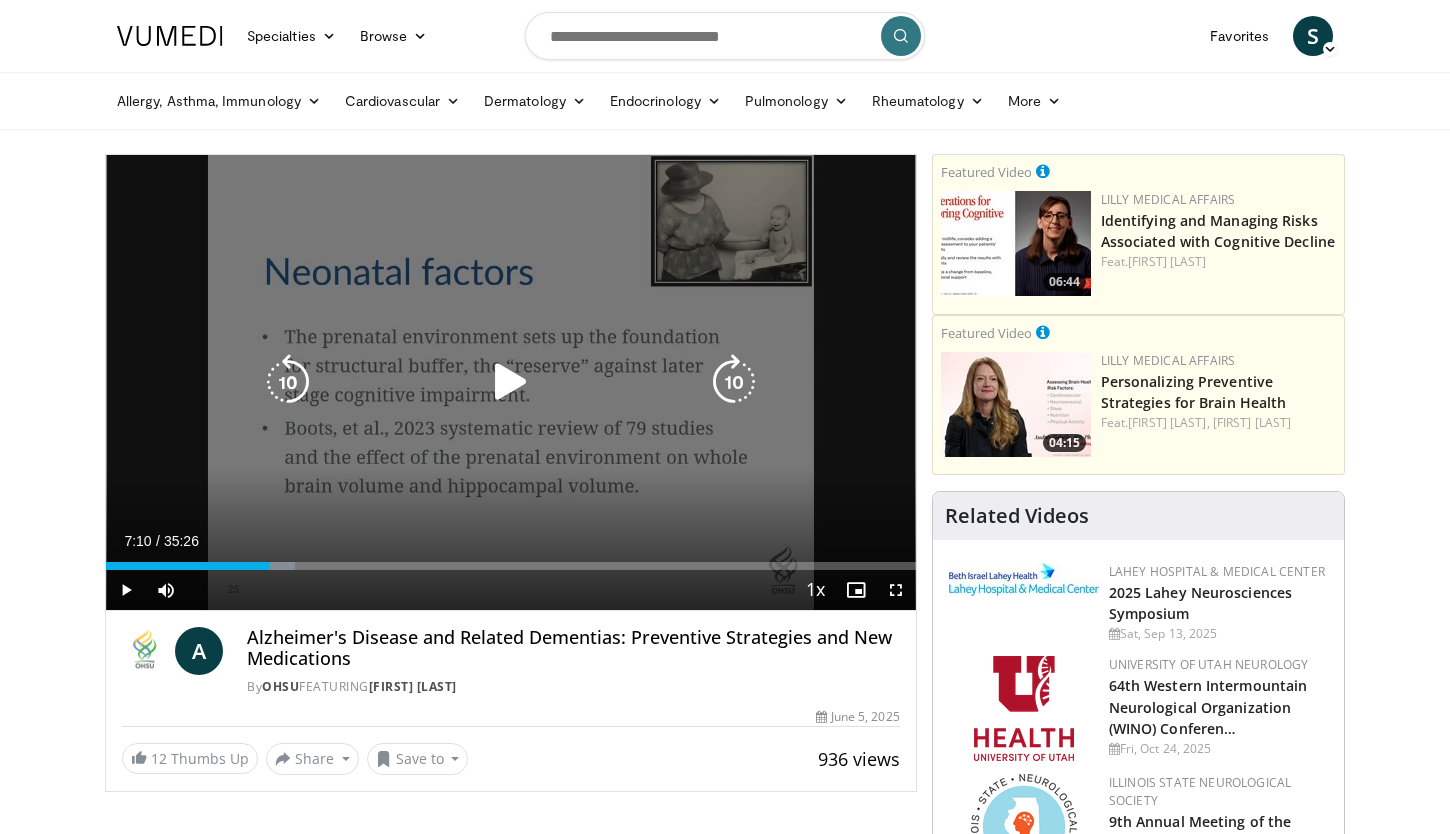 click at bounding box center (734, 382) 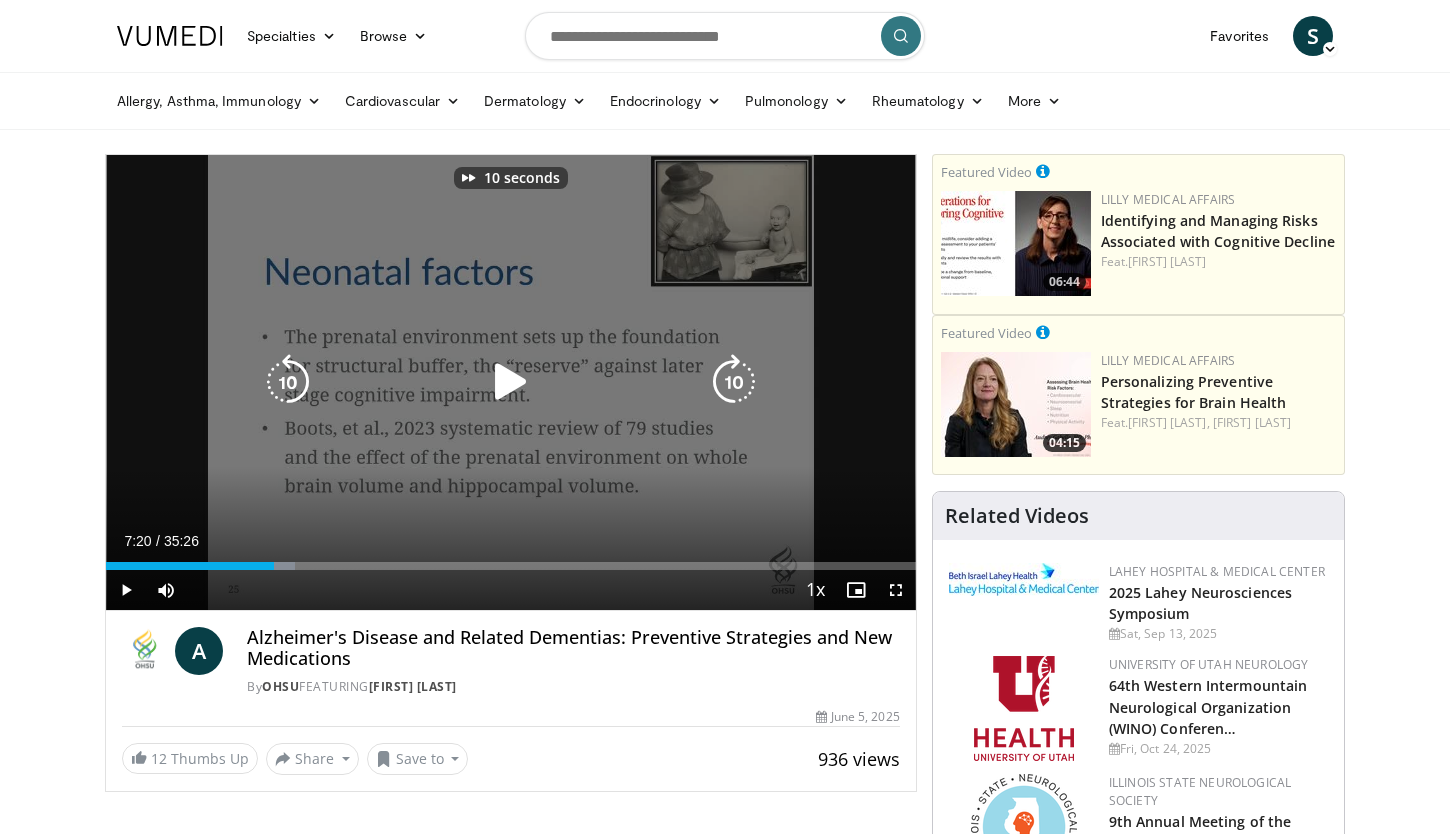 click at bounding box center [734, 382] 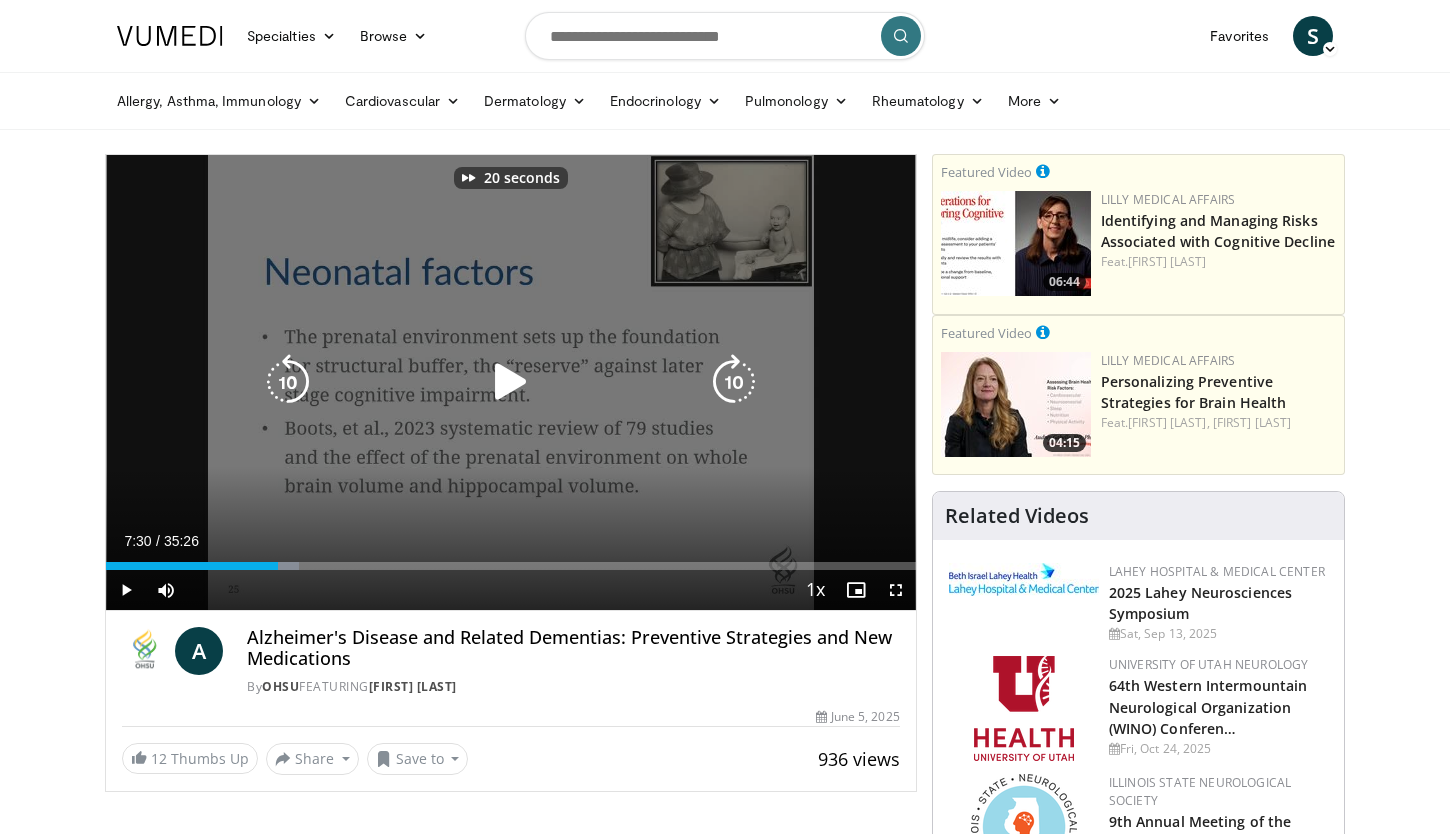 click at bounding box center (734, 382) 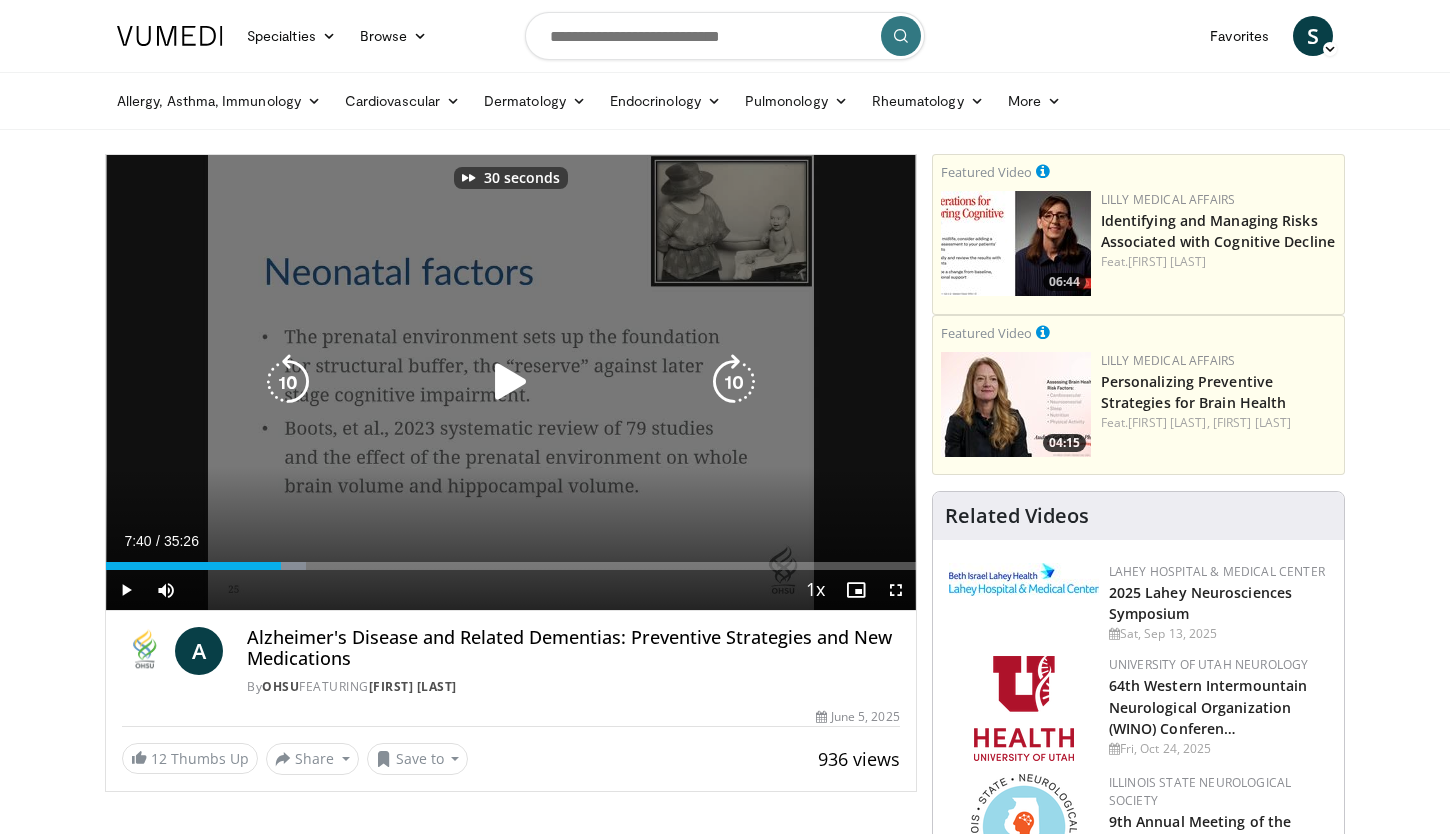 click at bounding box center [734, 382] 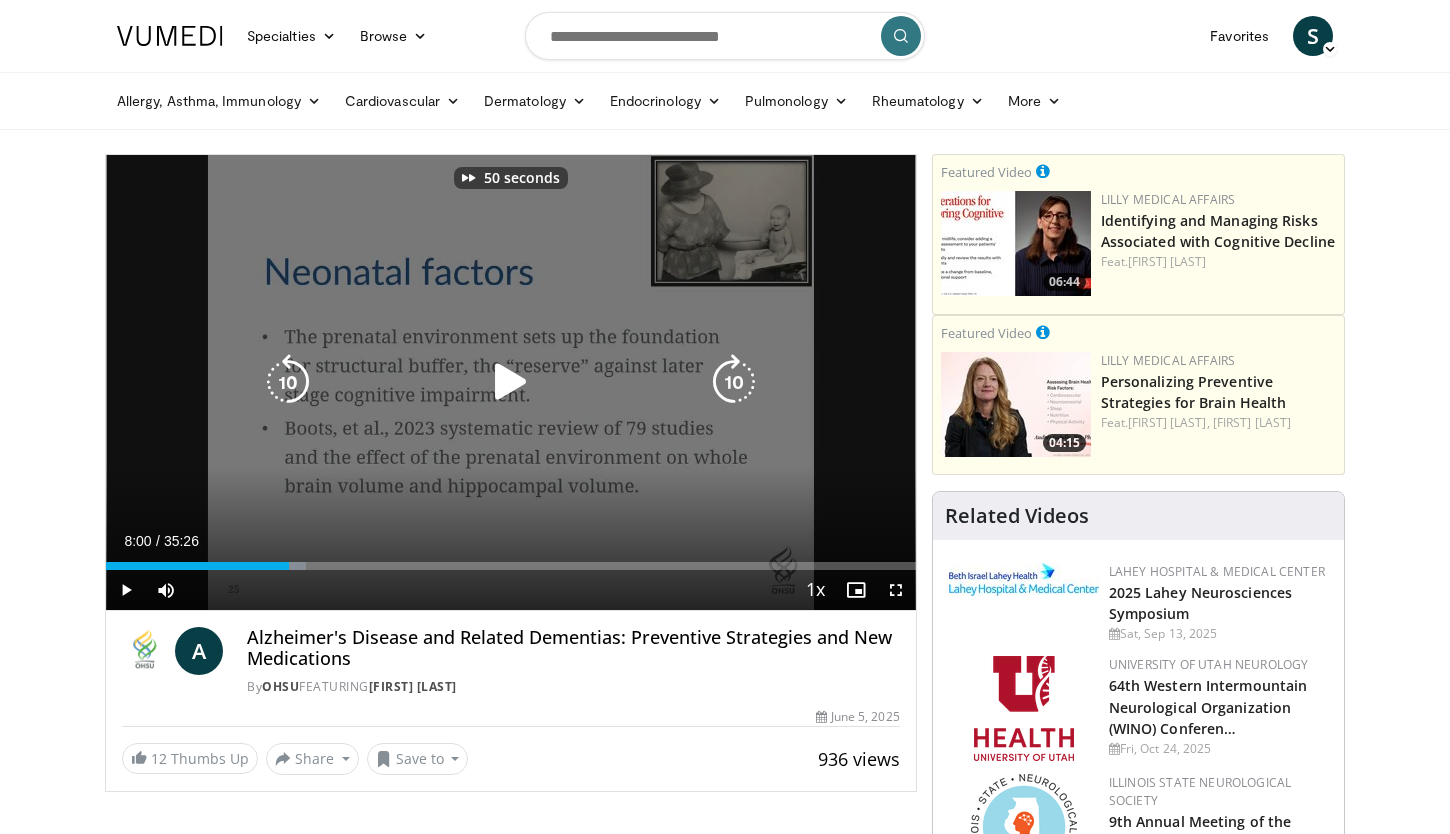 click at bounding box center (734, 382) 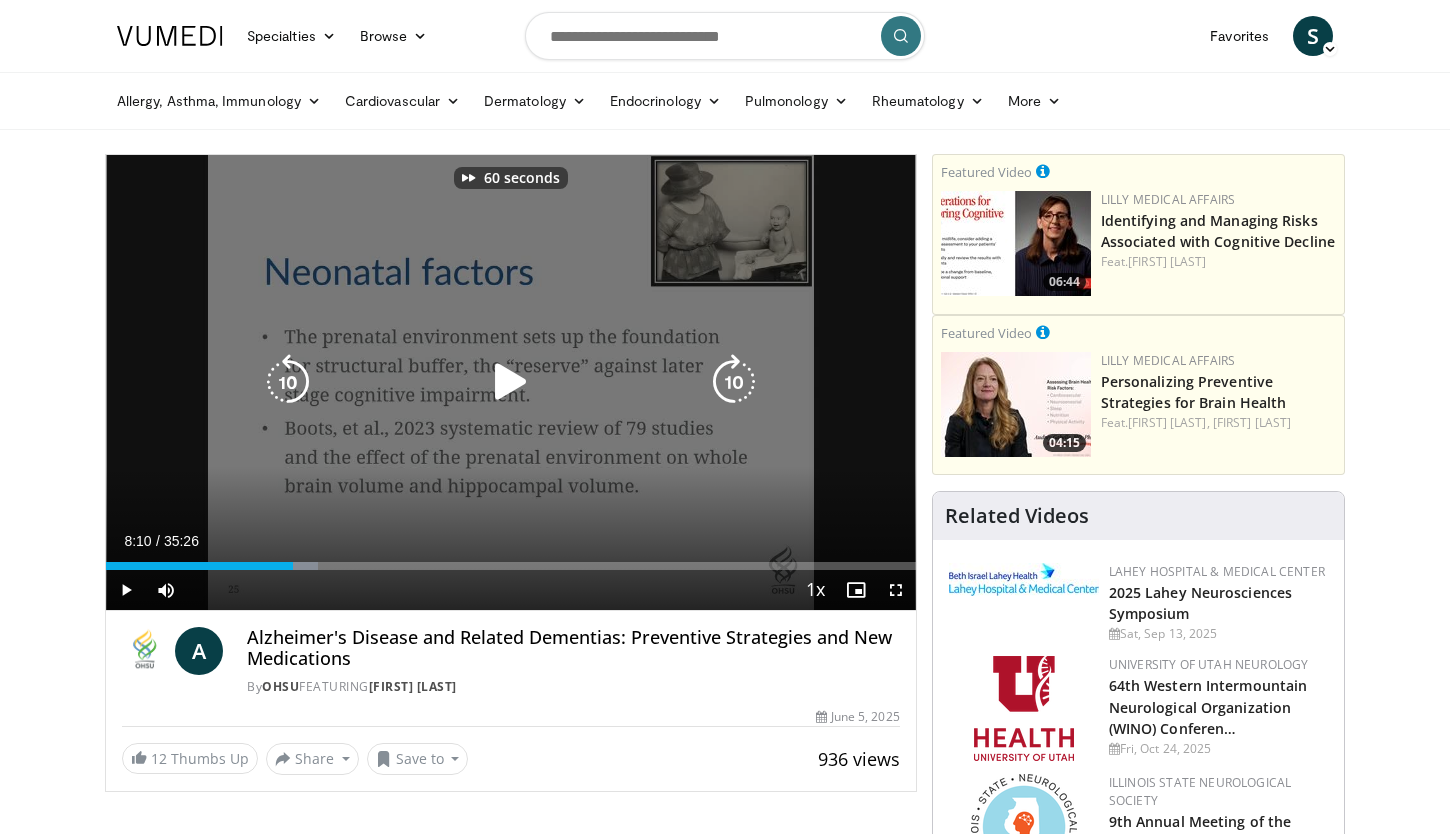 click at bounding box center (734, 382) 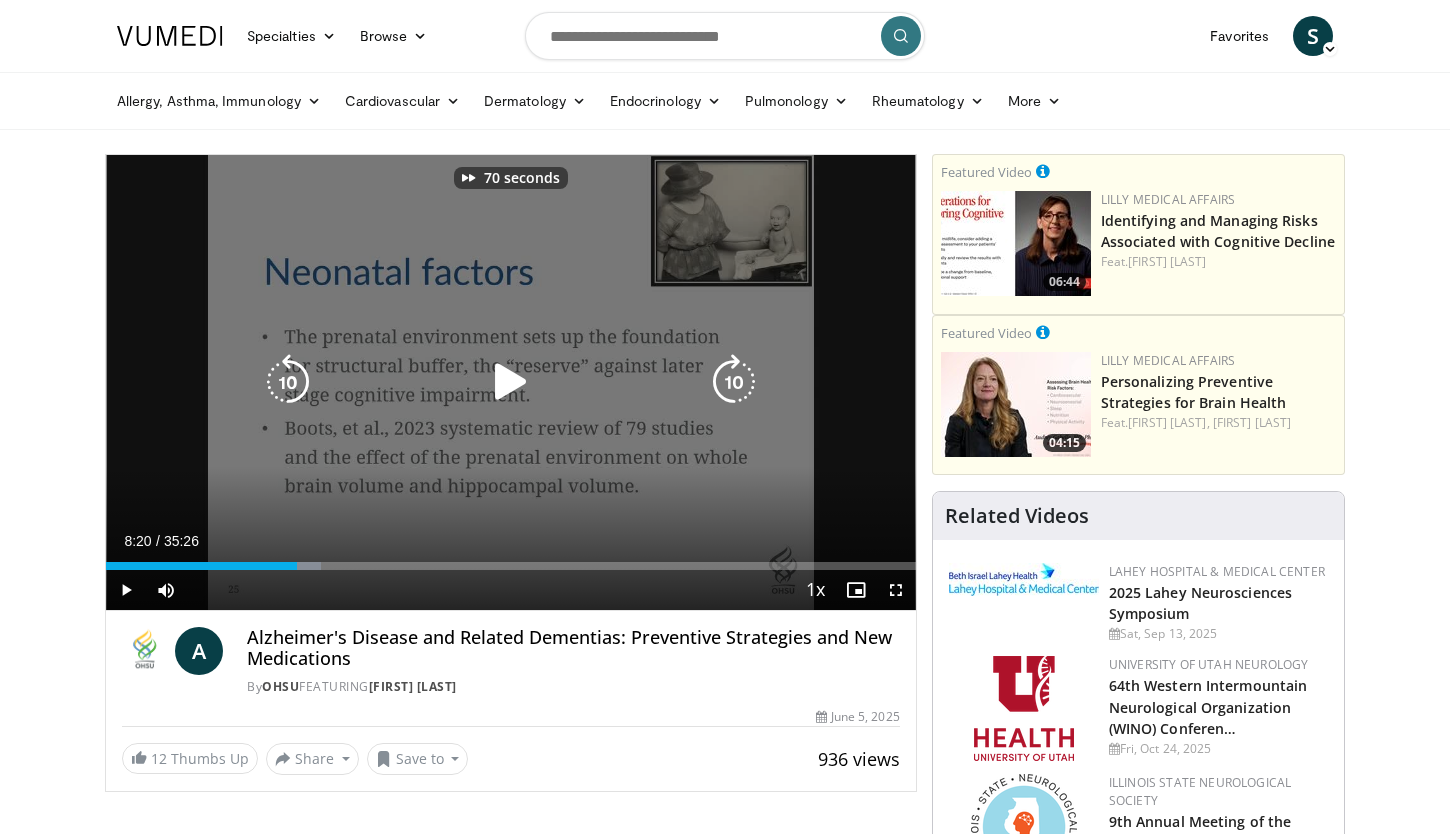 click at bounding box center [734, 382] 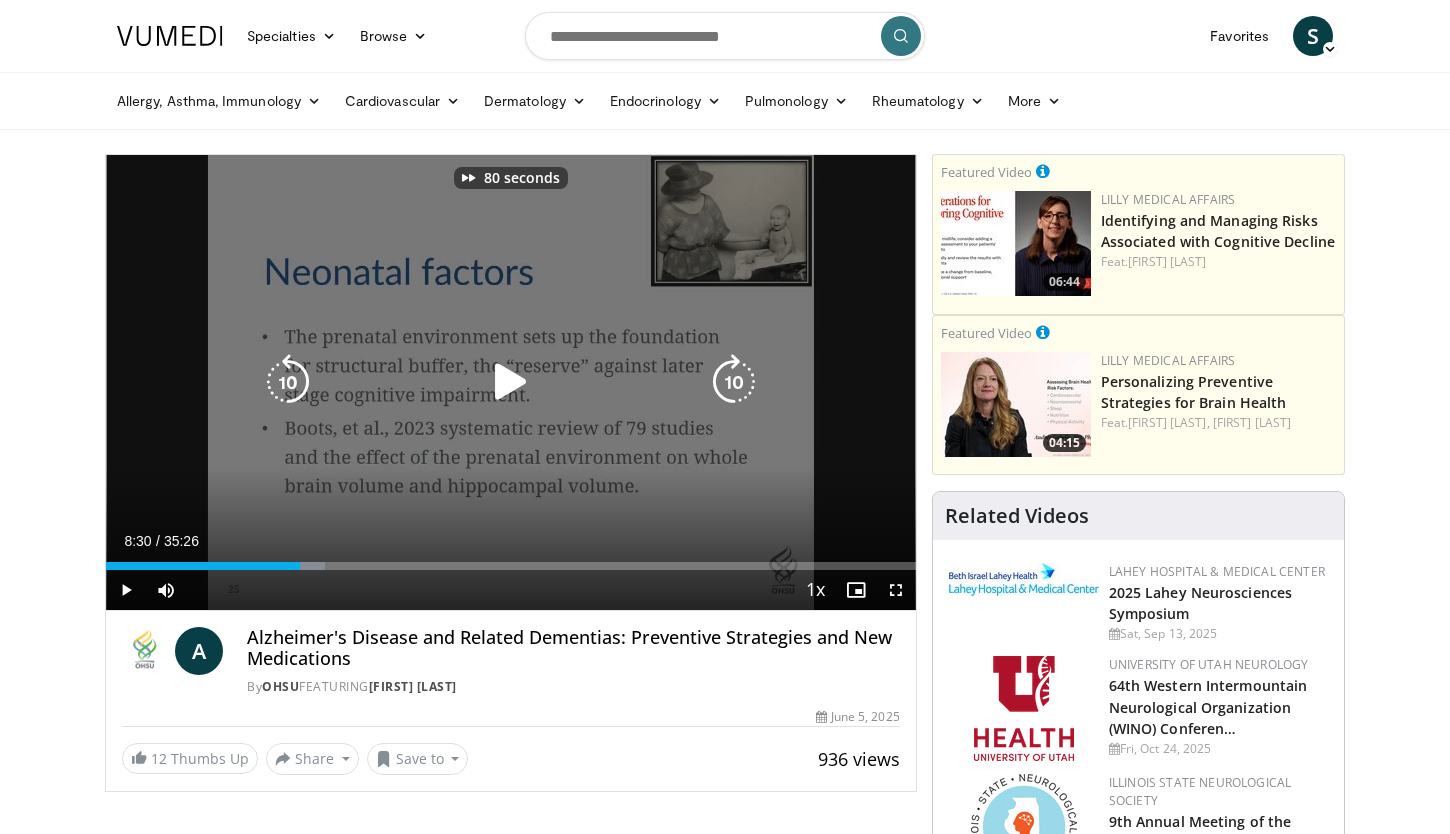click at bounding box center (734, 382) 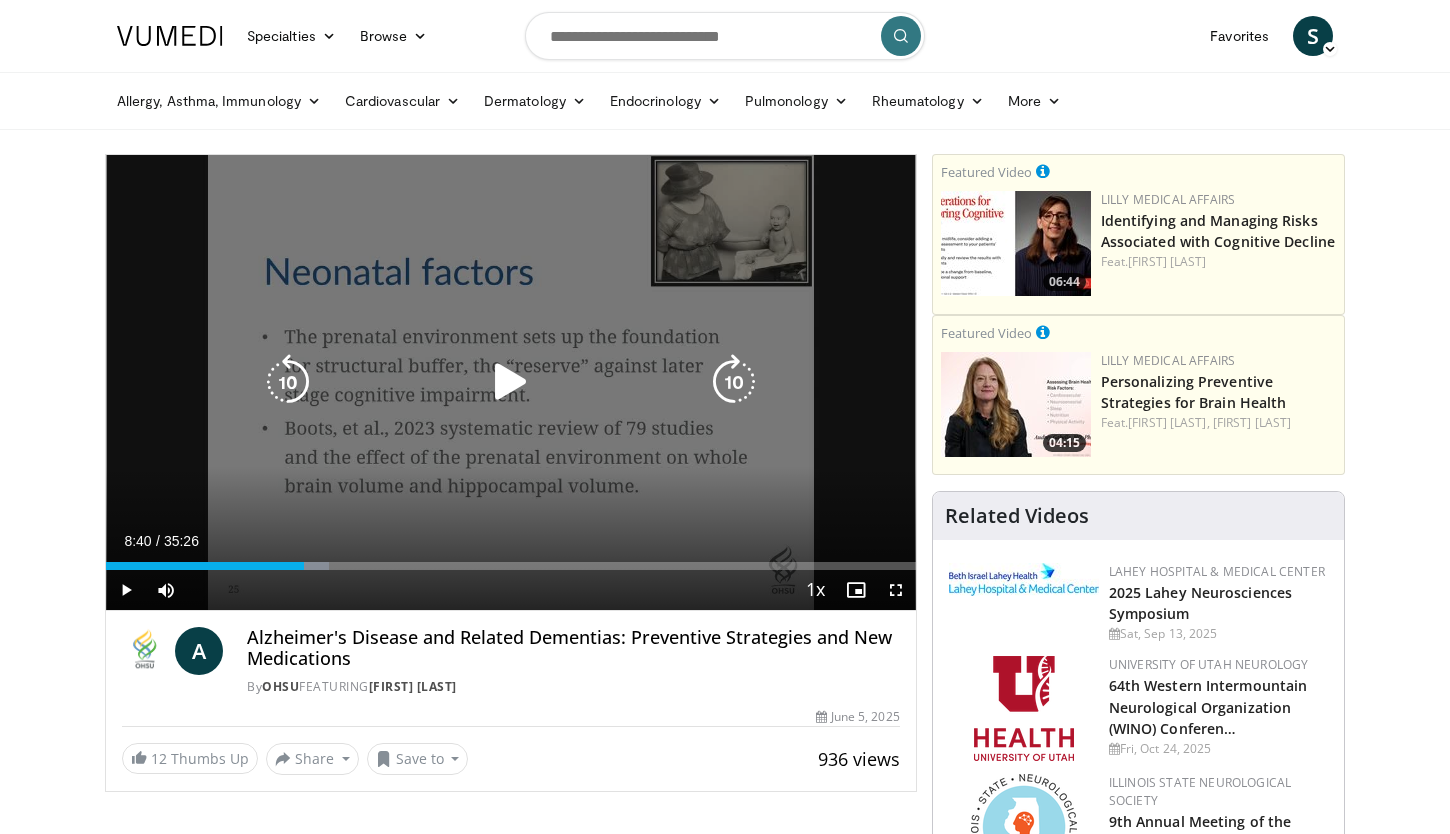 click at bounding box center [288, 382] 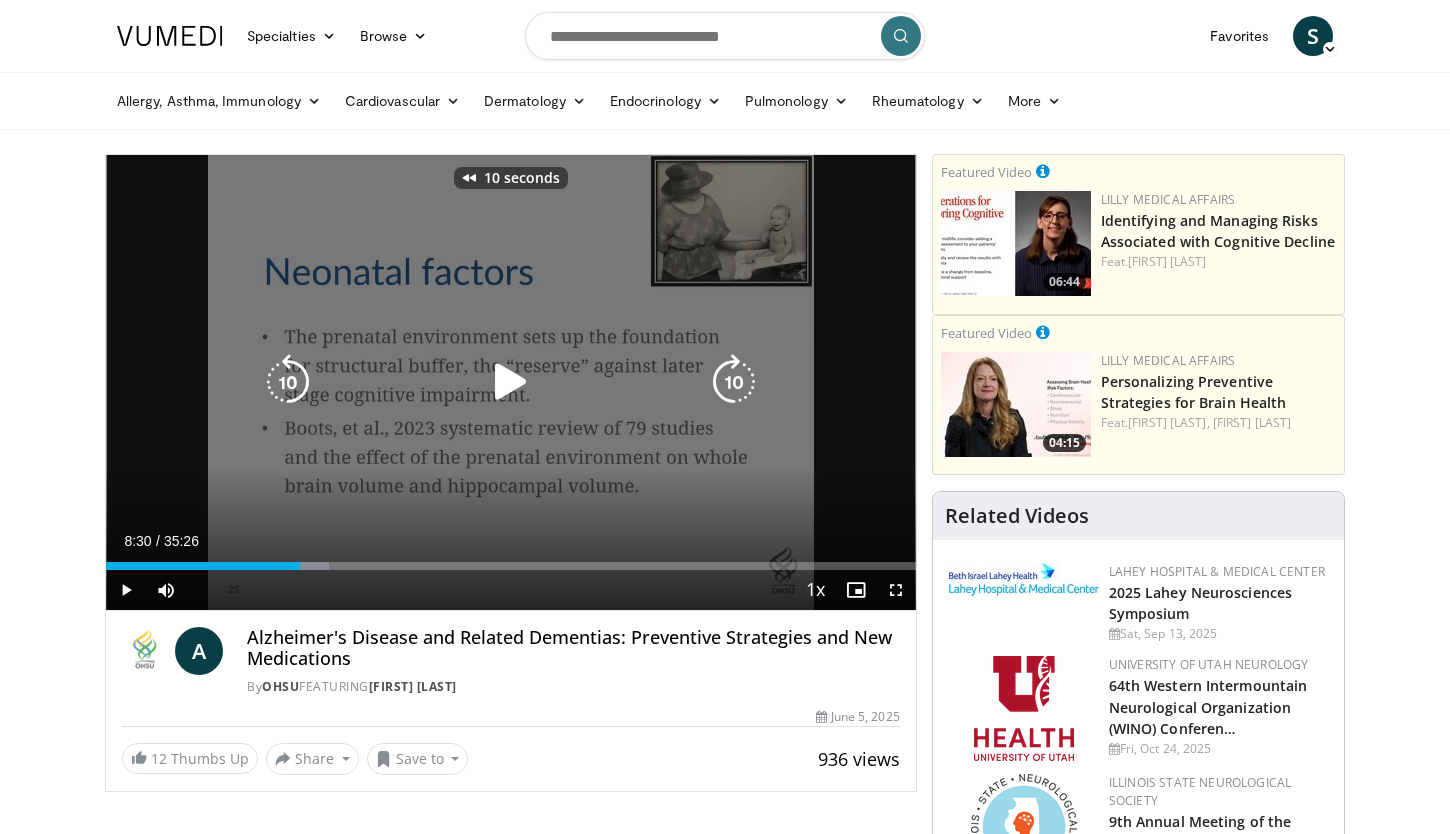 click at bounding box center [288, 382] 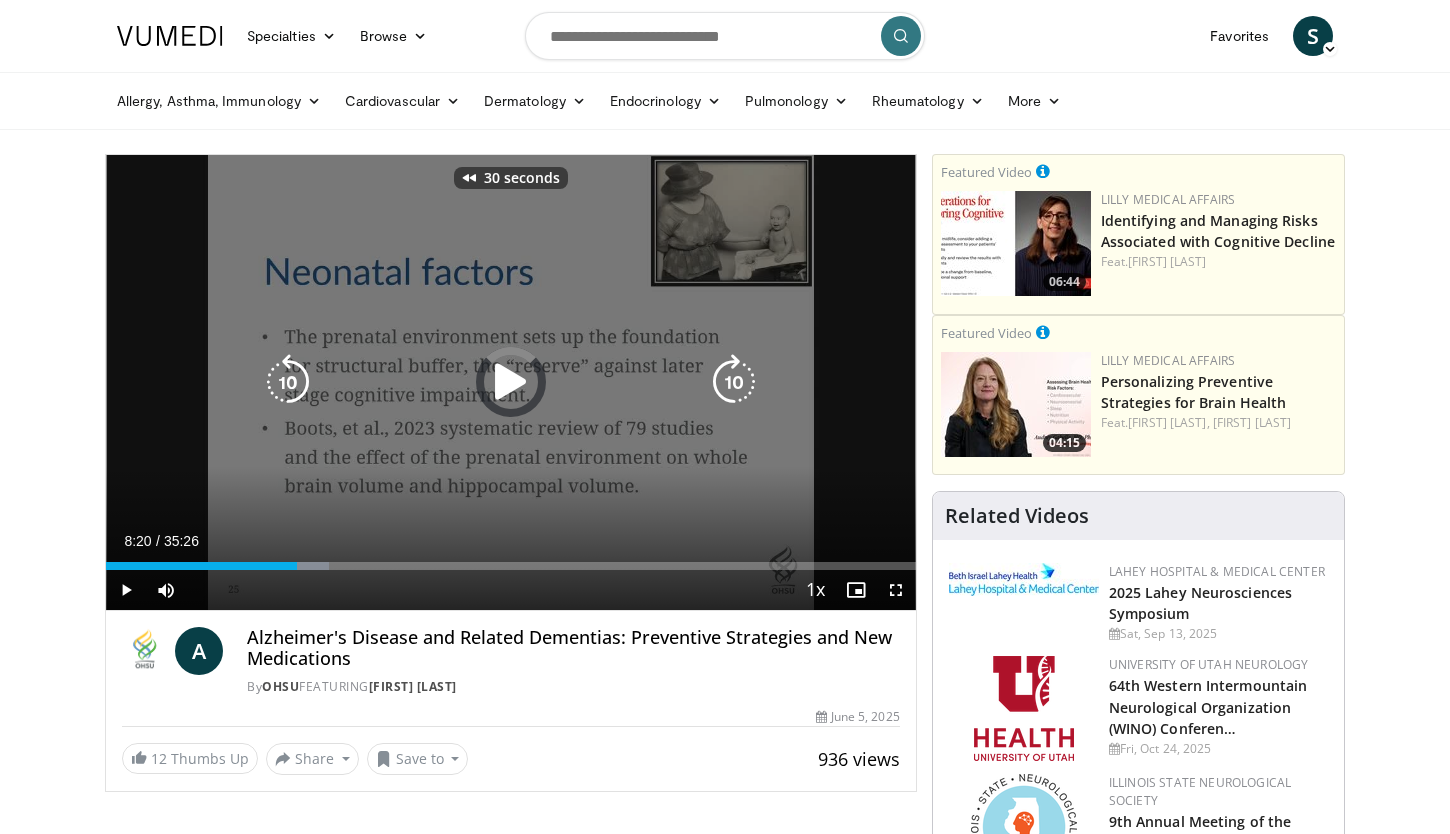 click at bounding box center [288, 382] 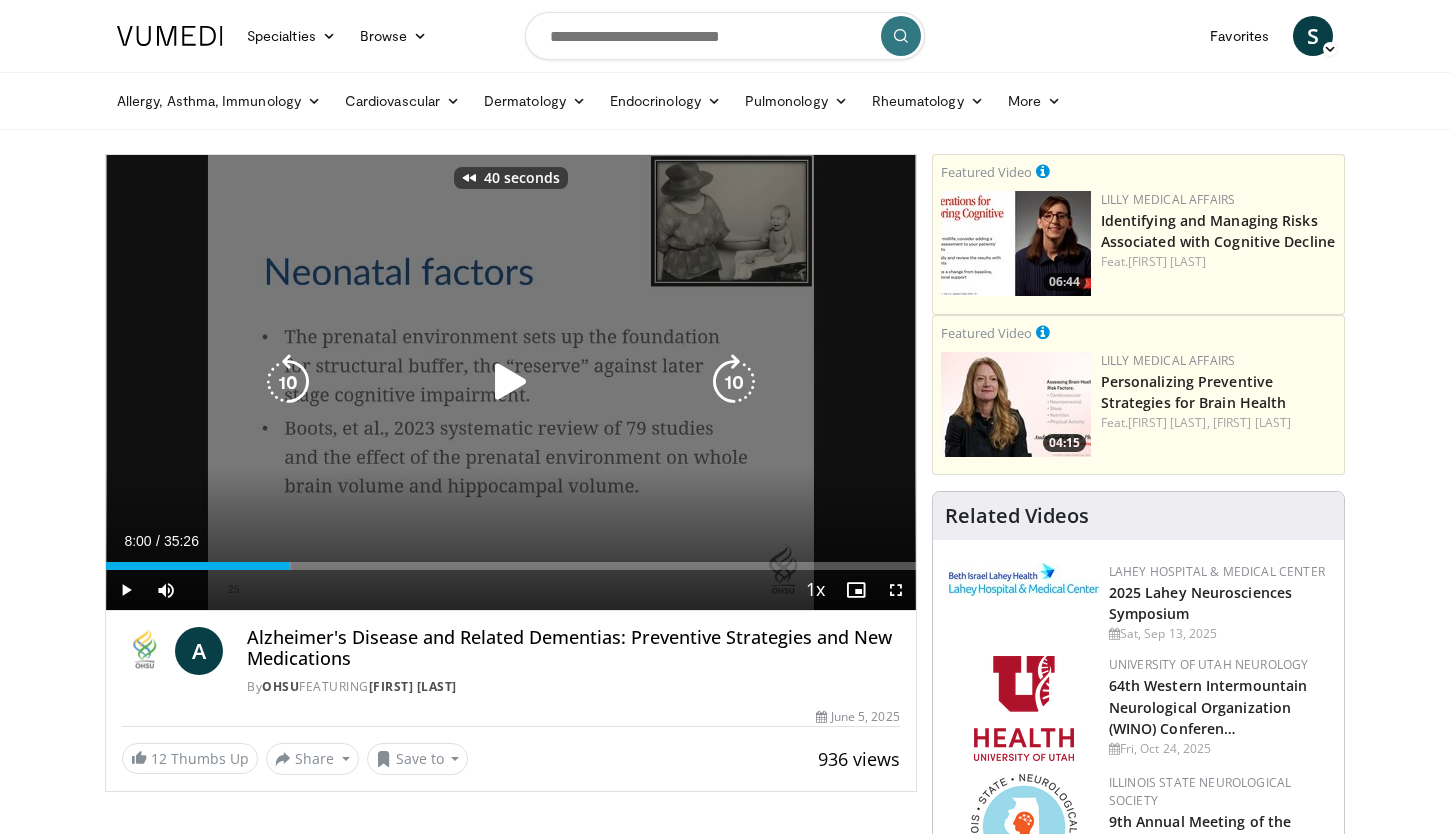 click at bounding box center (288, 382) 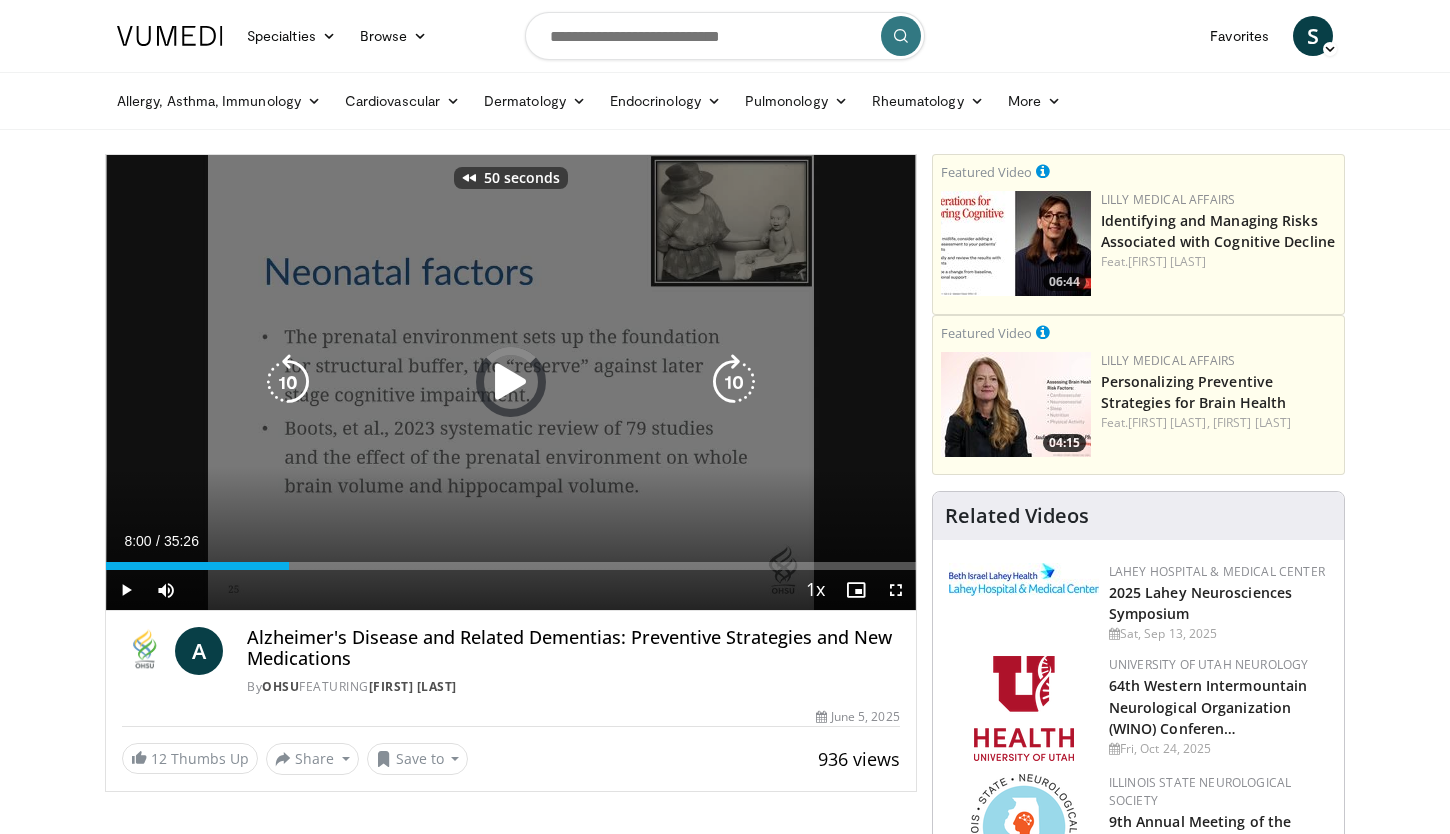 click at bounding box center [288, 382] 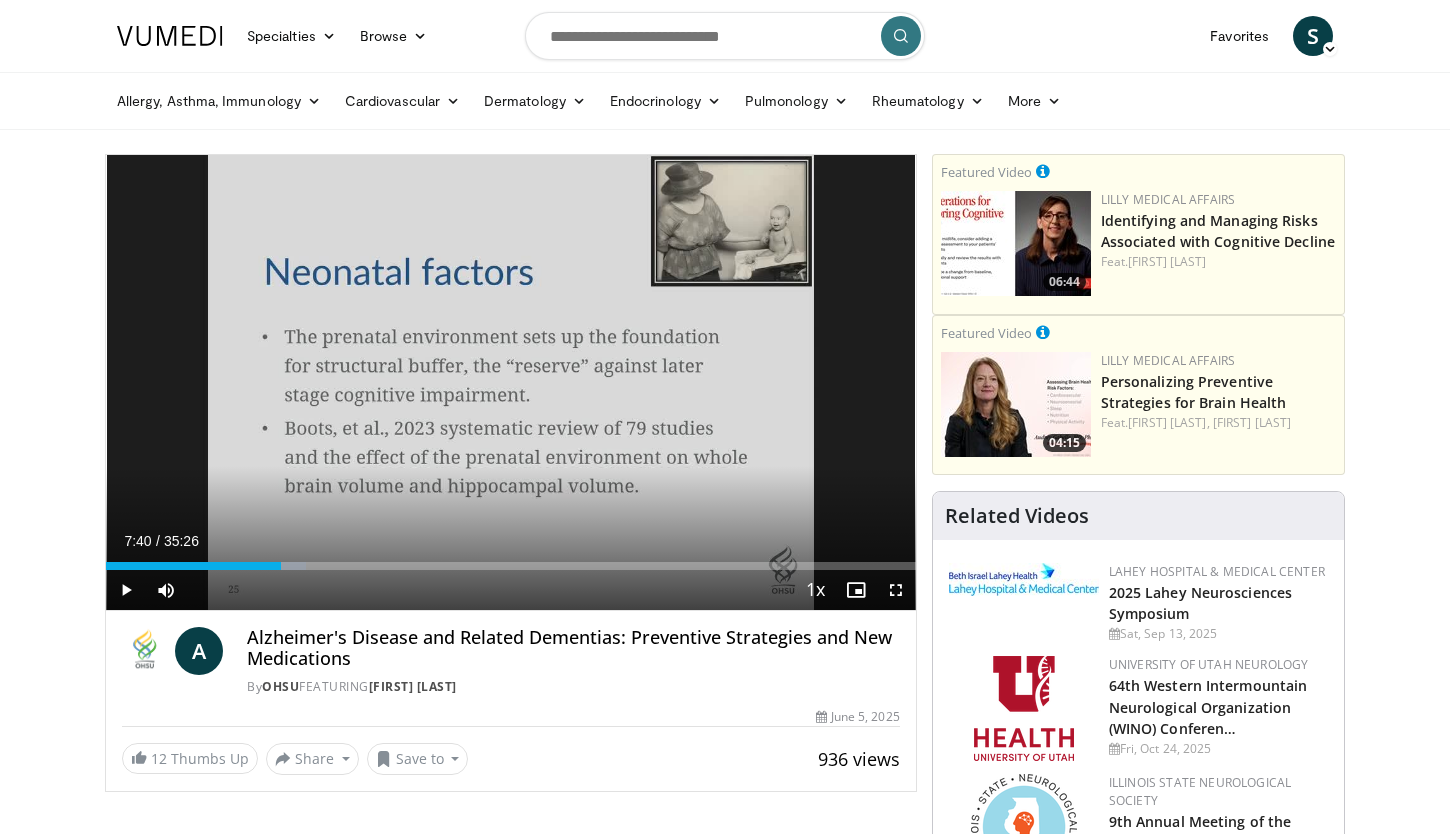 type 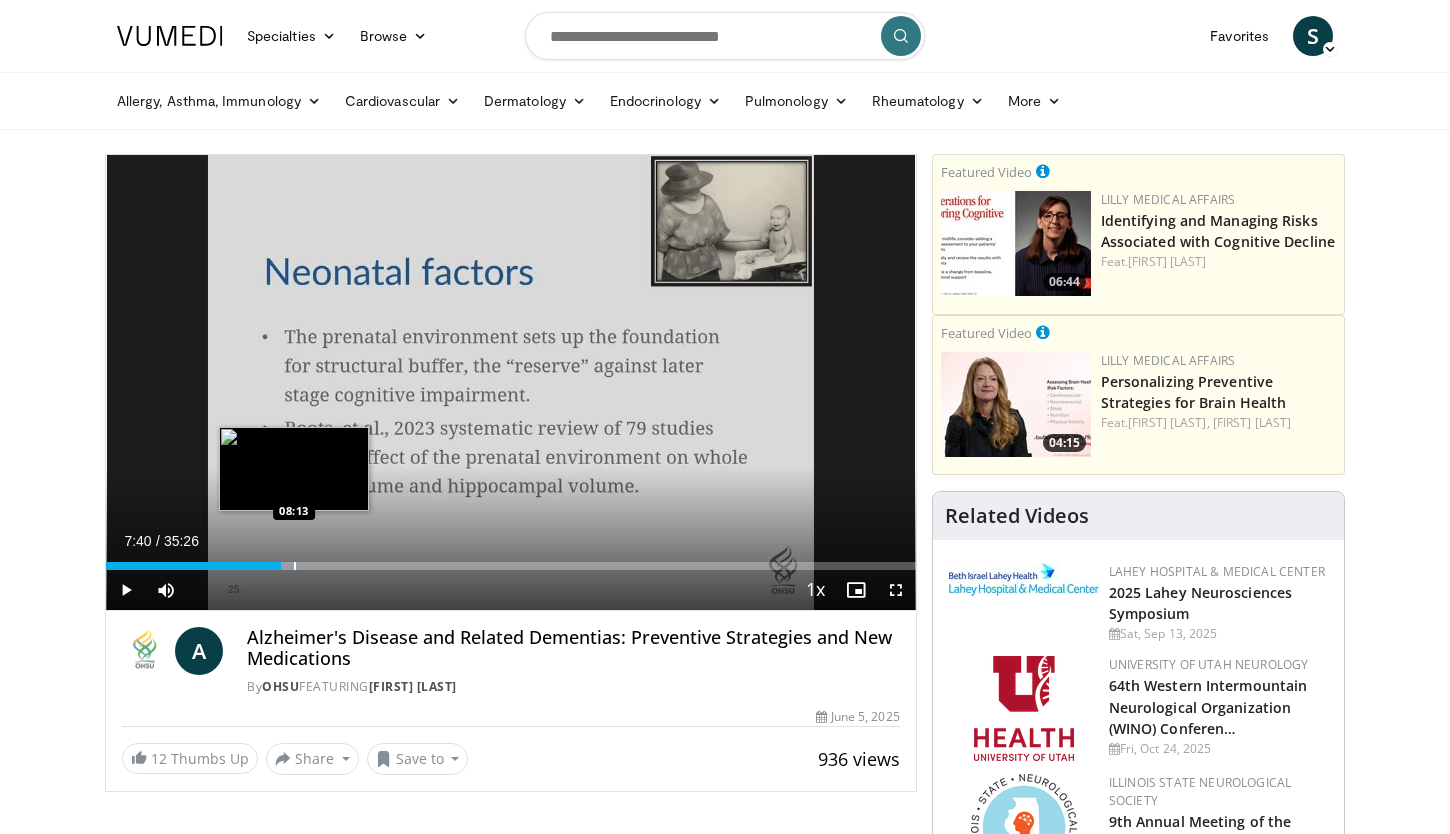 click at bounding box center (295, 566) 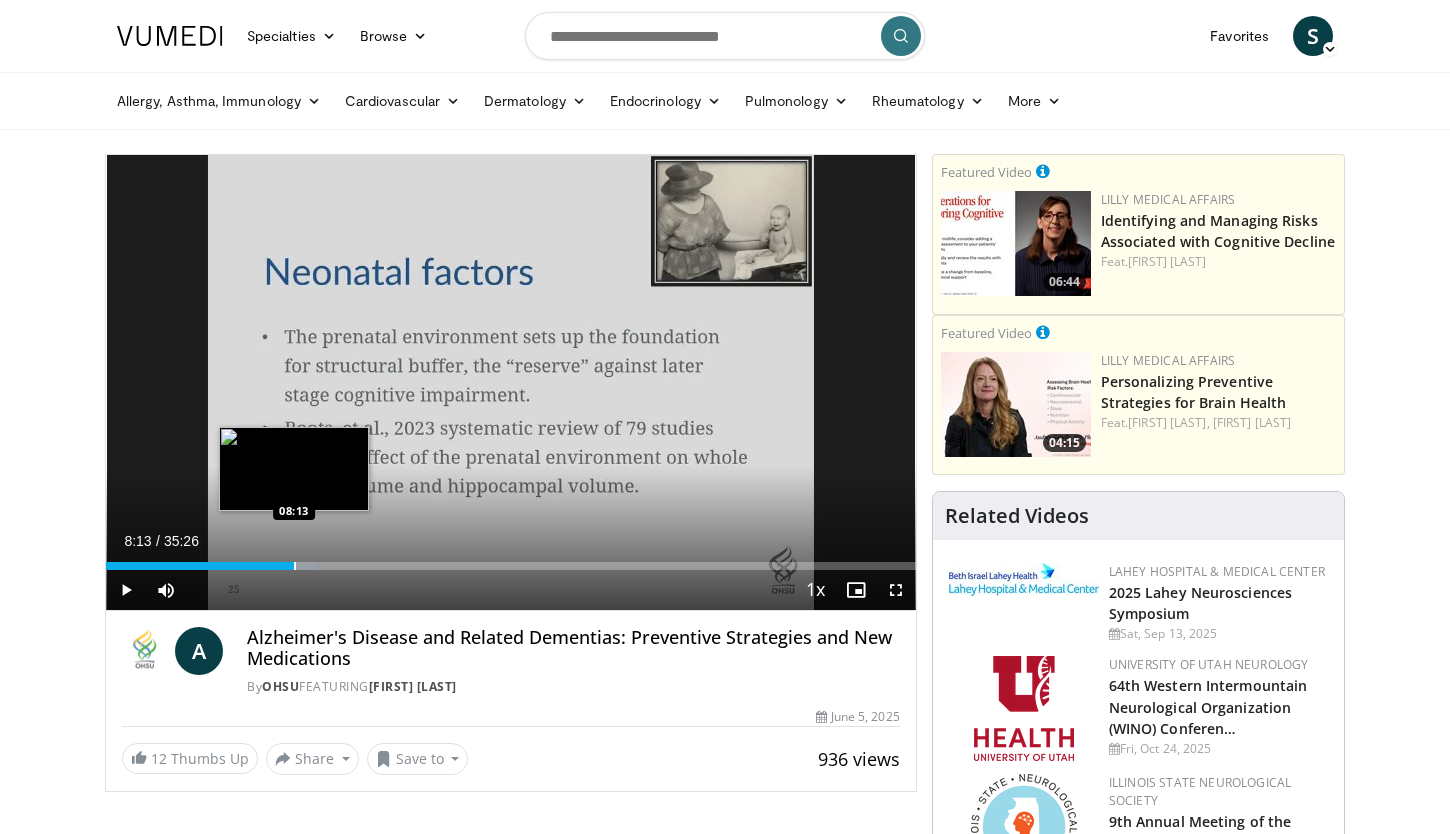 click at bounding box center [295, 566] 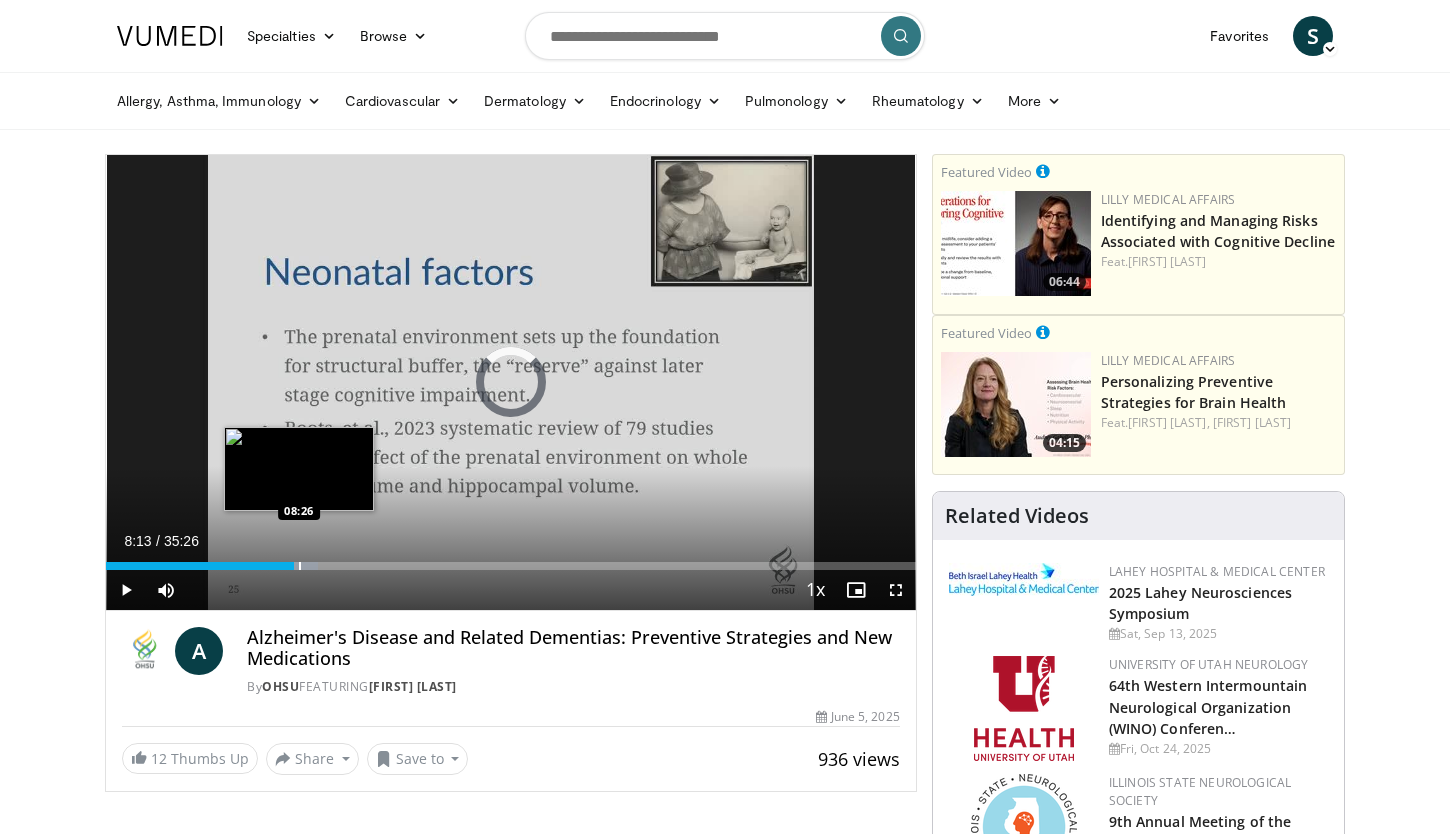 click at bounding box center [300, 566] 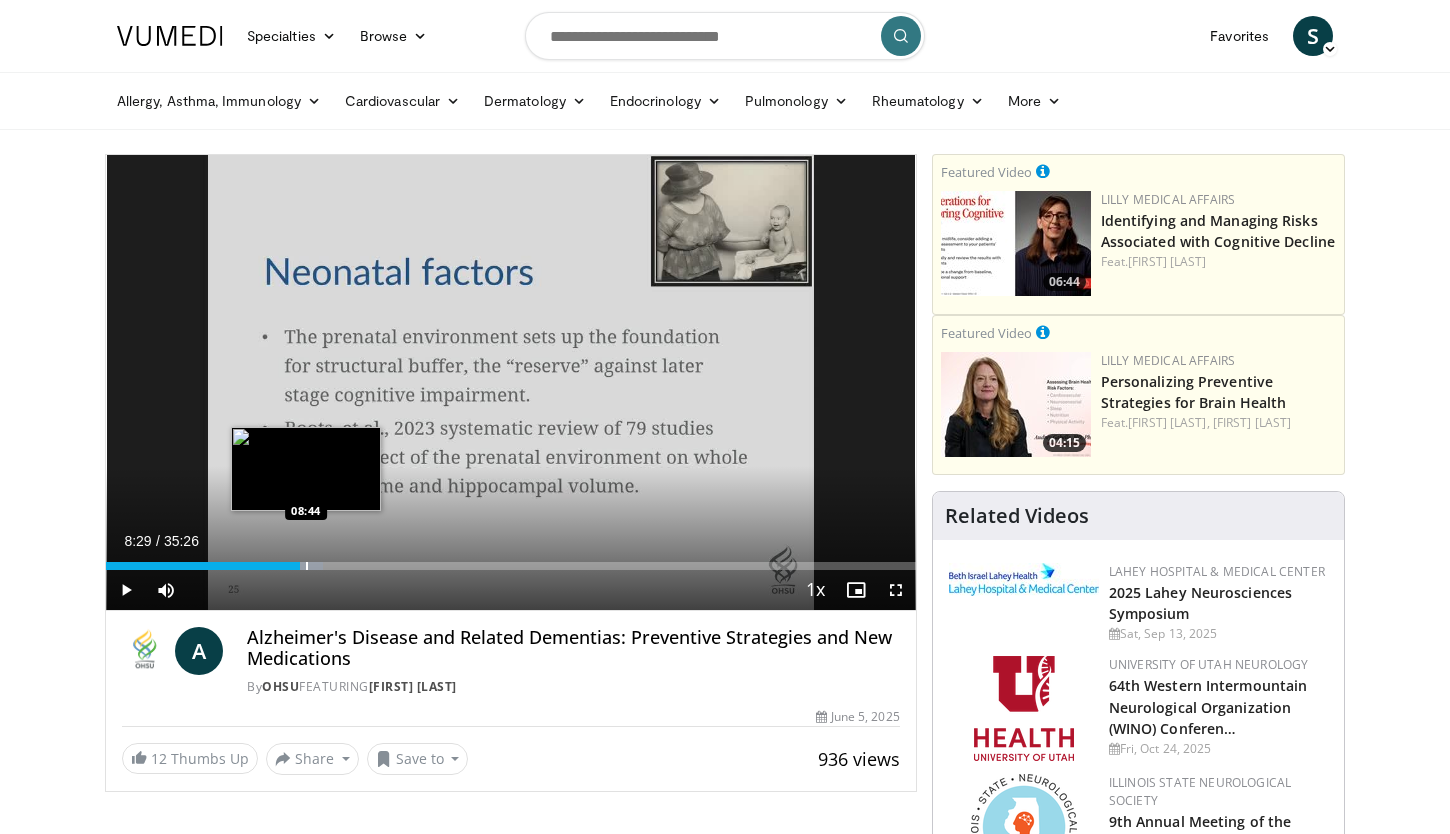 click at bounding box center (307, 566) 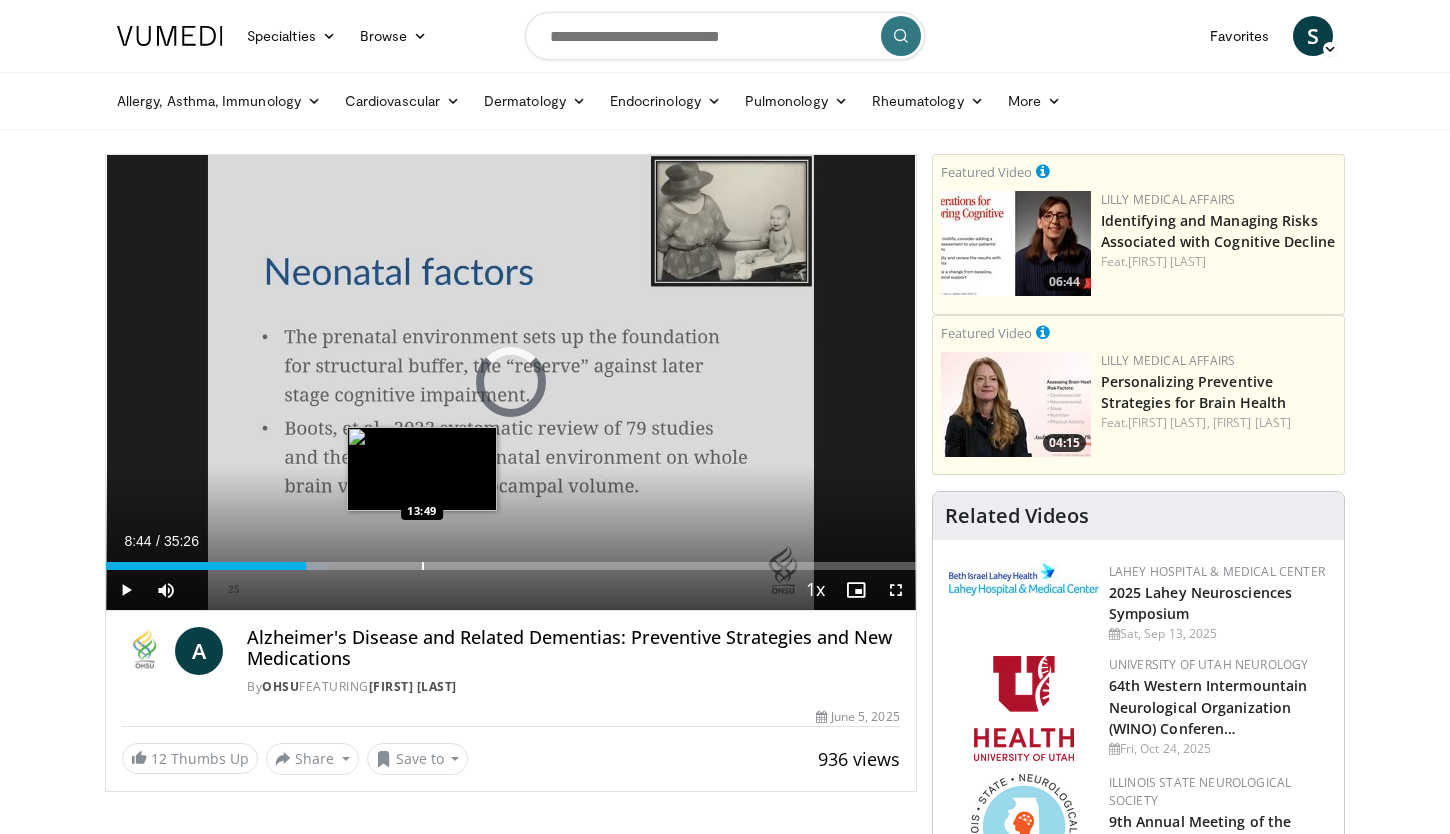 click at bounding box center (423, 566) 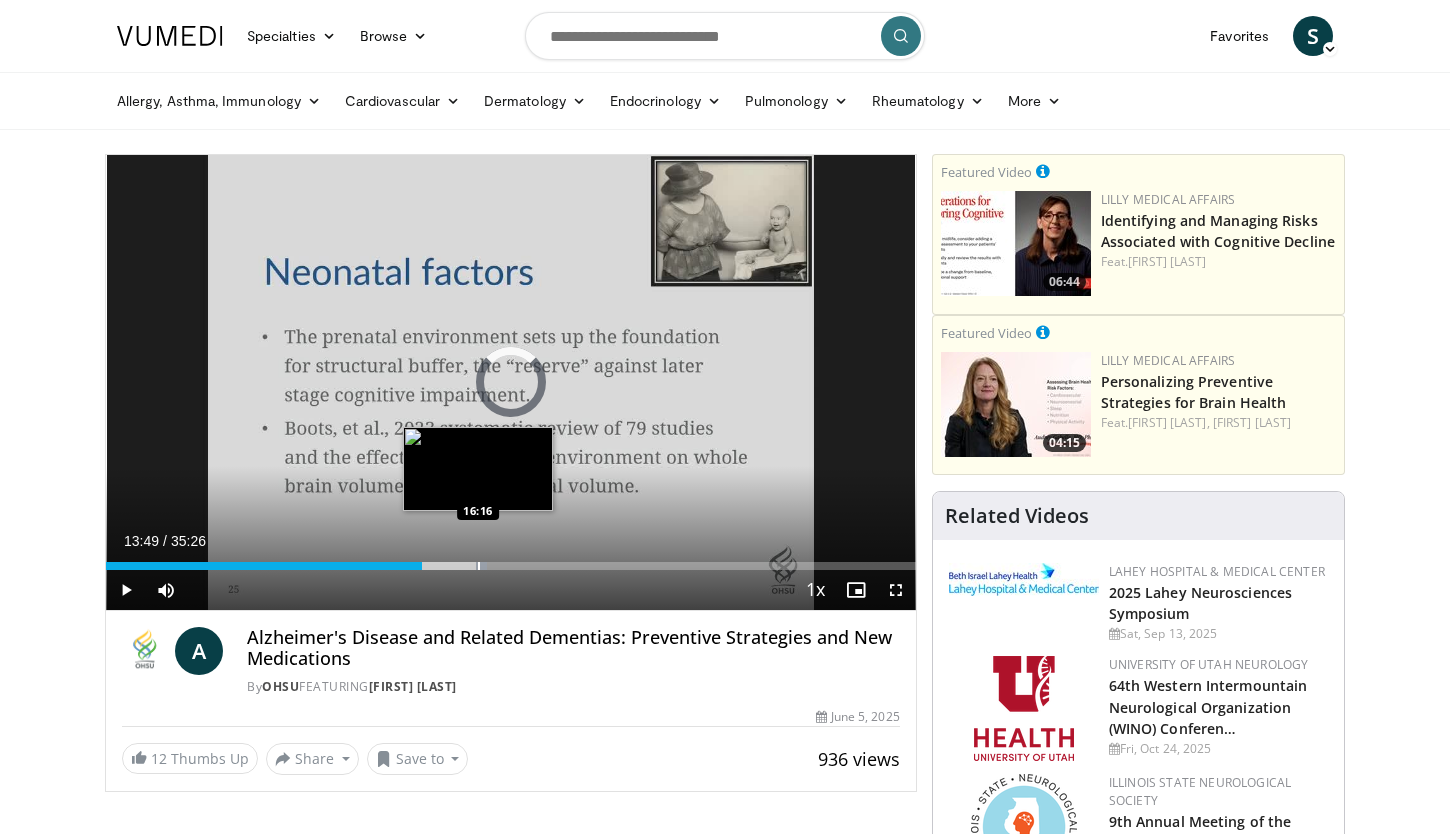 click at bounding box center (479, 566) 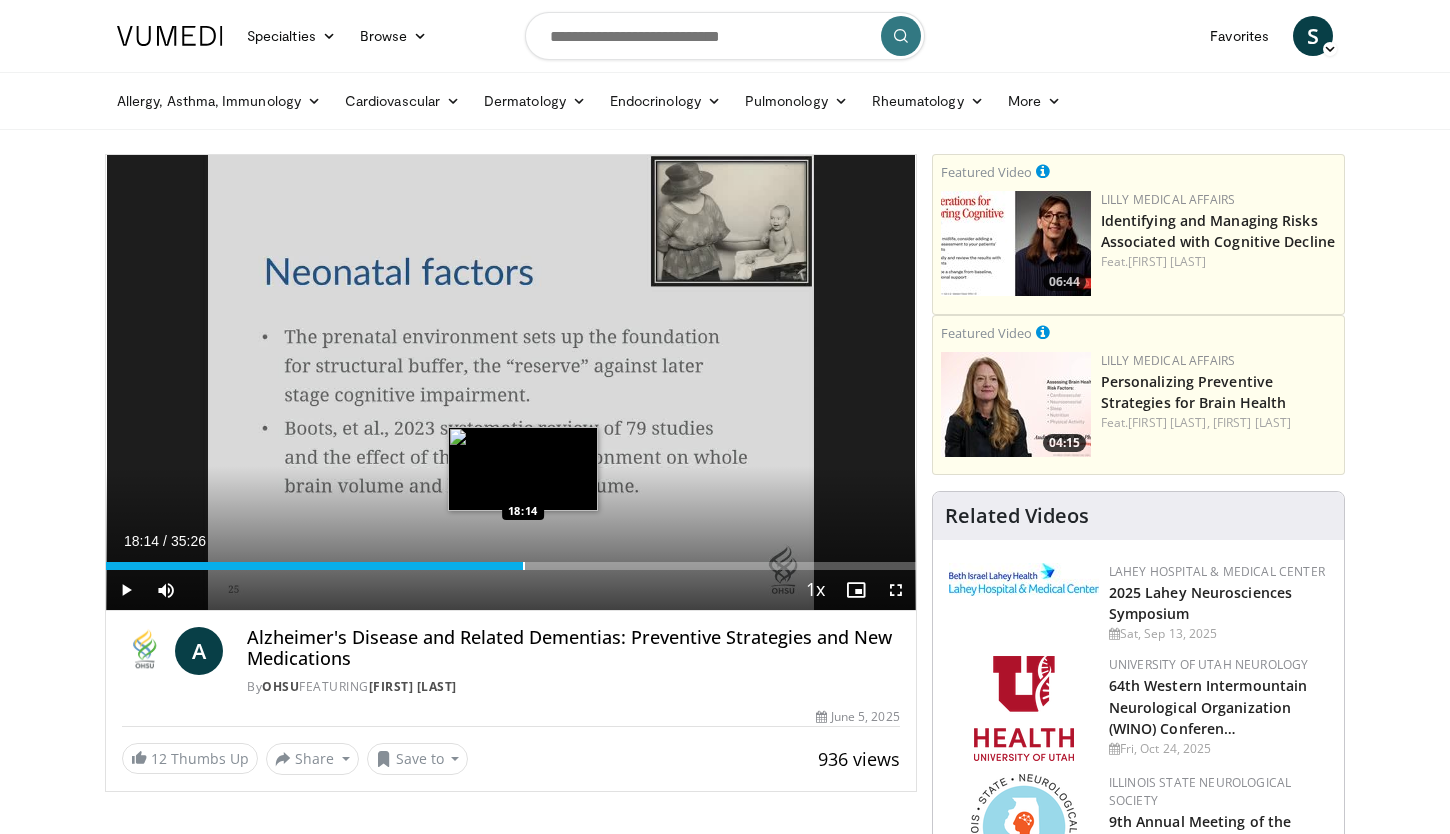click at bounding box center (524, 566) 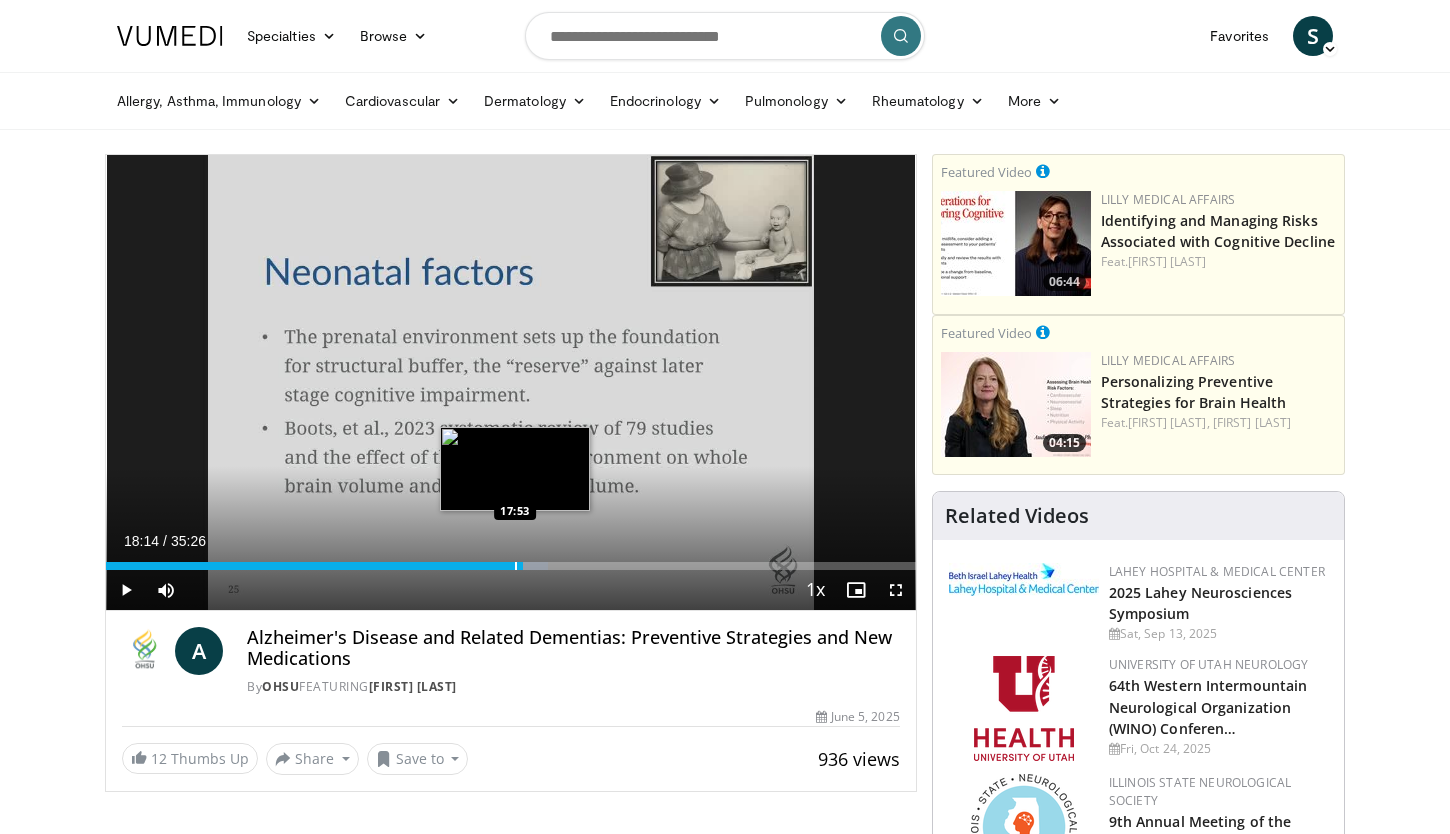 click at bounding box center (516, 566) 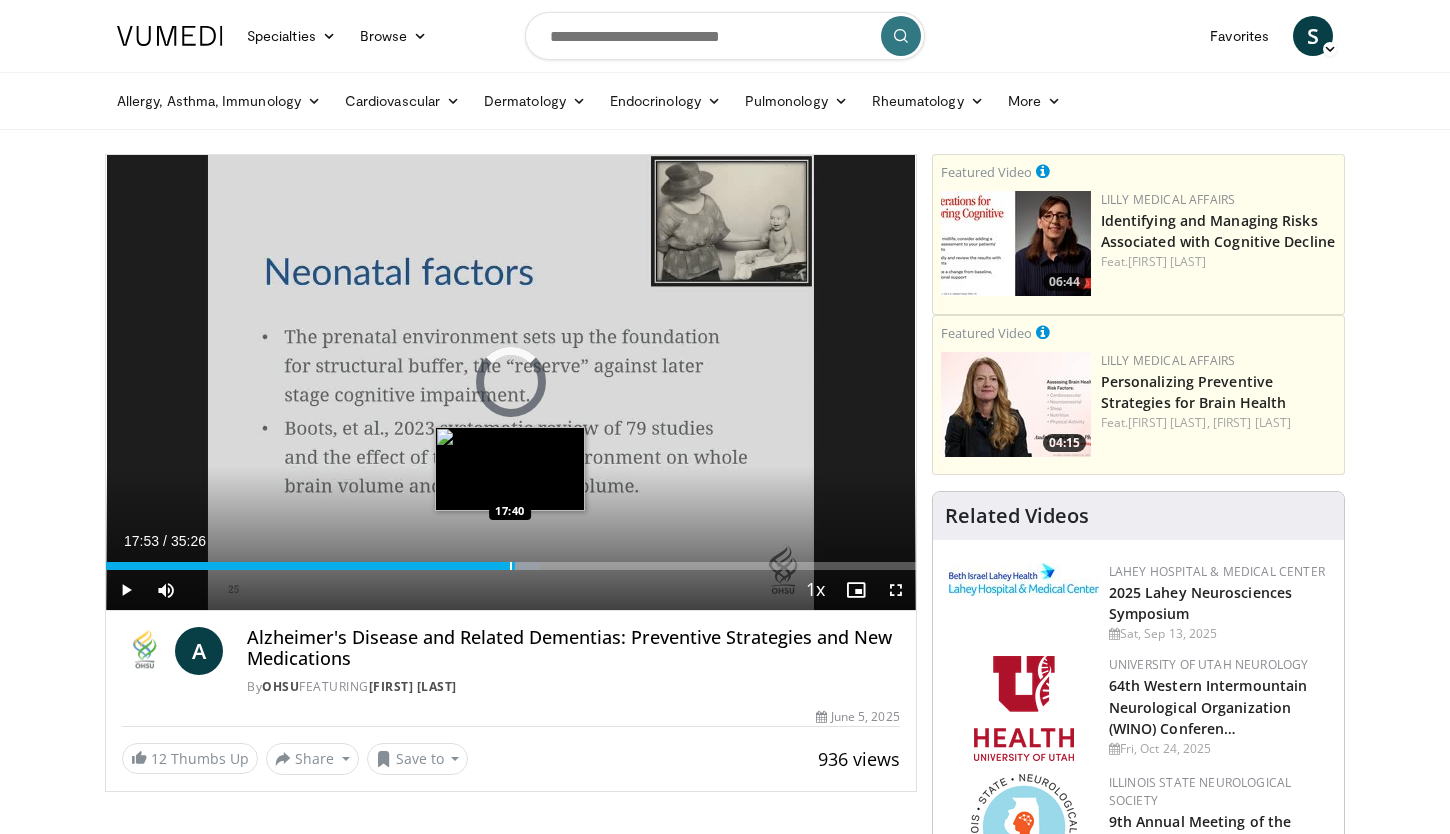 click at bounding box center [511, 566] 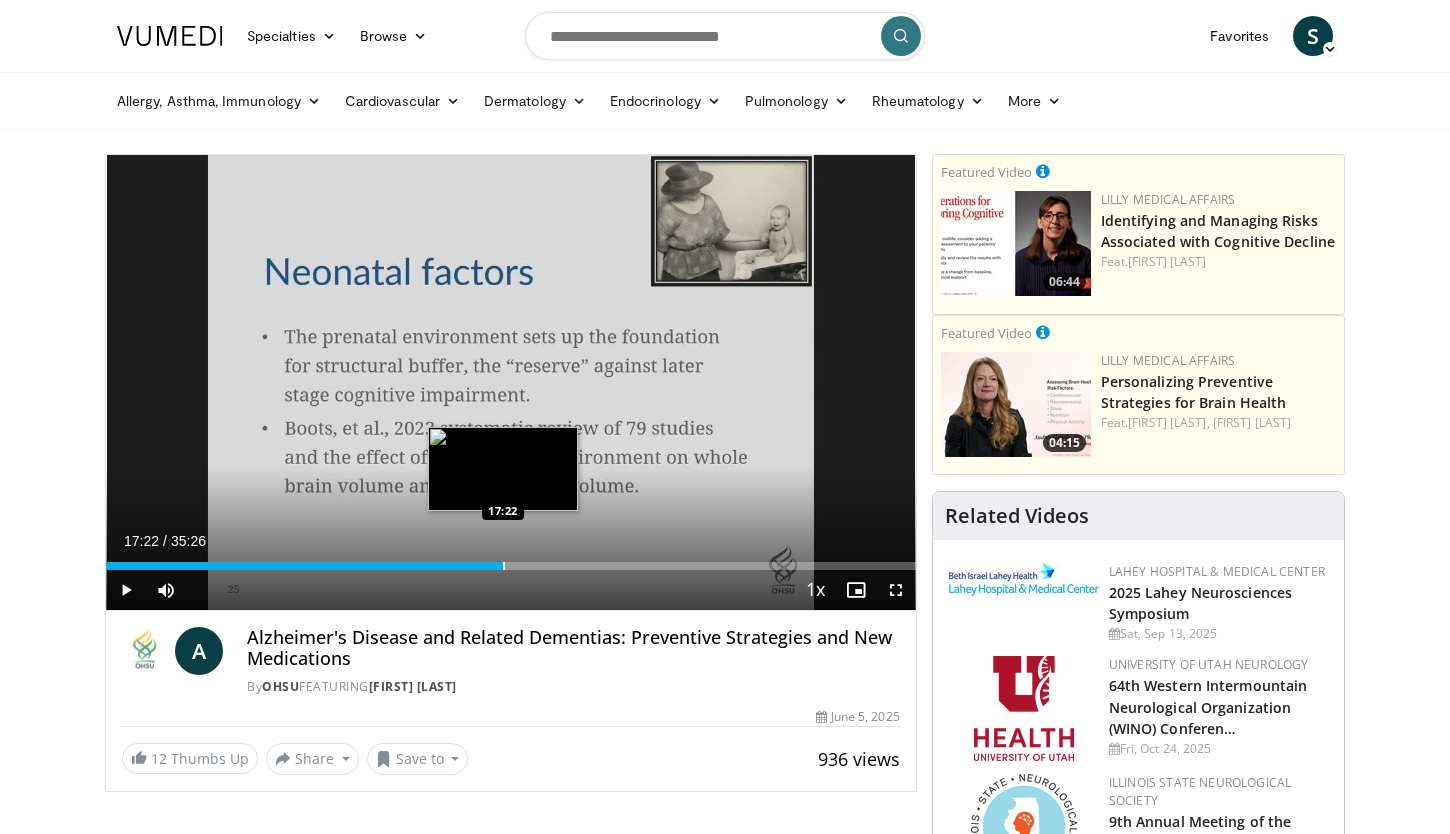 click at bounding box center [504, 566] 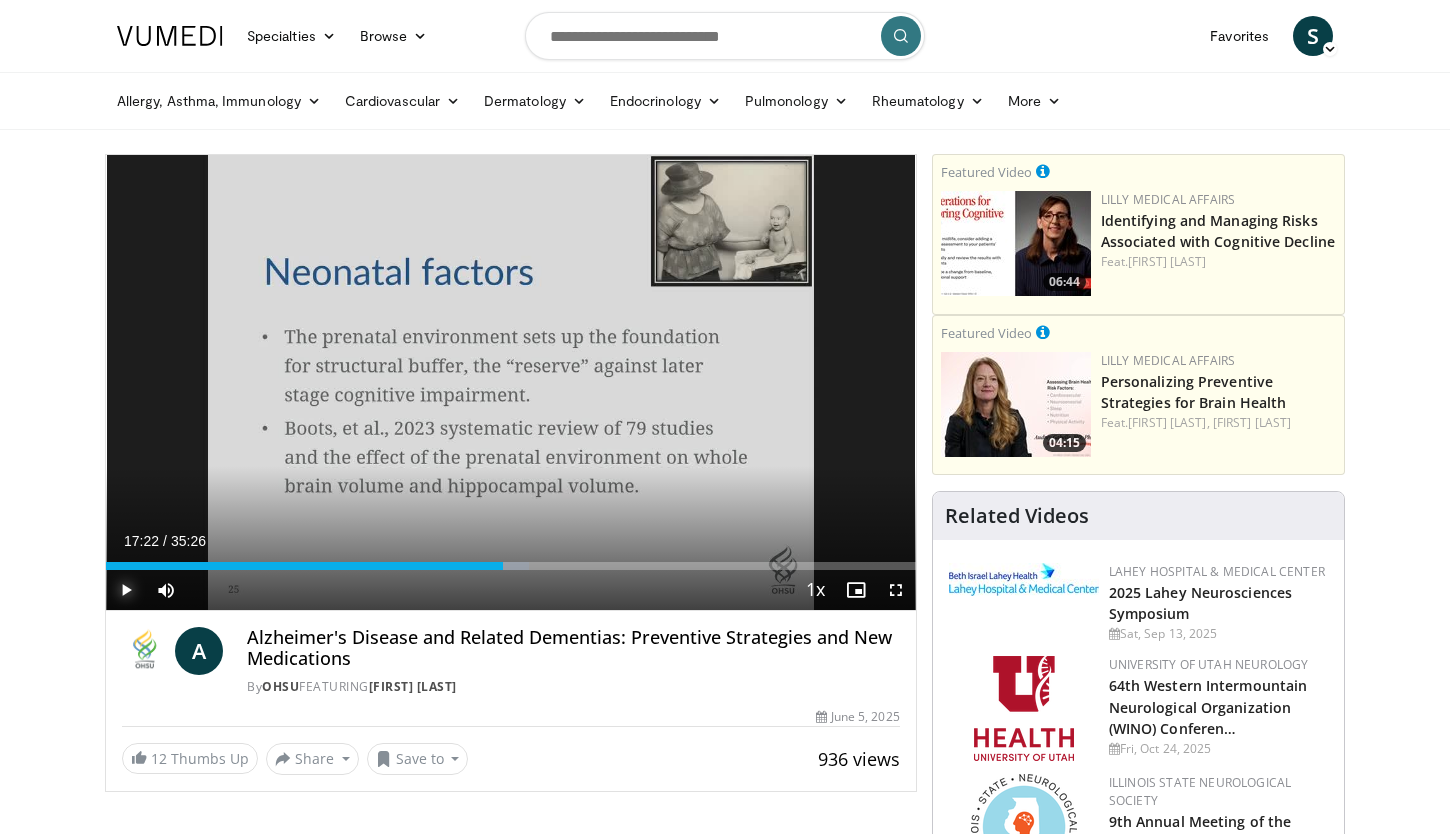 click at bounding box center (126, 590) 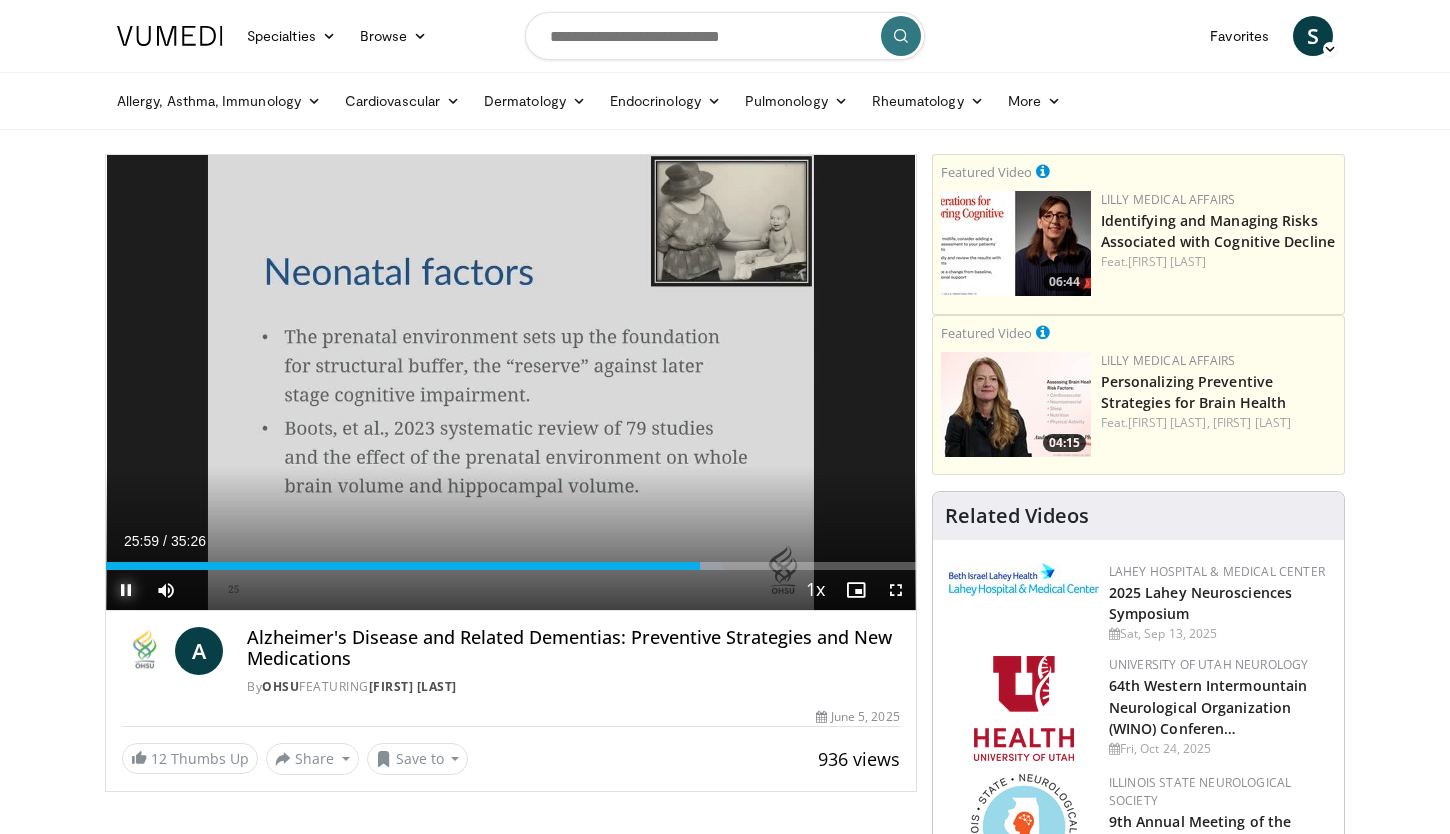 click at bounding box center (126, 590) 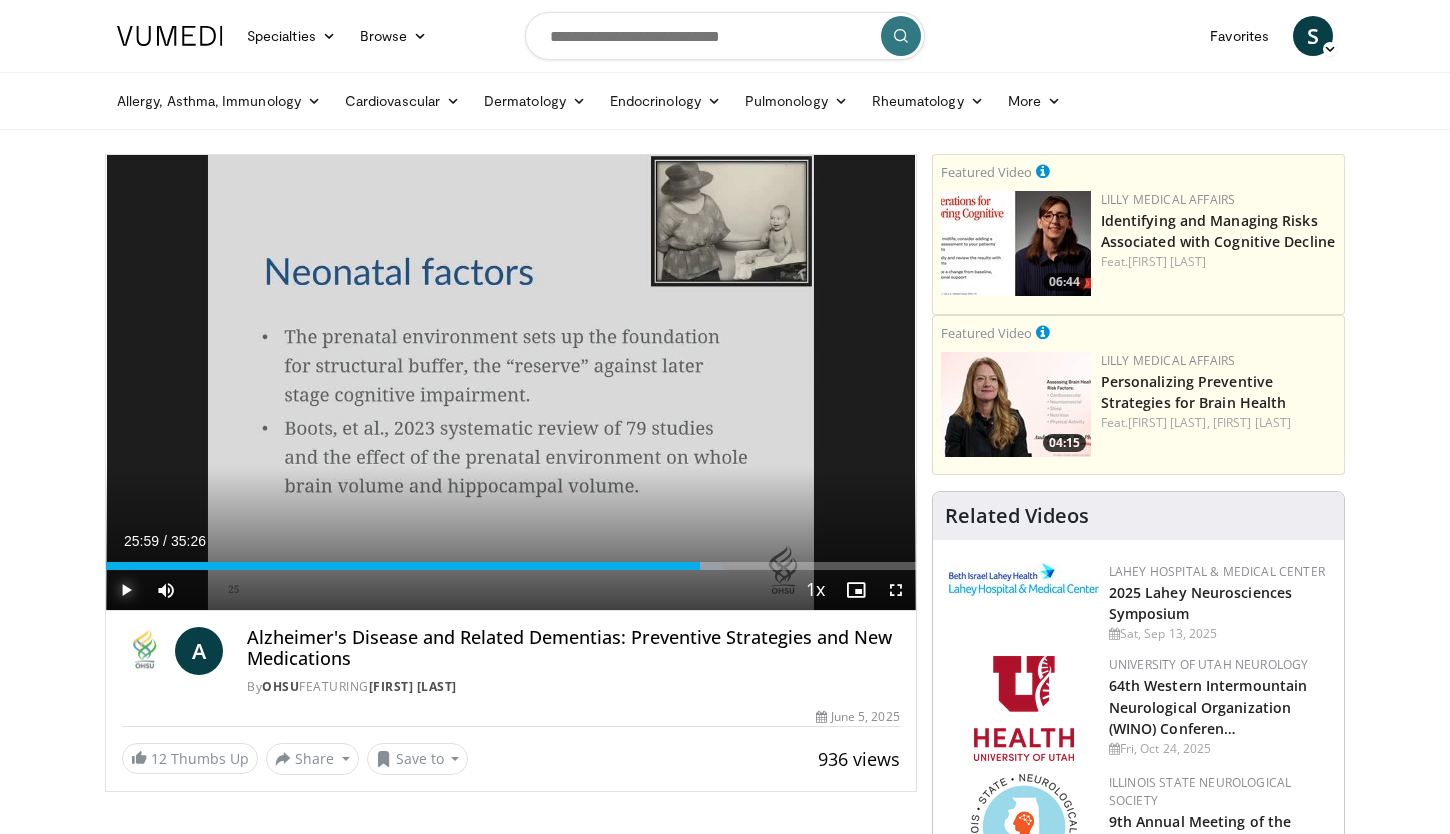click at bounding box center [126, 590] 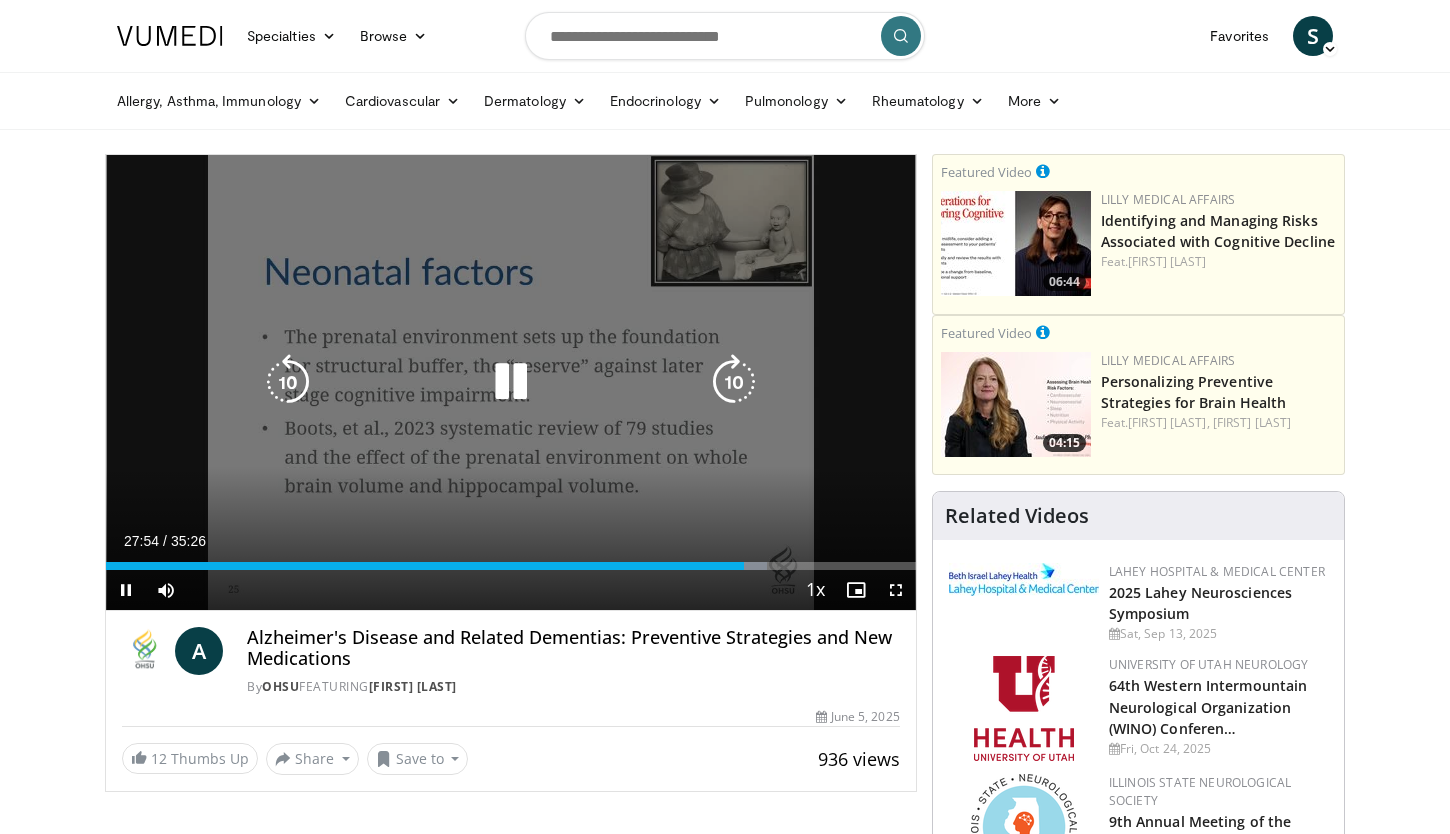 click at bounding box center [288, 382] 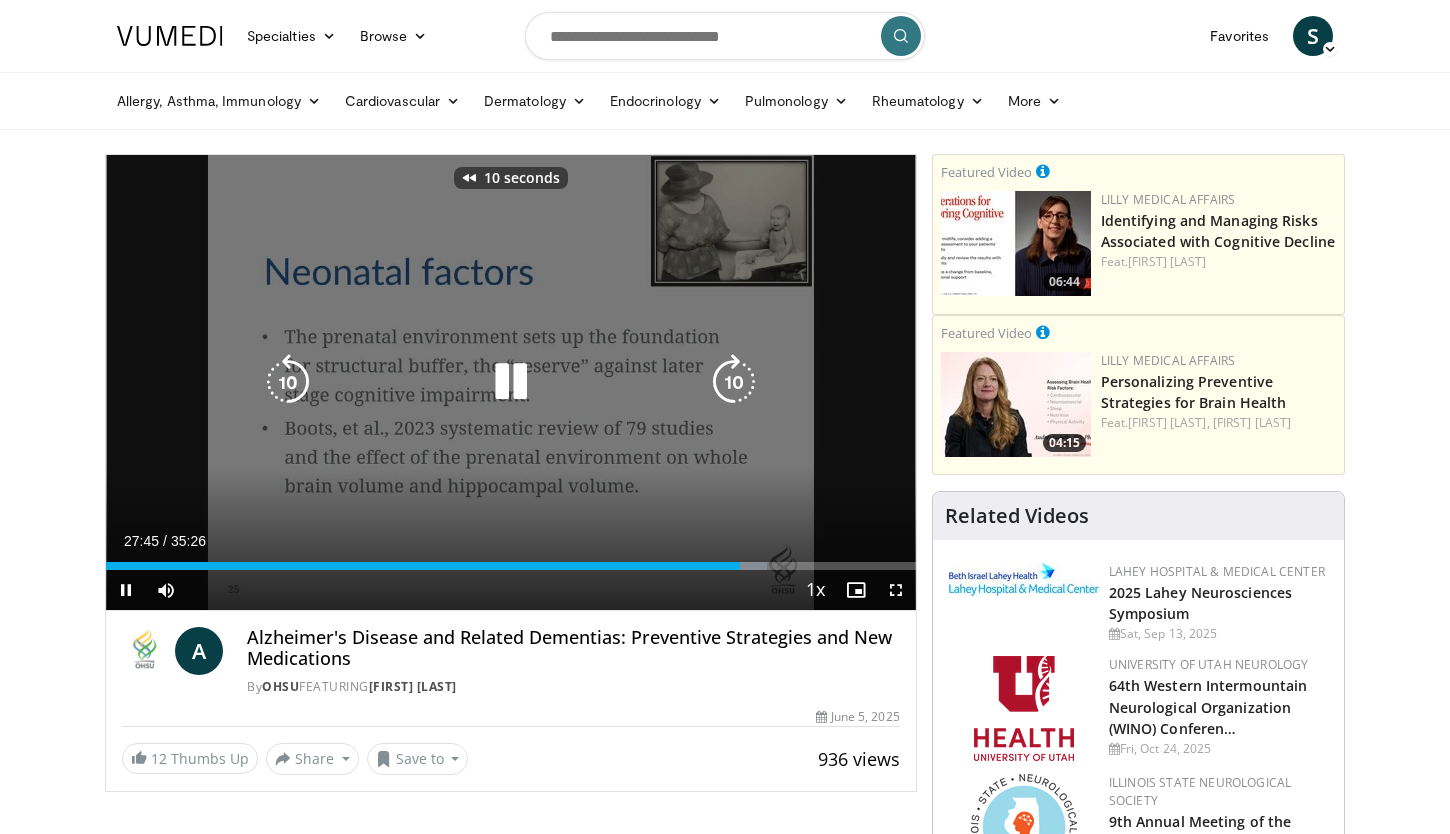 click at bounding box center [288, 382] 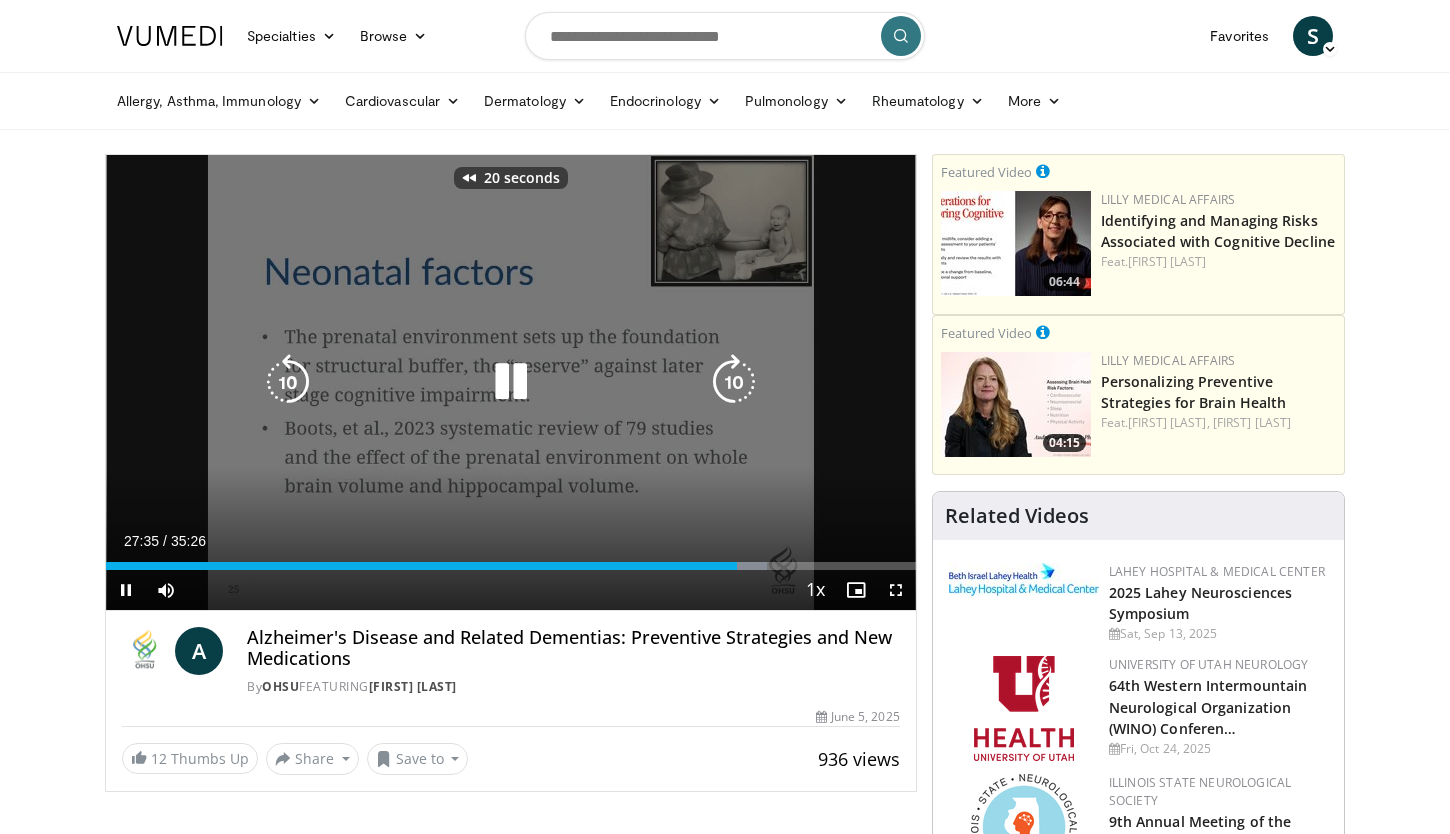 click at bounding box center (288, 382) 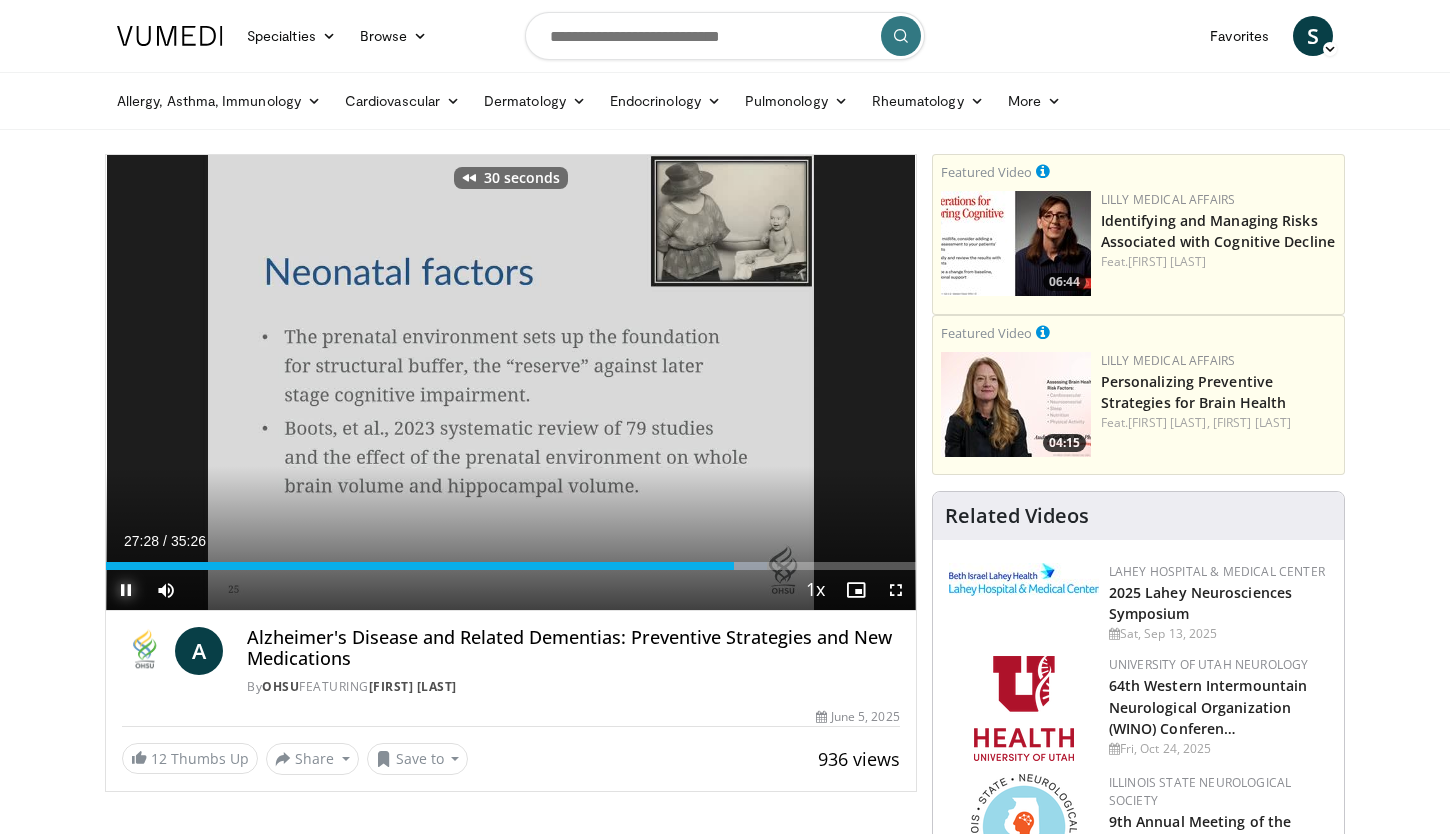 click at bounding box center (126, 590) 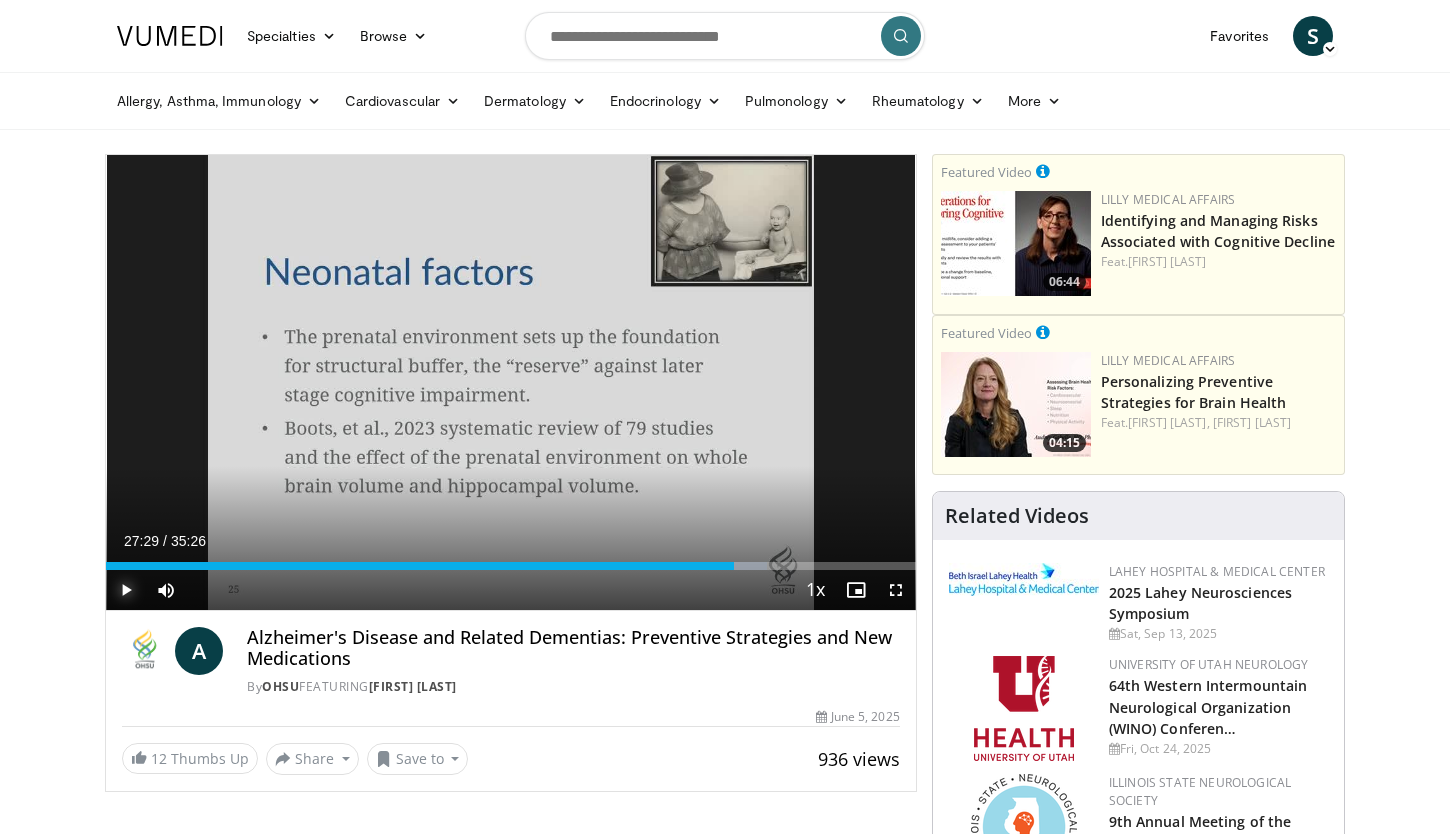 click at bounding box center (126, 590) 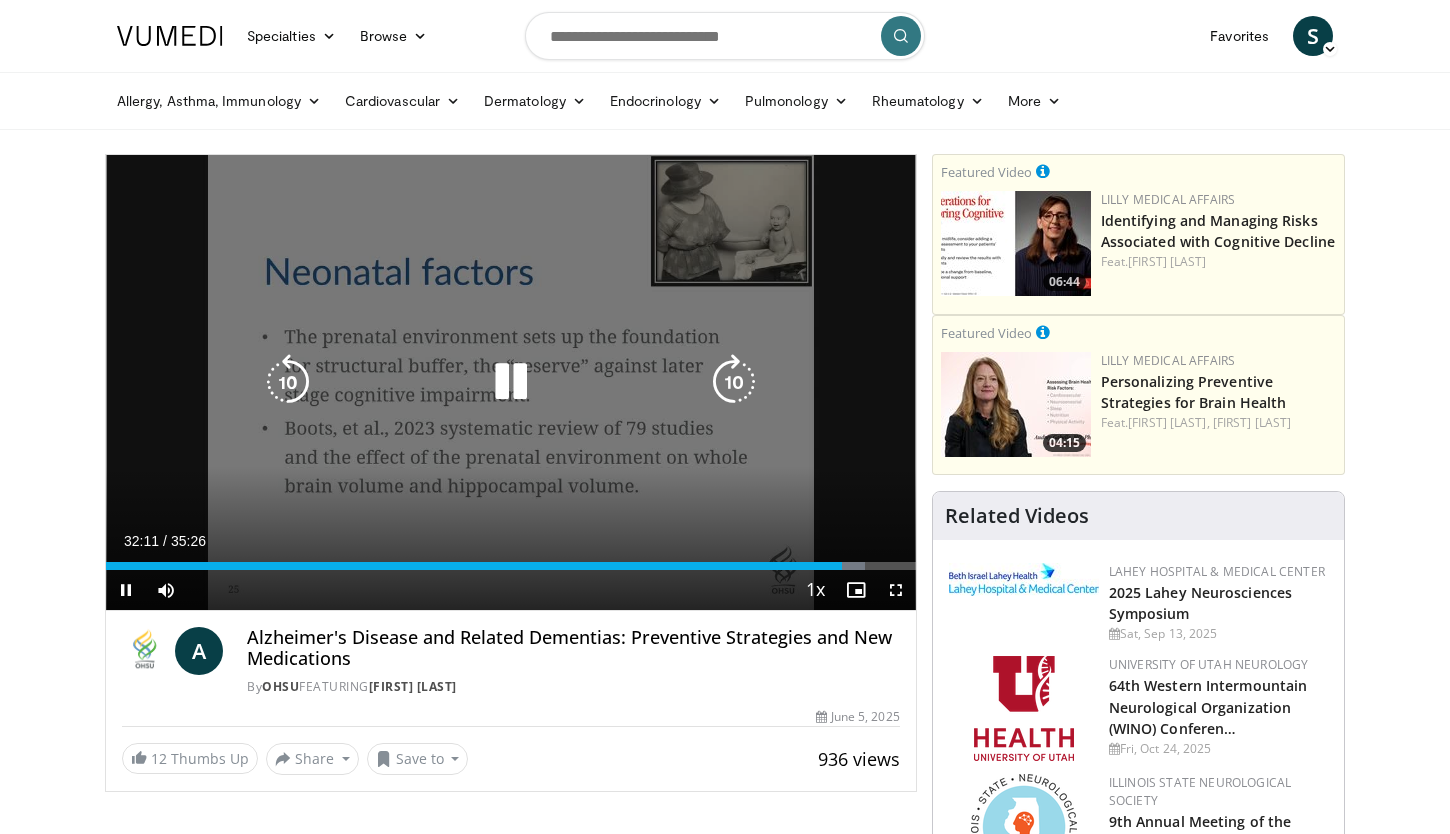 click at bounding box center (288, 382) 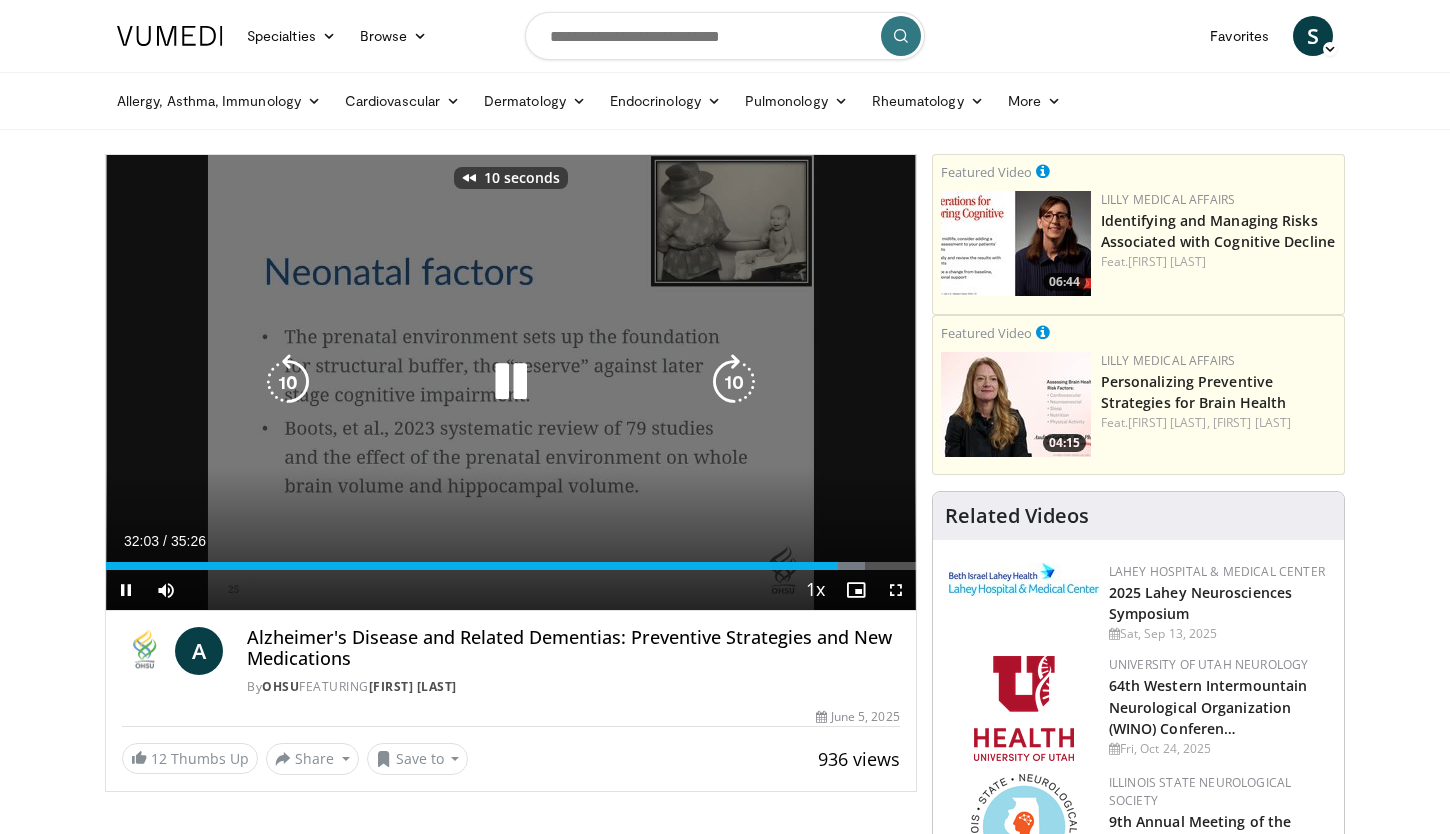 click at bounding box center [288, 382] 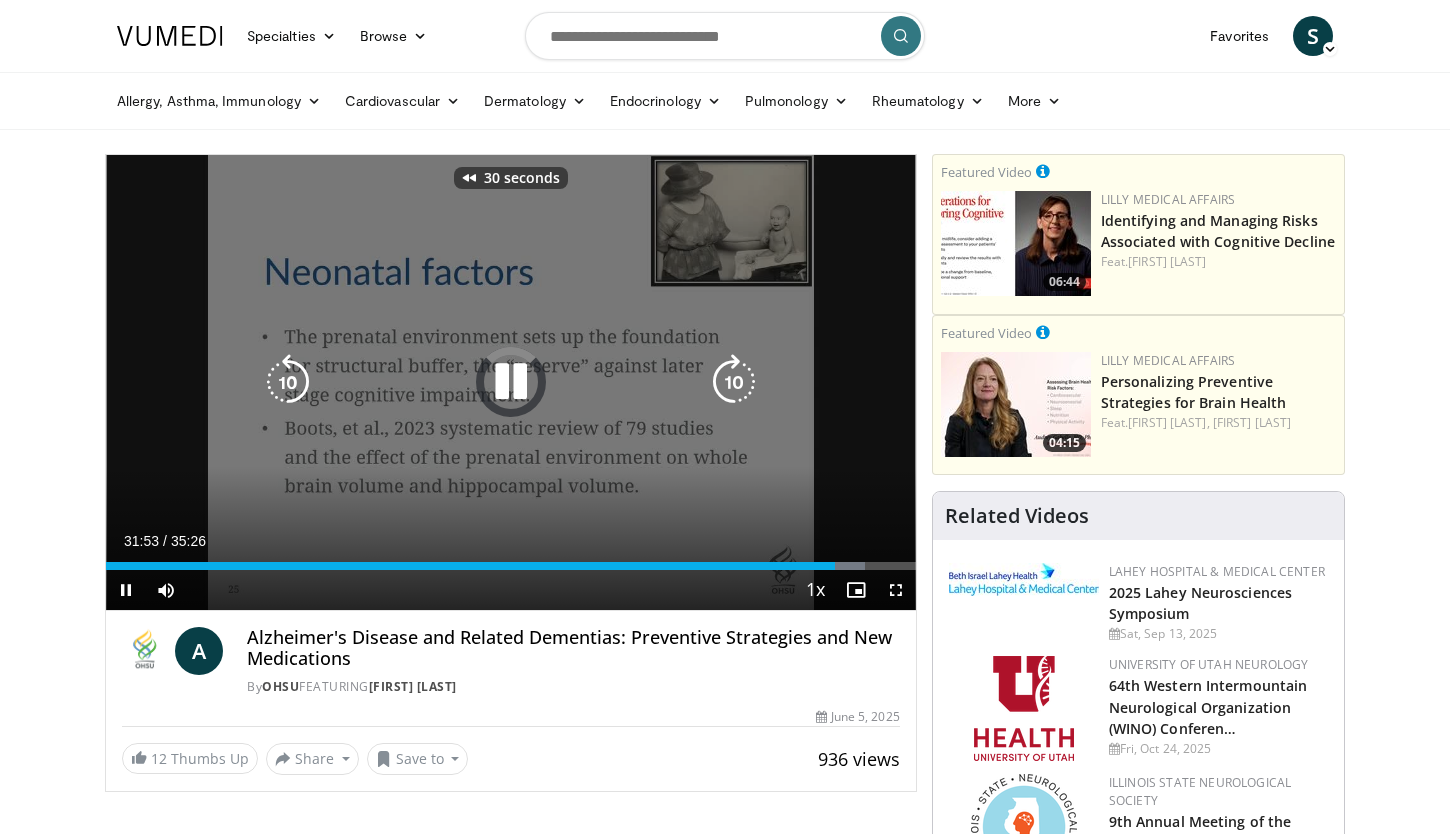 click at bounding box center [288, 382] 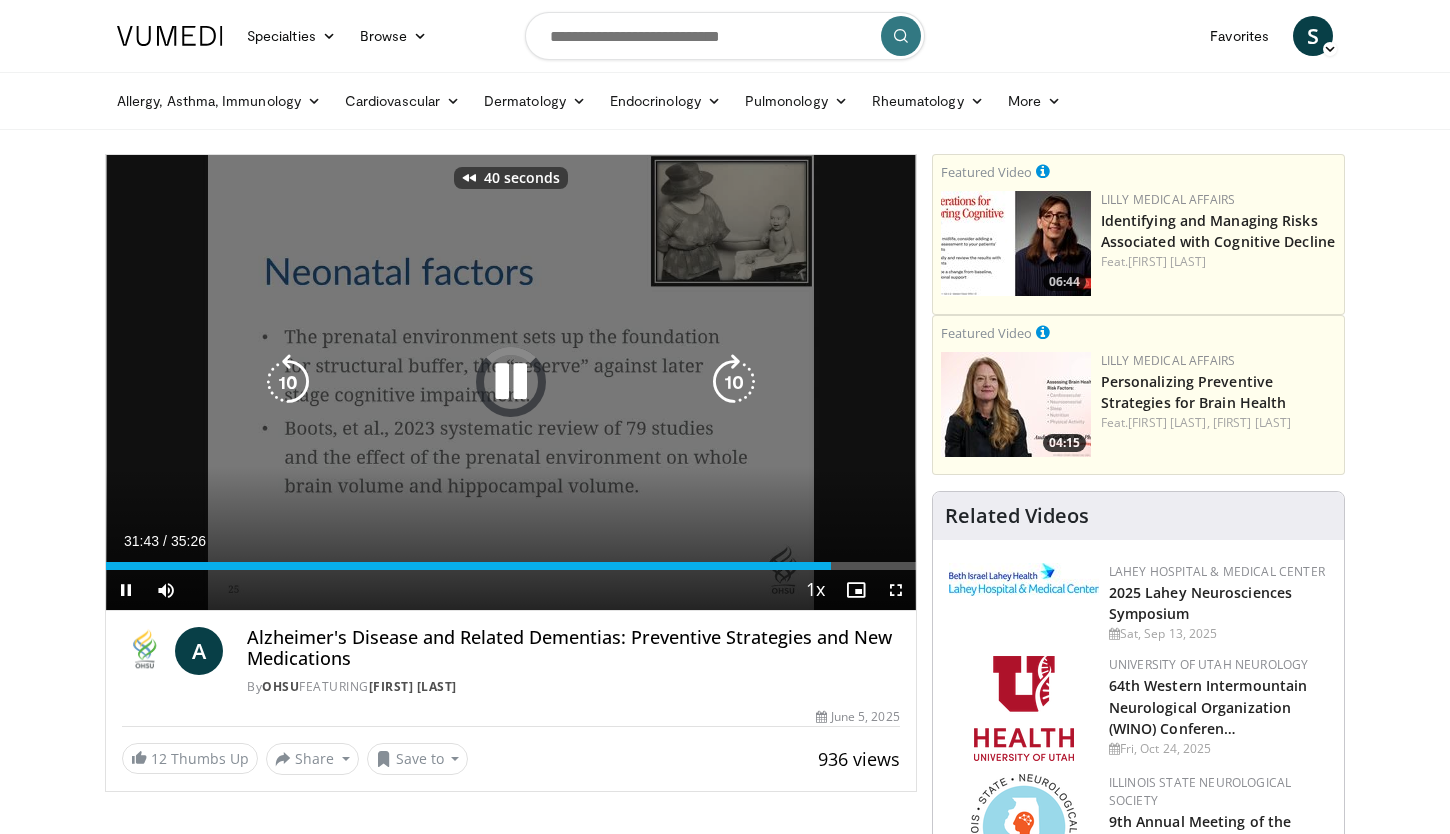 click at bounding box center [288, 382] 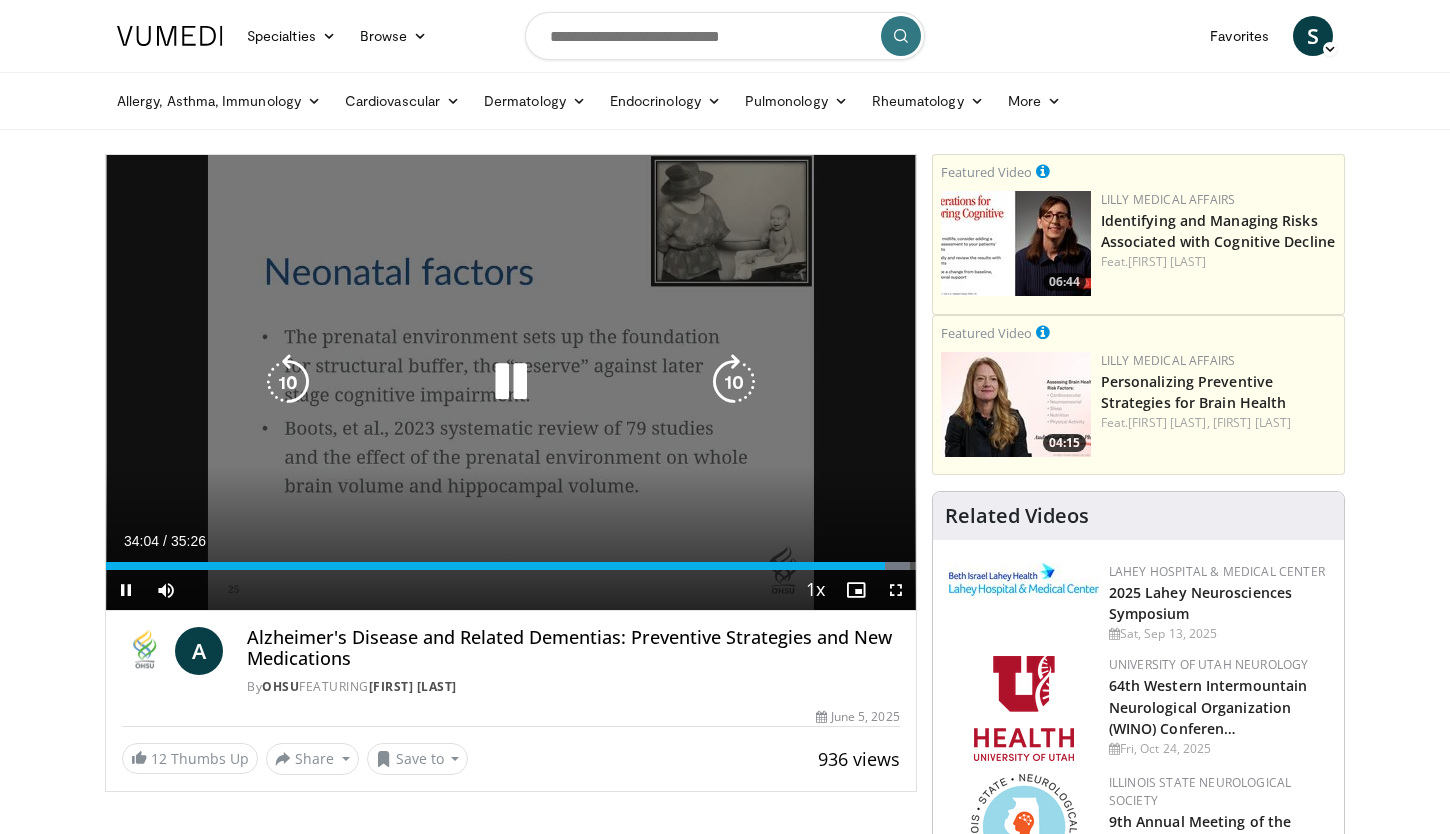 click at bounding box center (511, 382) 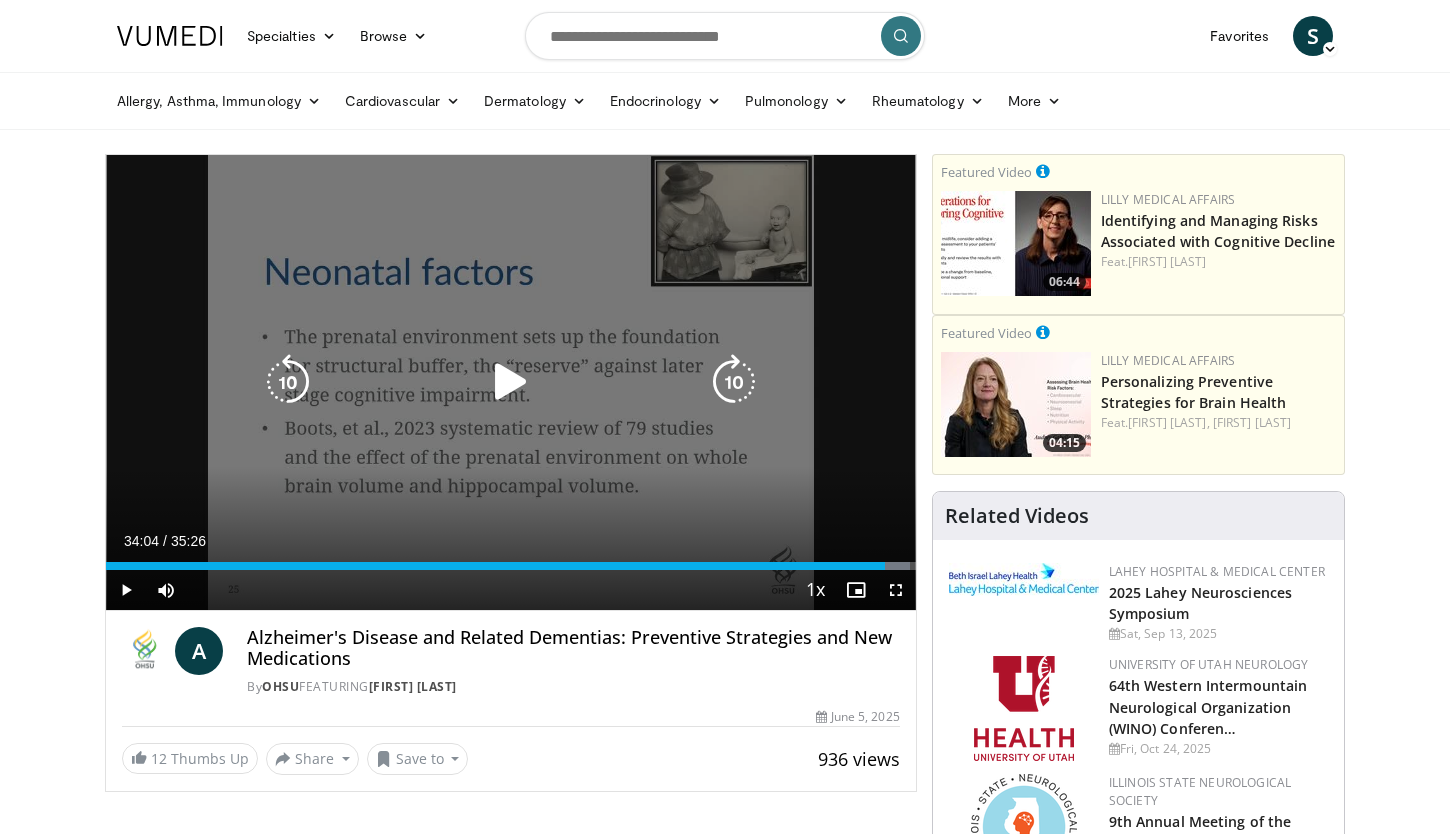 click at bounding box center (288, 382) 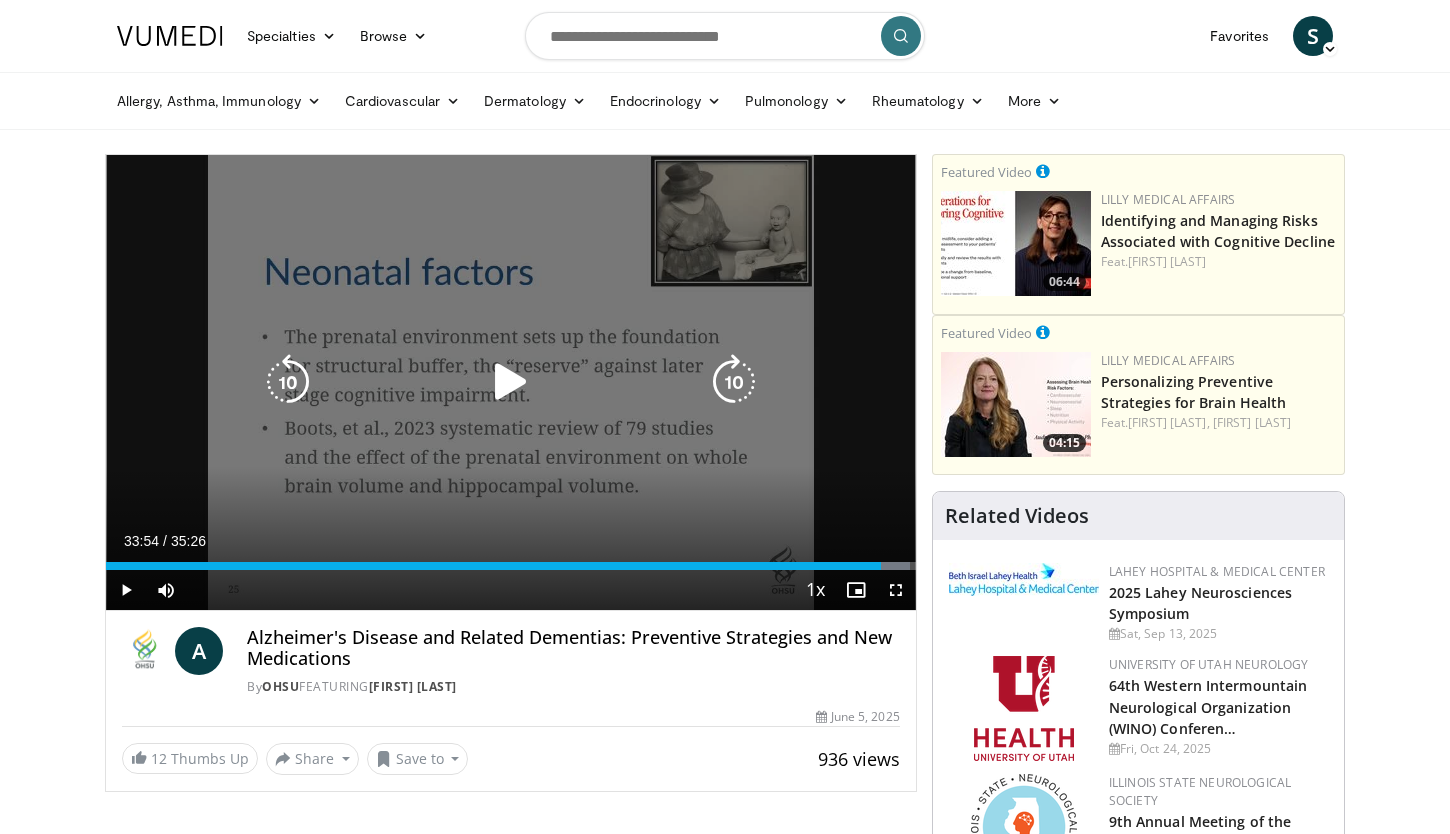 click at bounding box center (511, 382) 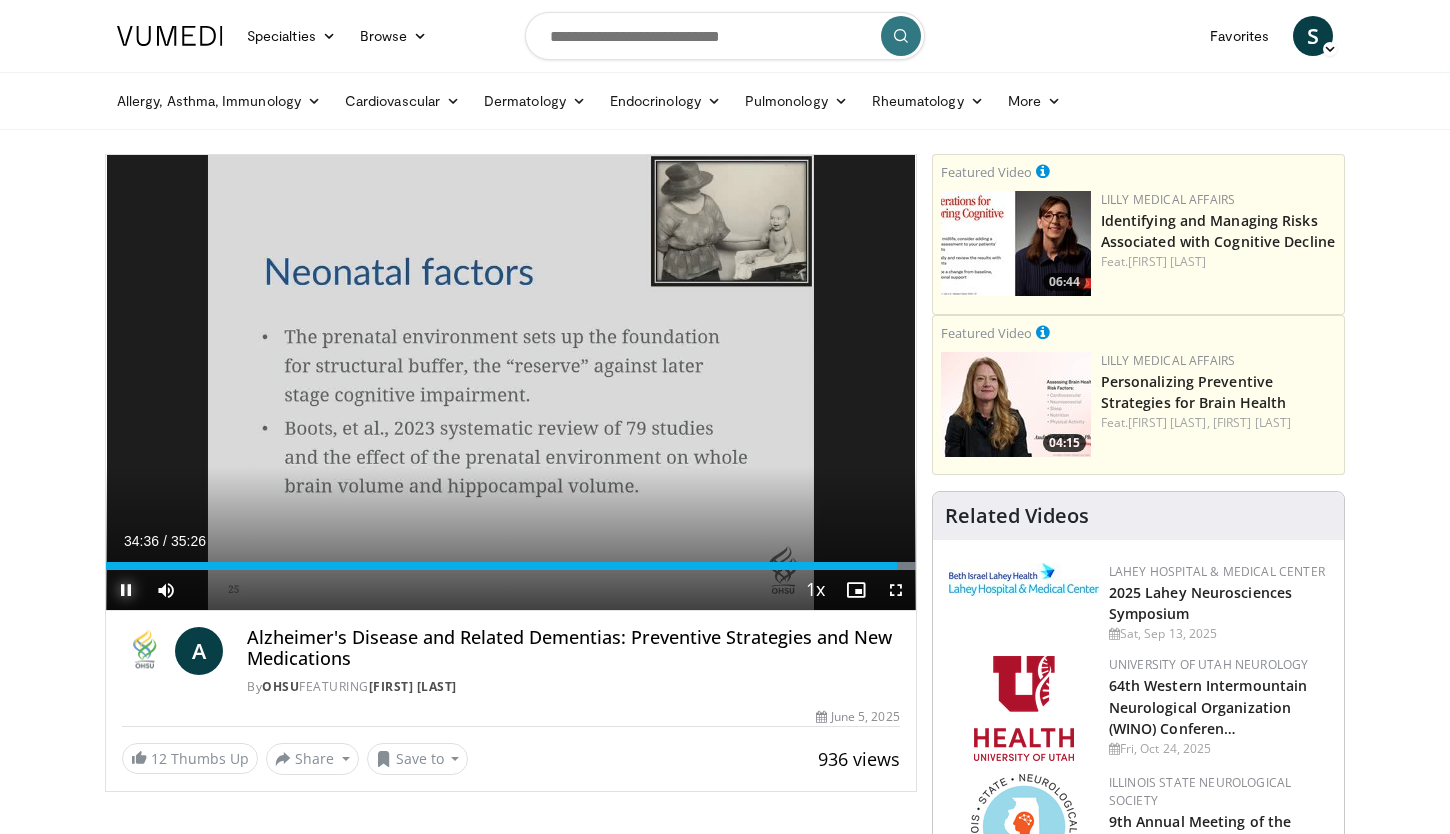 click at bounding box center [126, 590] 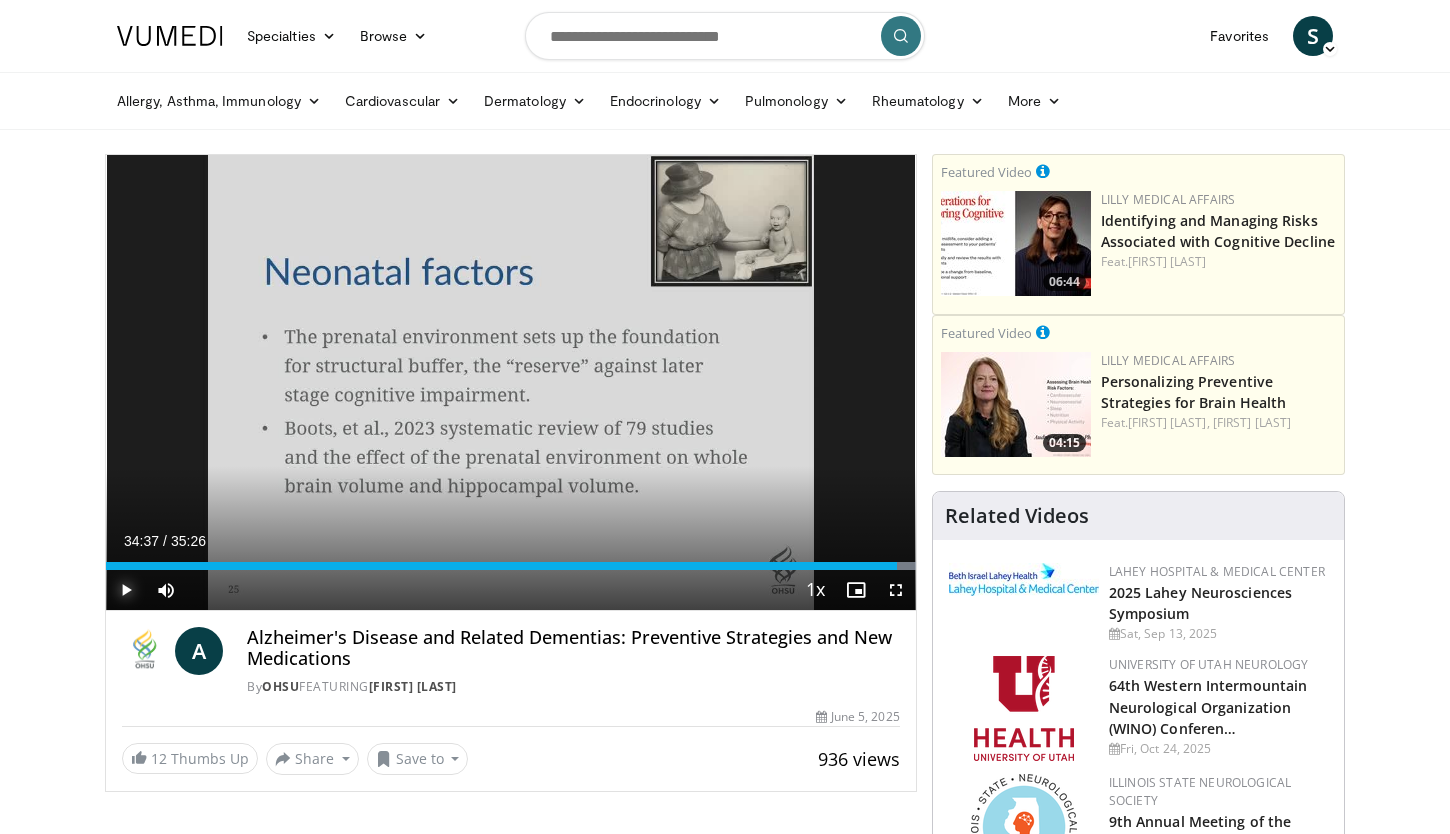 click at bounding box center [888, 566] 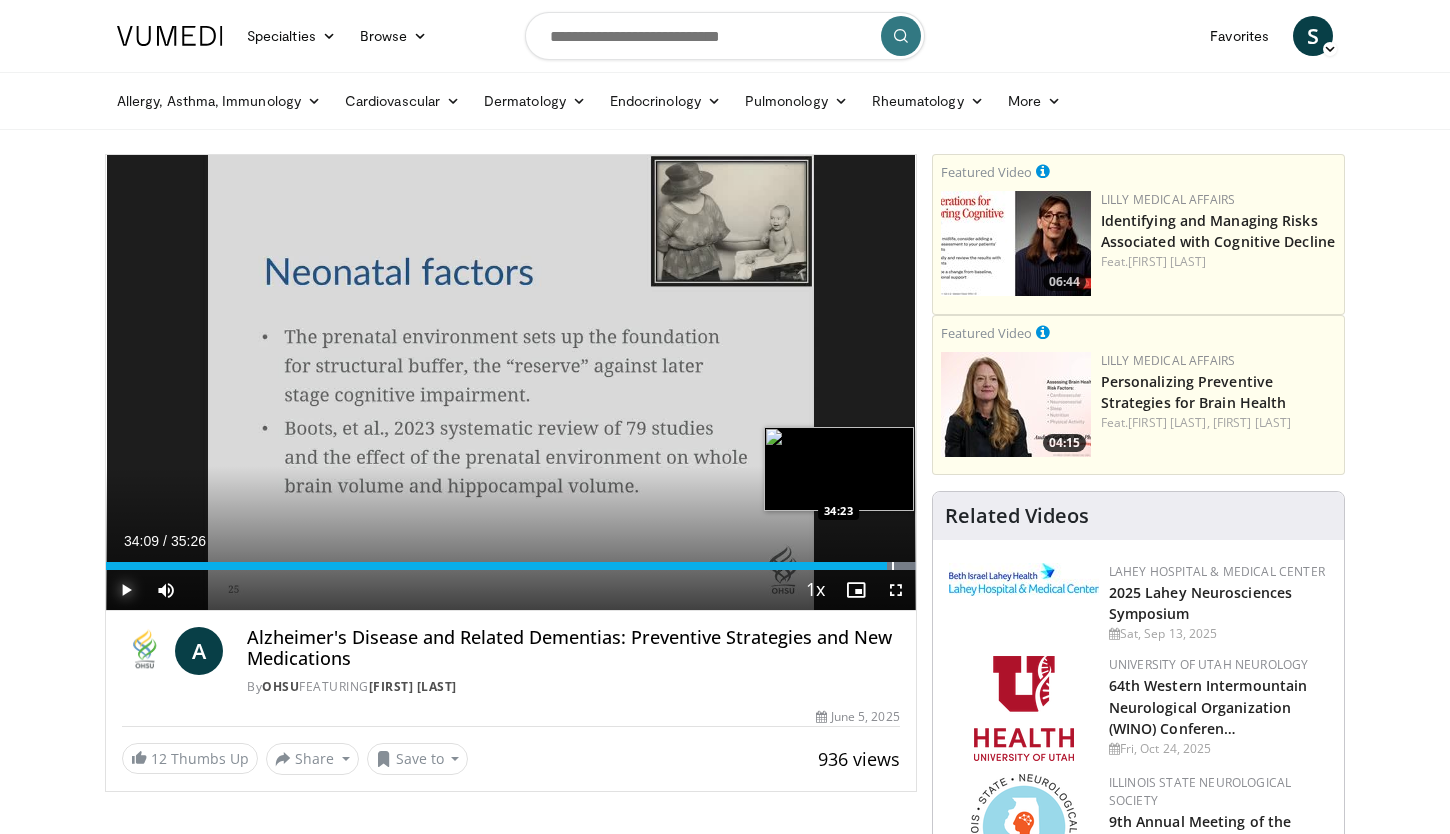 click at bounding box center (893, 566) 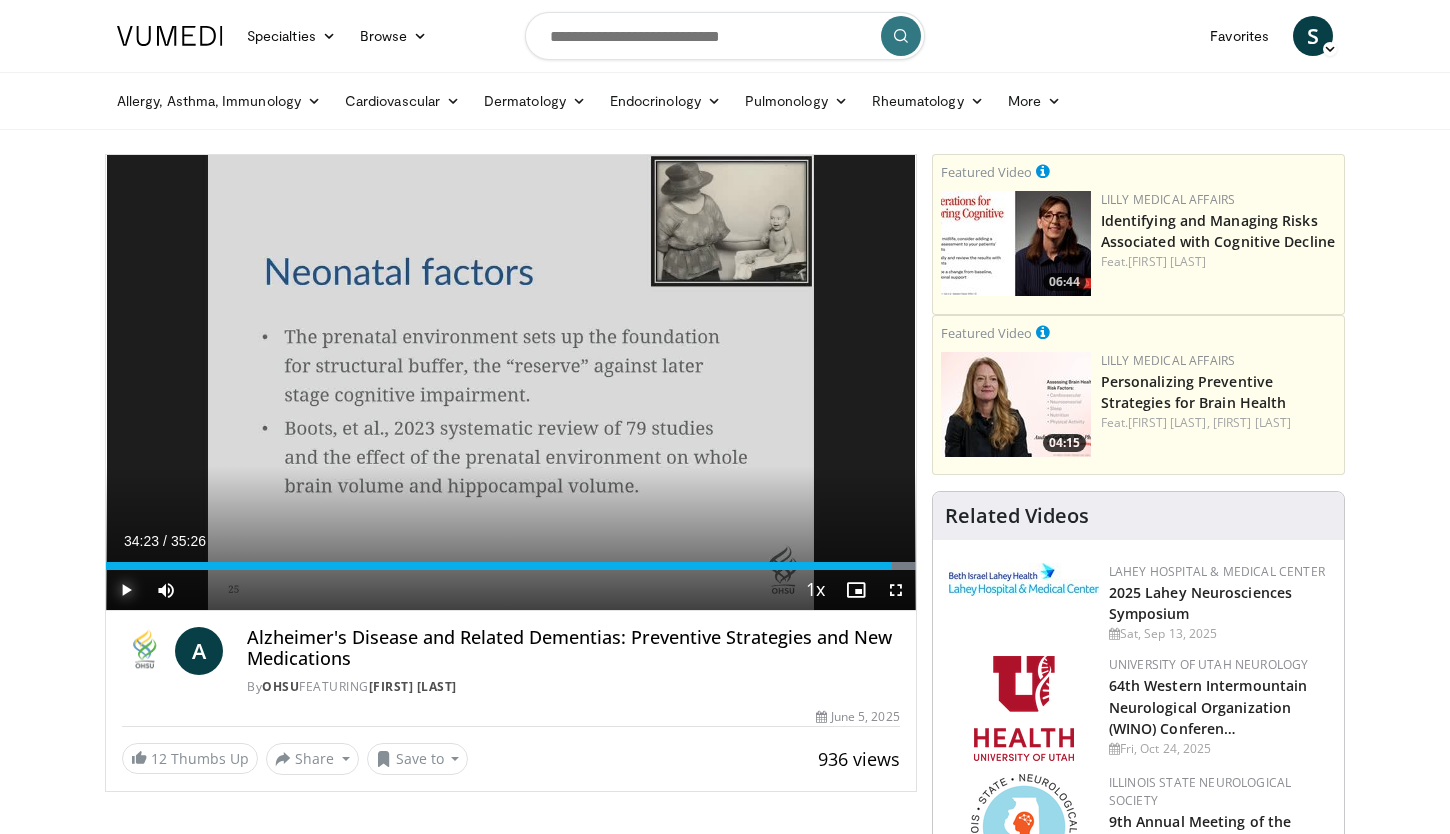 click at bounding box center (126, 590) 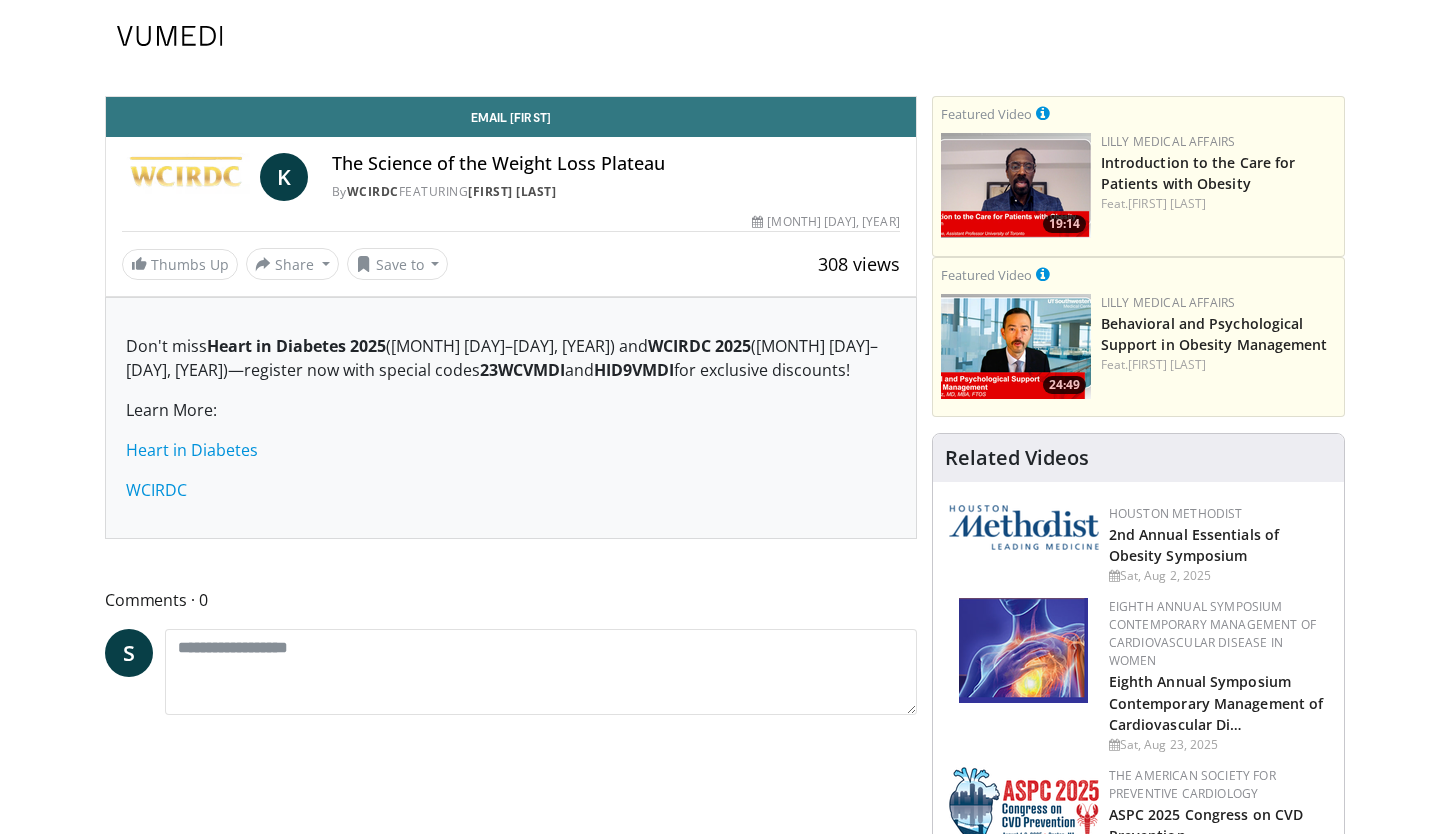 scroll, scrollTop: 0, scrollLeft: 0, axis: both 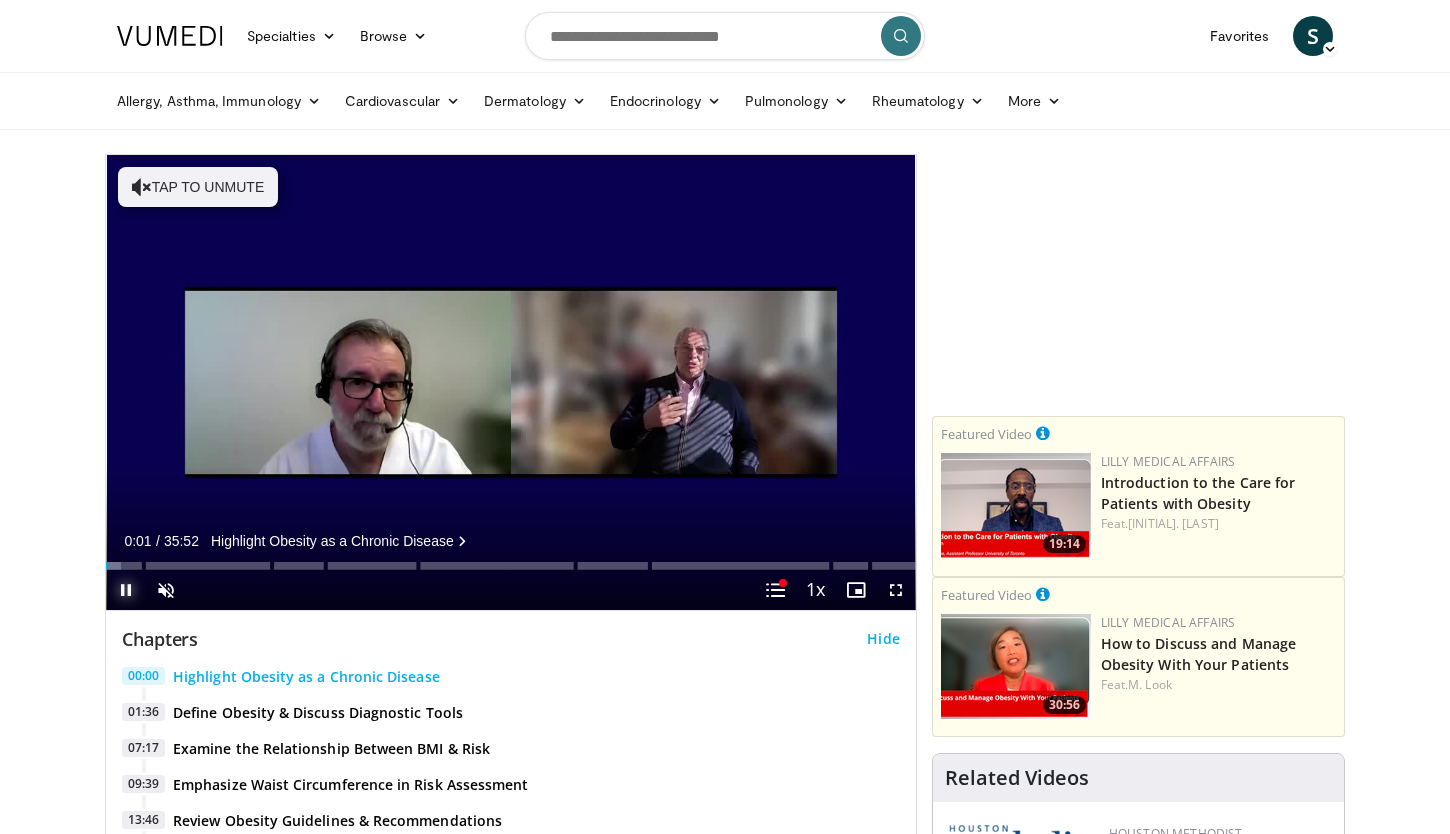 click at bounding box center [126, 590] 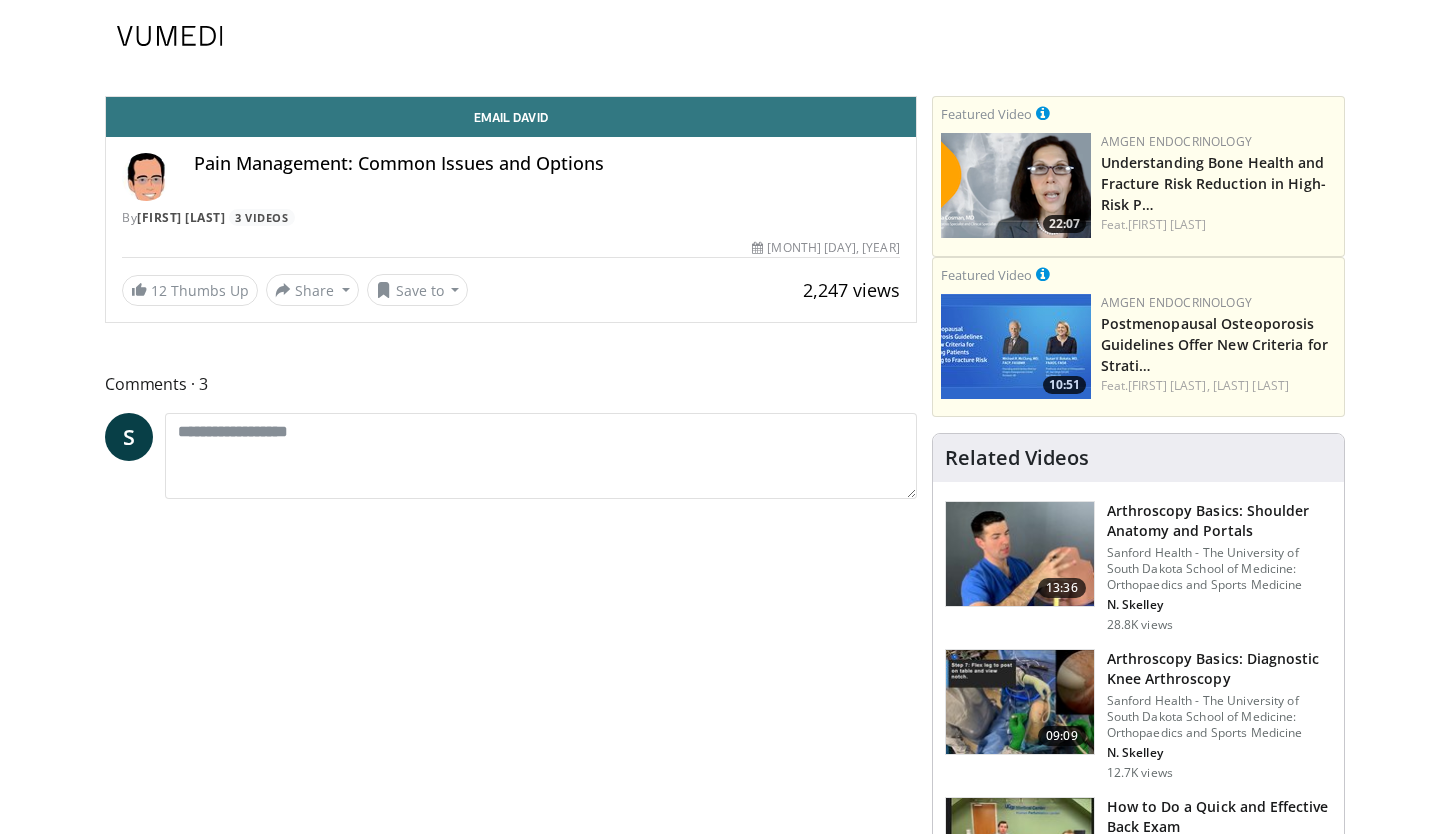scroll, scrollTop: 0, scrollLeft: 0, axis: both 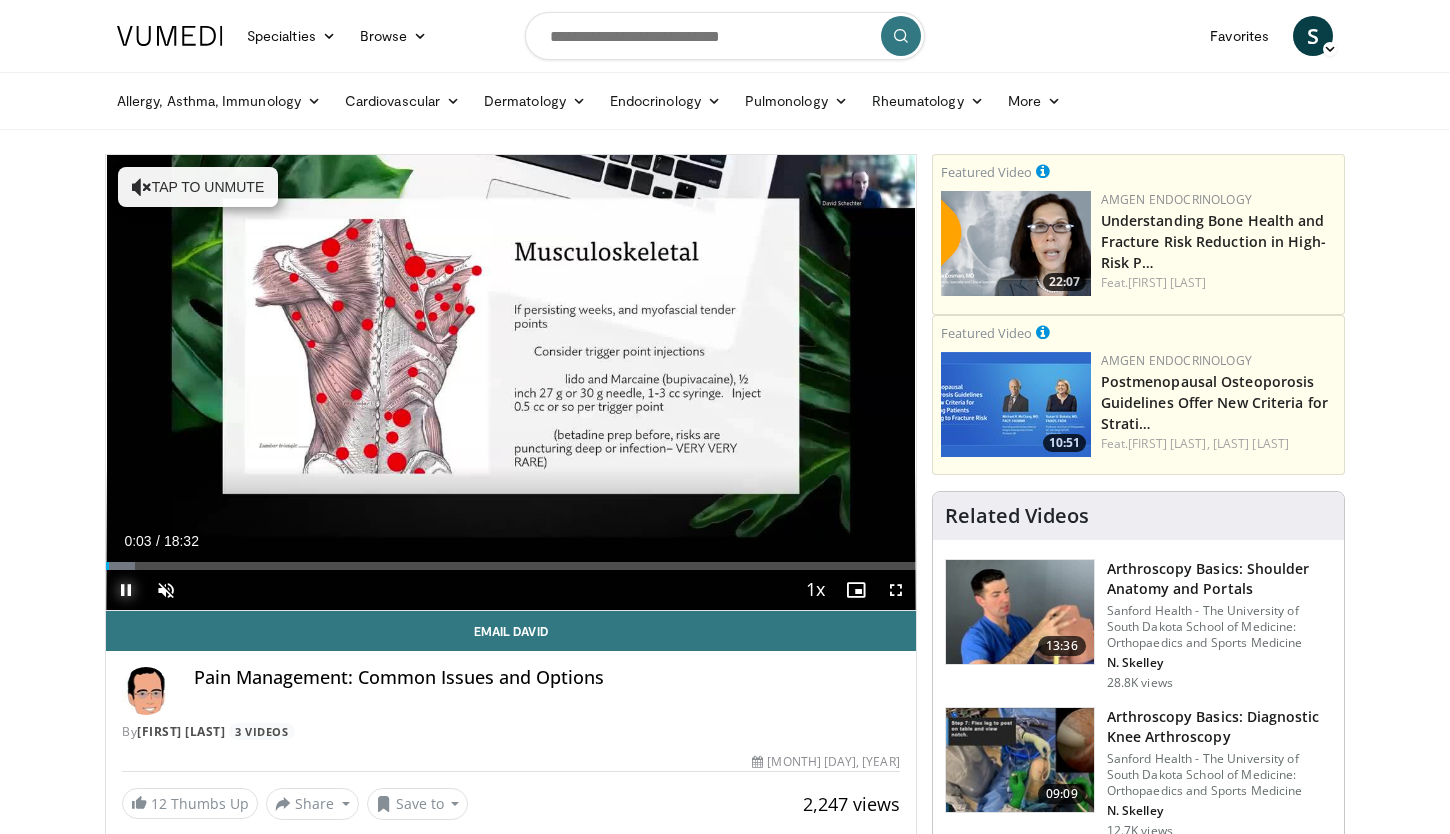 click at bounding box center [126, 590] 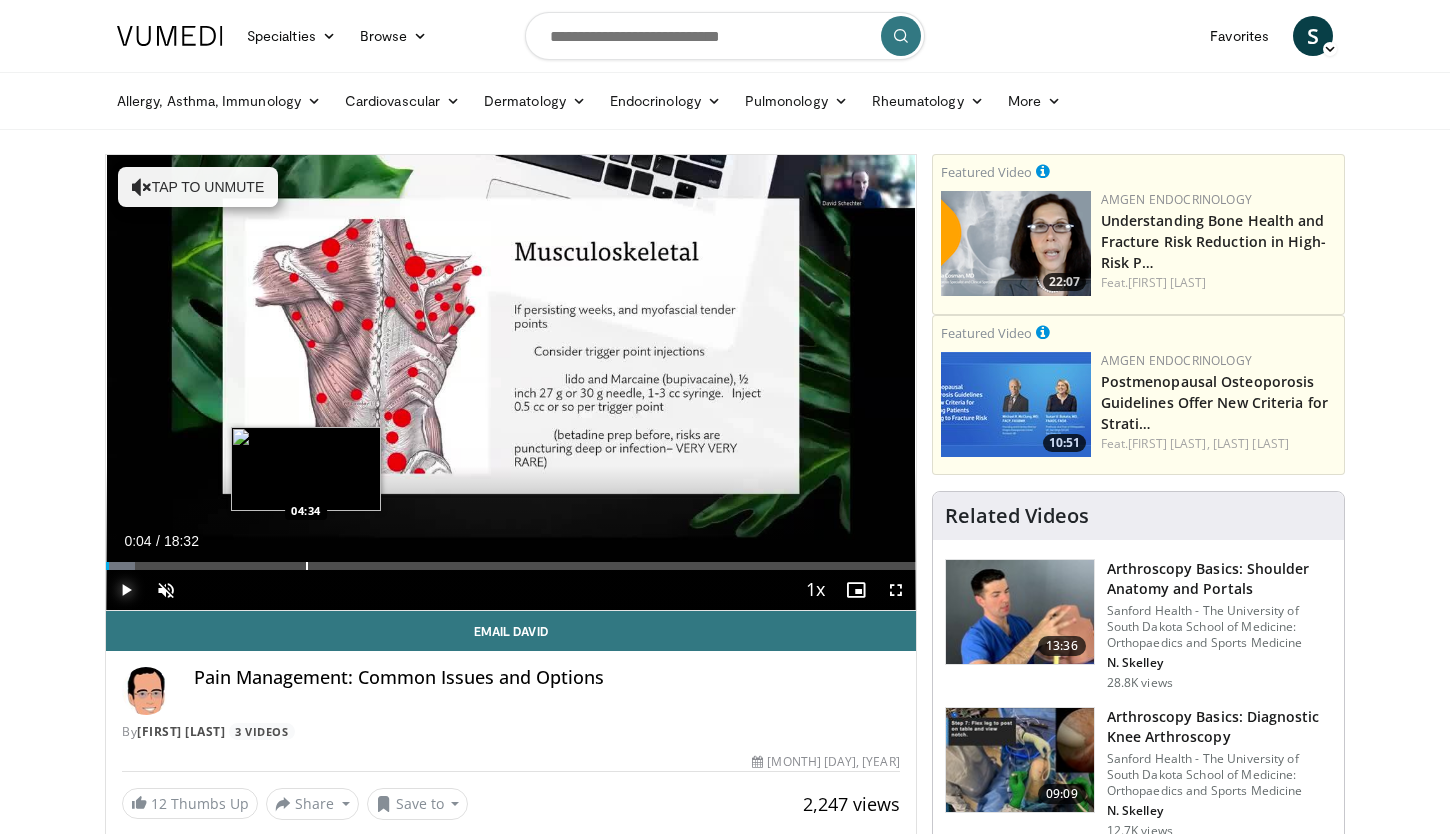 click at bounding box center (307, 566) 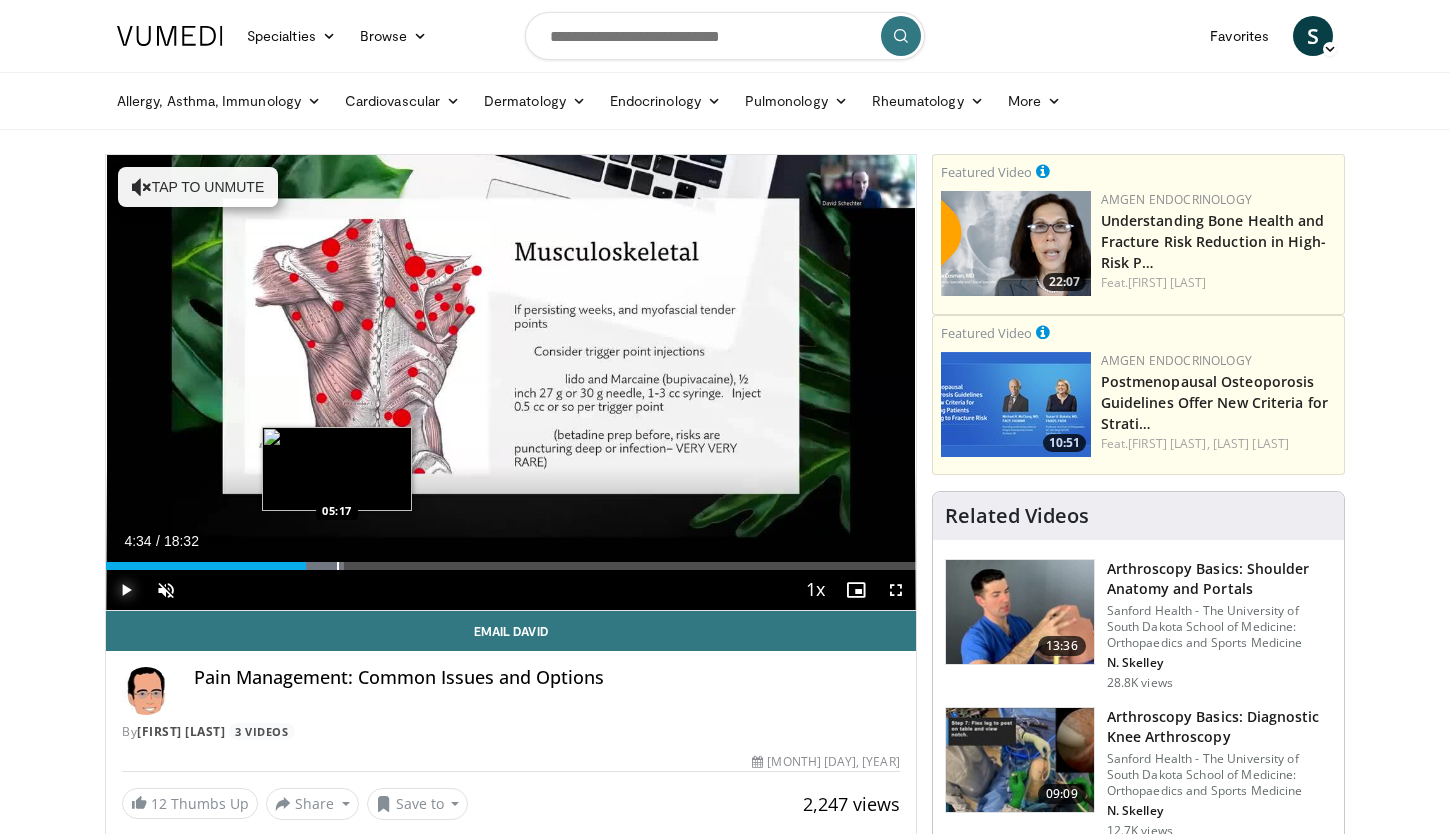 click at bounding box center [338, 566] 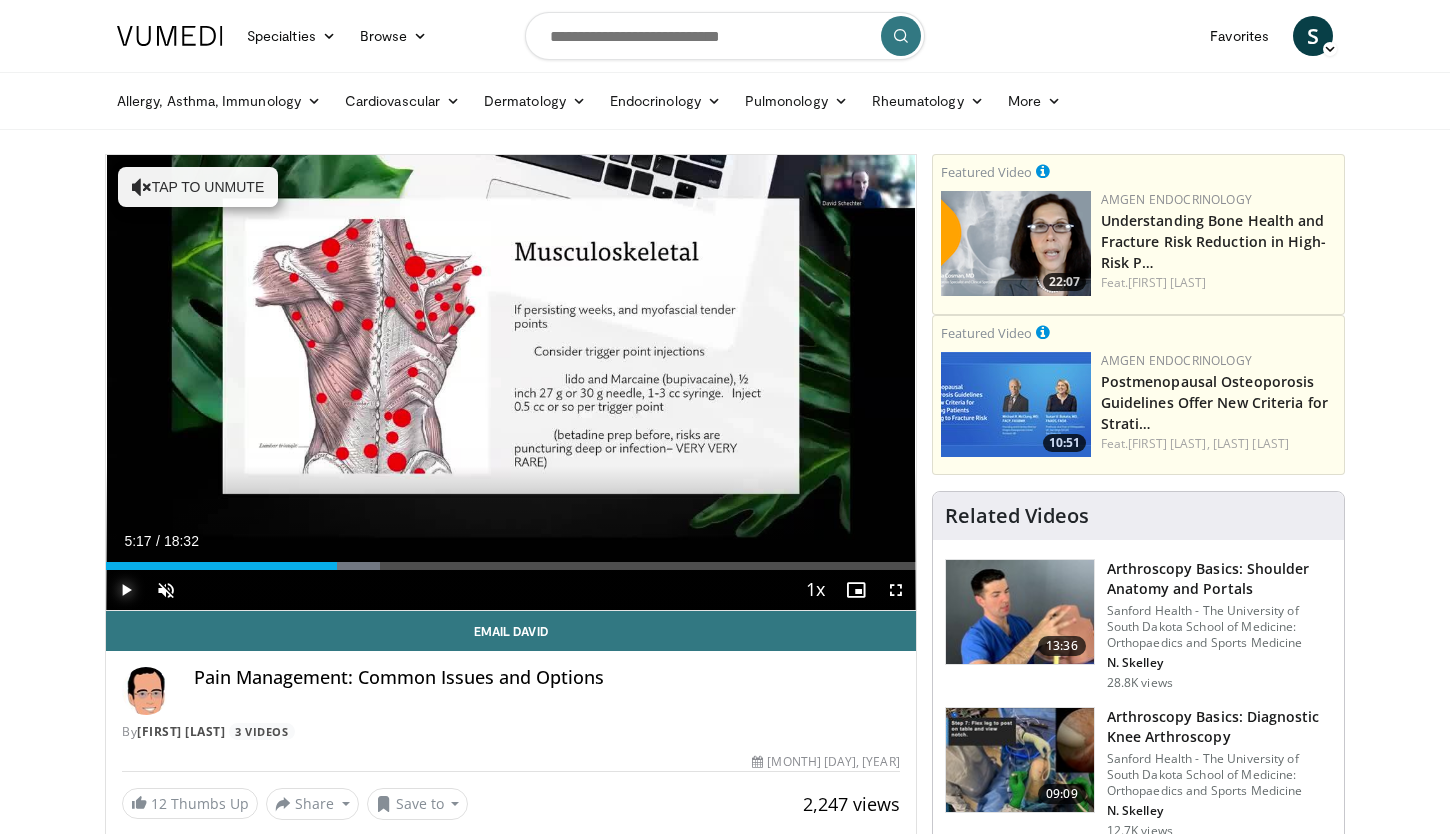 click at bounding box center [368, 566] 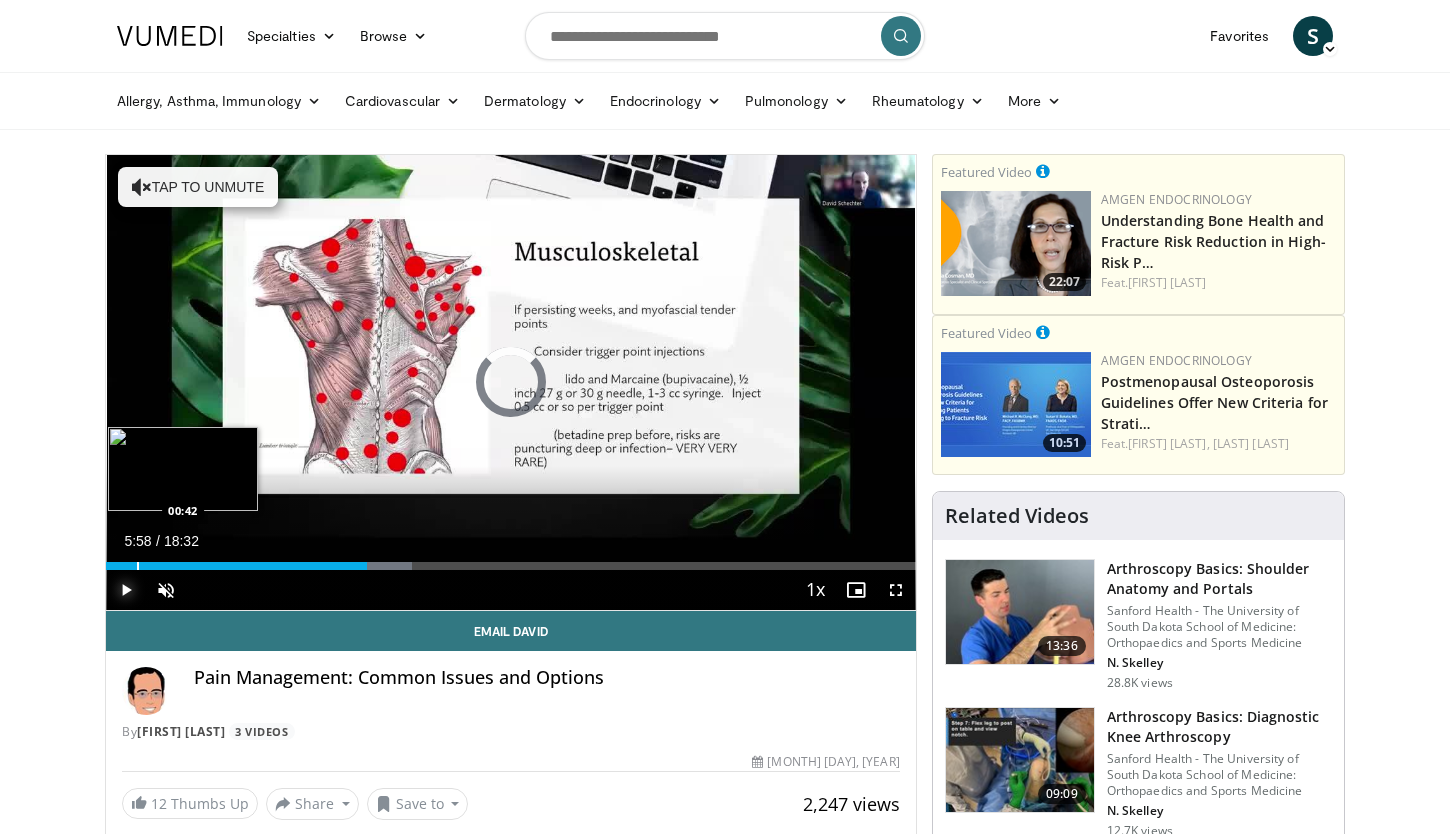 click at bounding box center [138, 566] 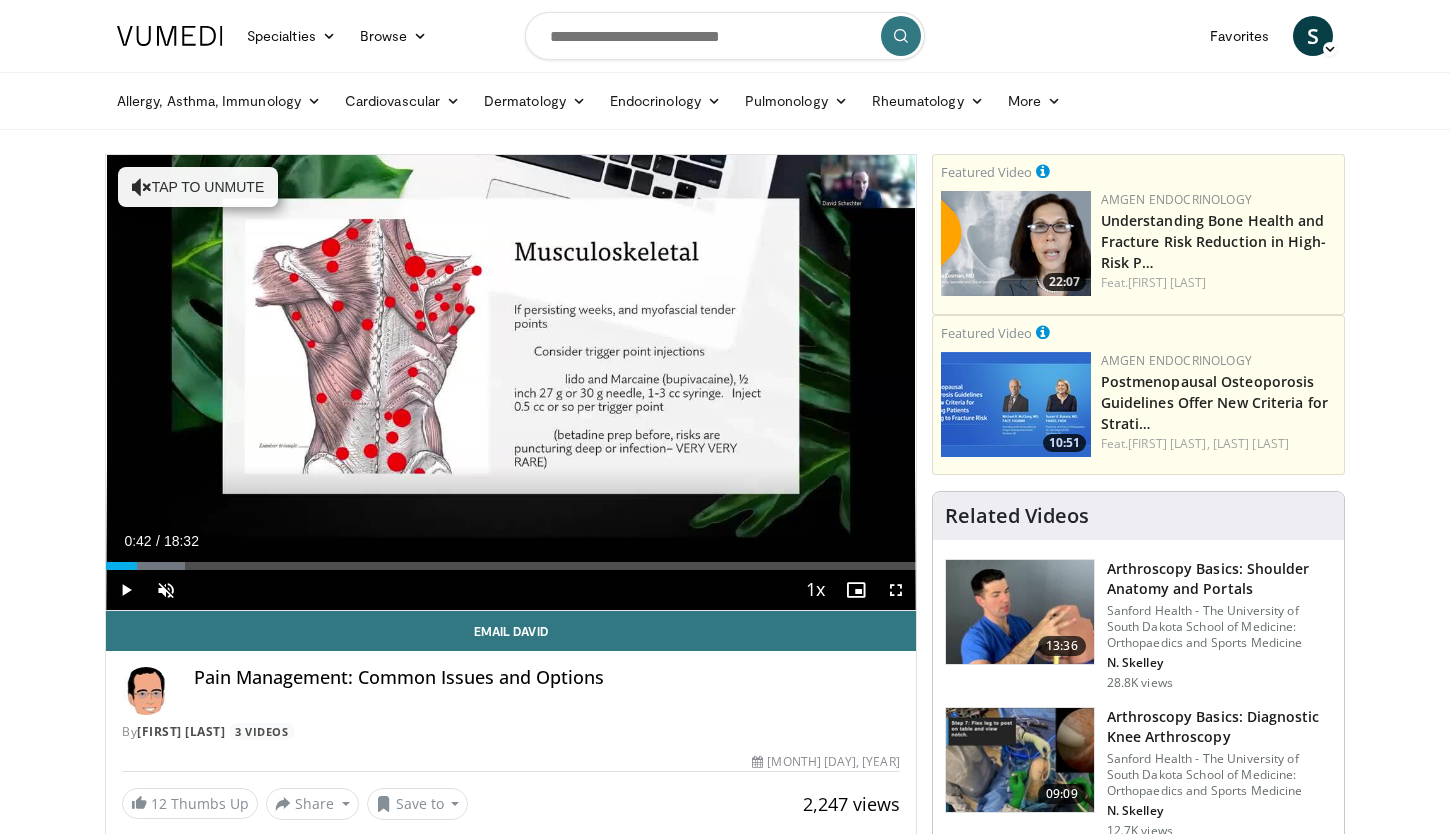 click on "«" at bounding box center (148, 620) 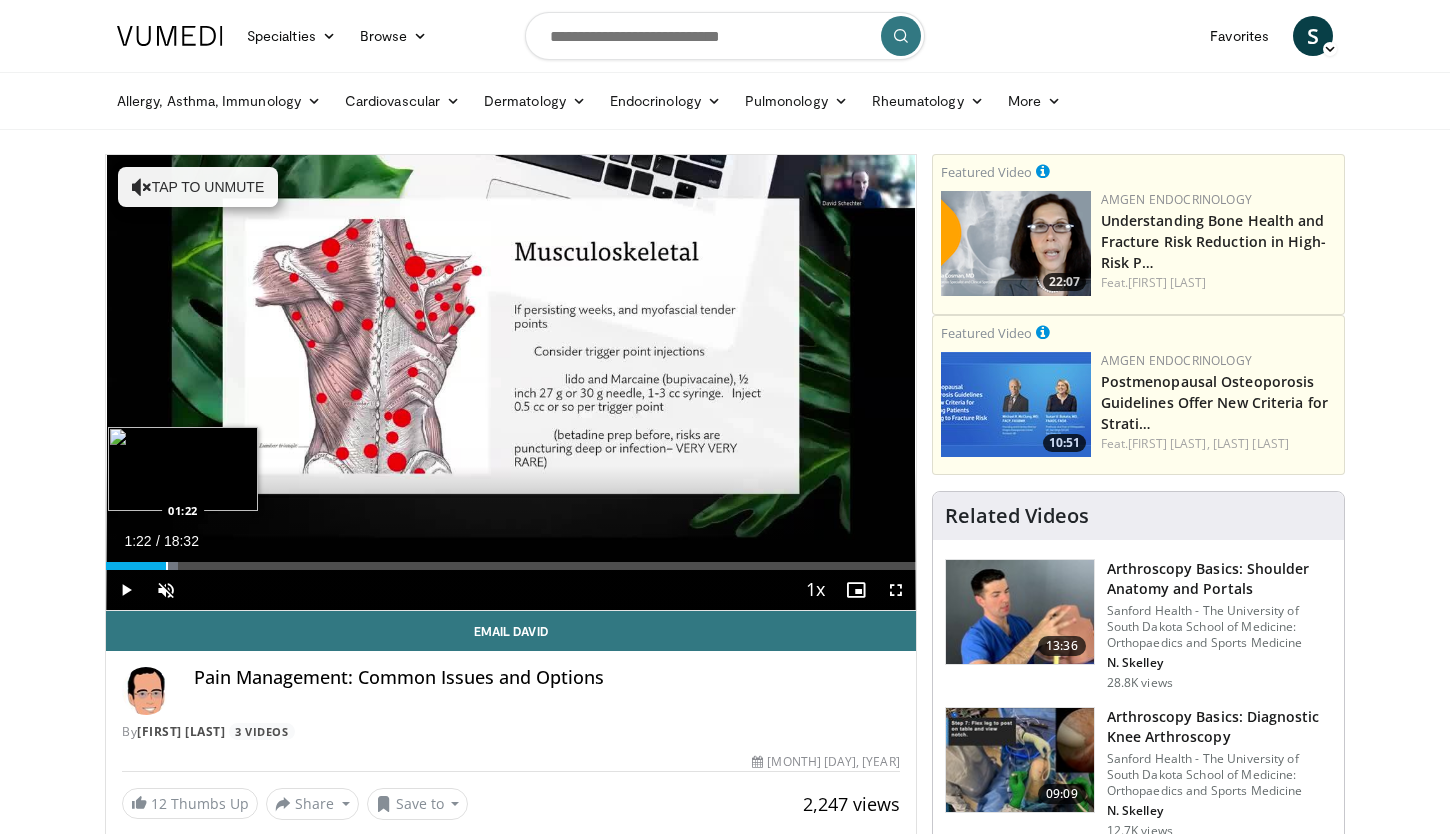 click at bounding box center (167, 566) 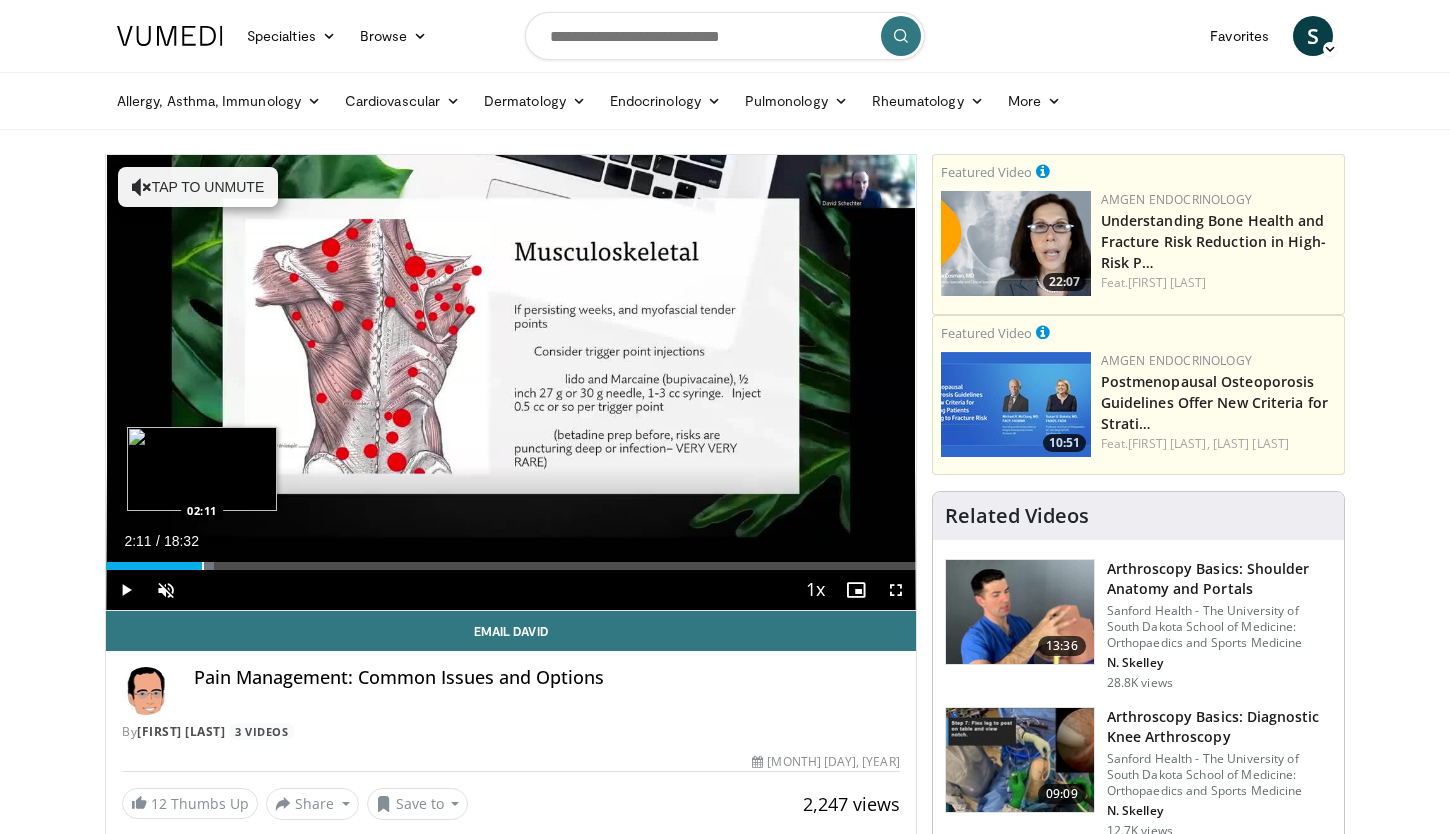 click at bounding box center [203, 566] 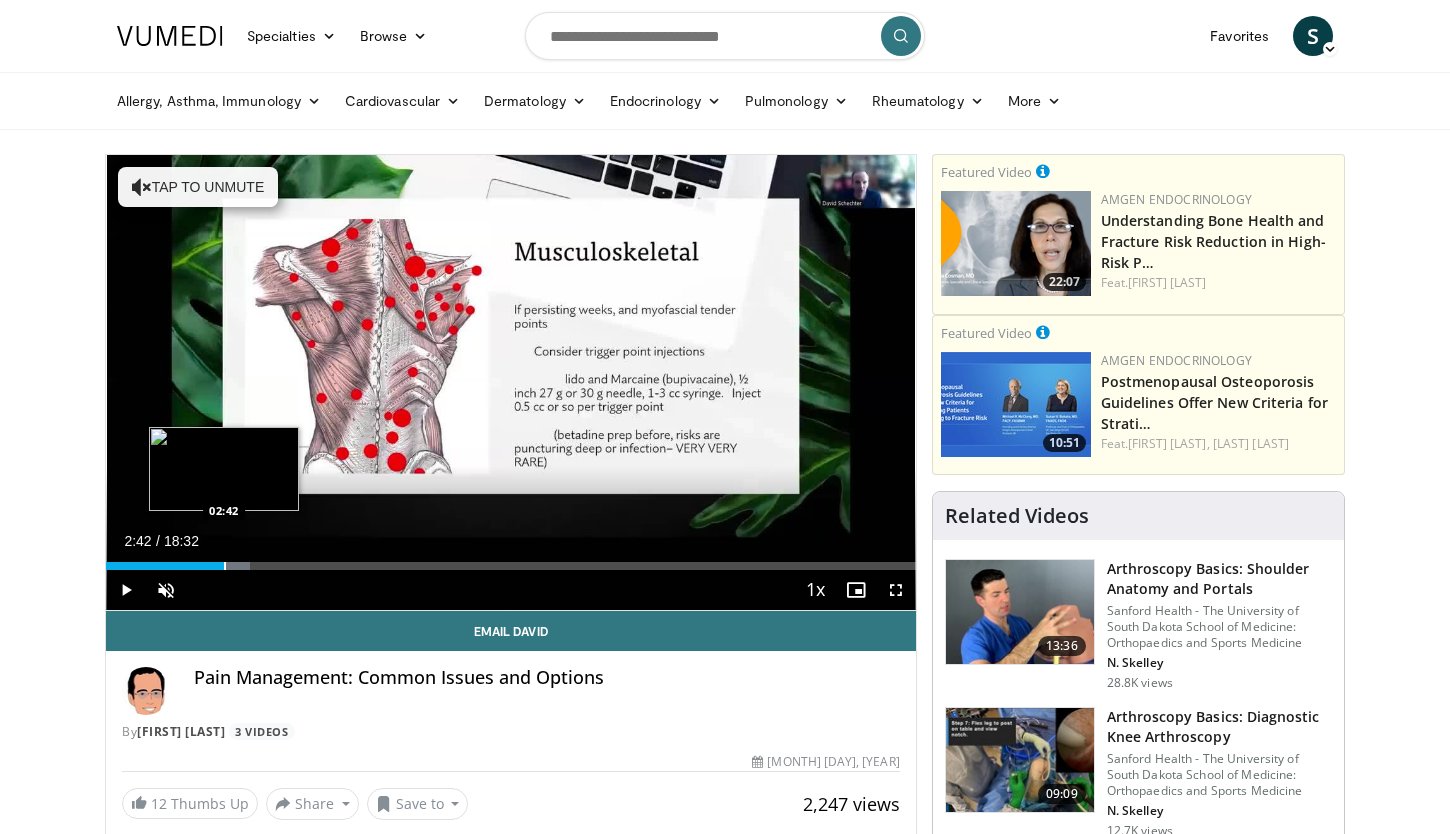 click at bounding box center (225, 566) 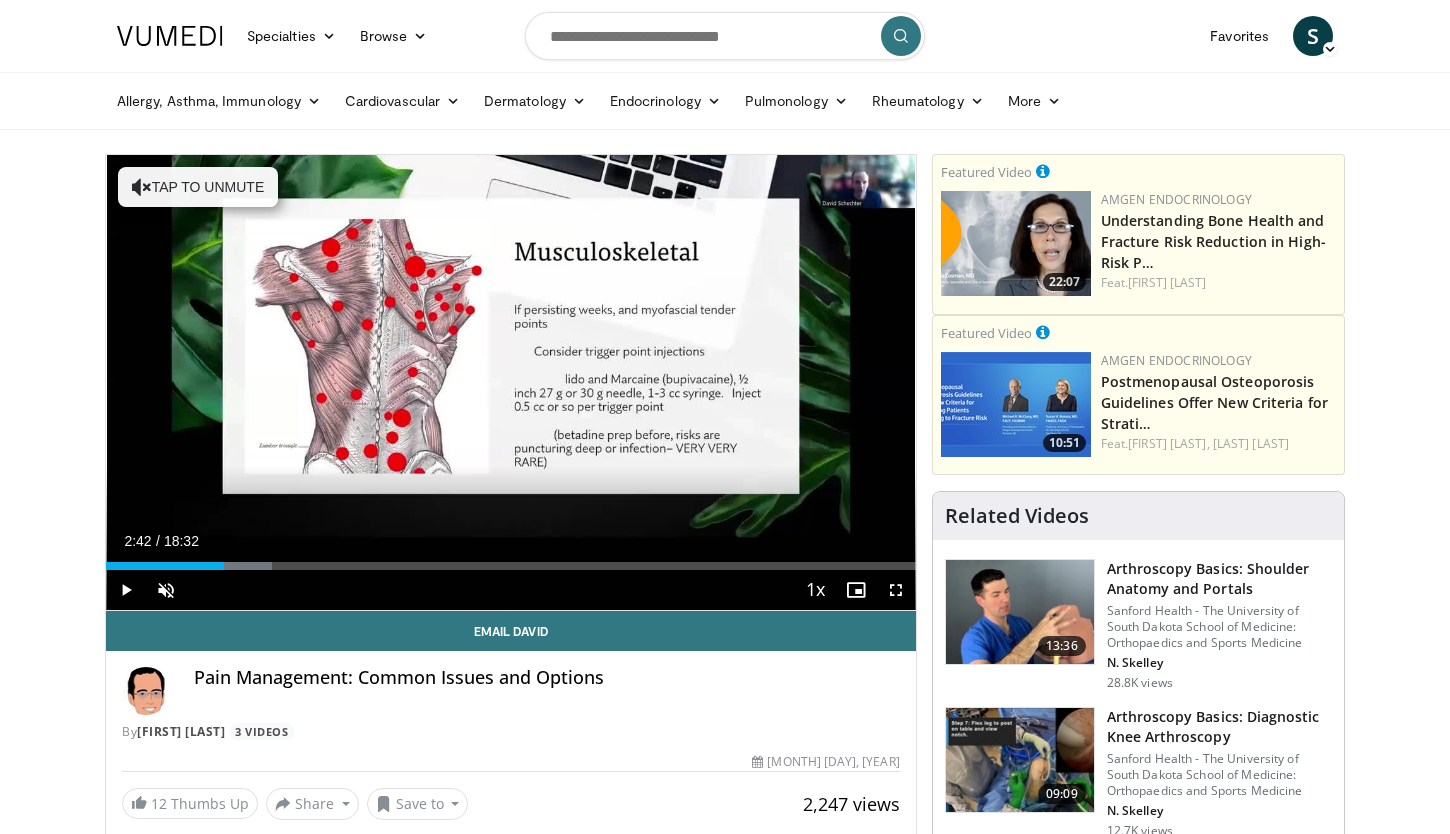 click at bounding box center (245, 566) 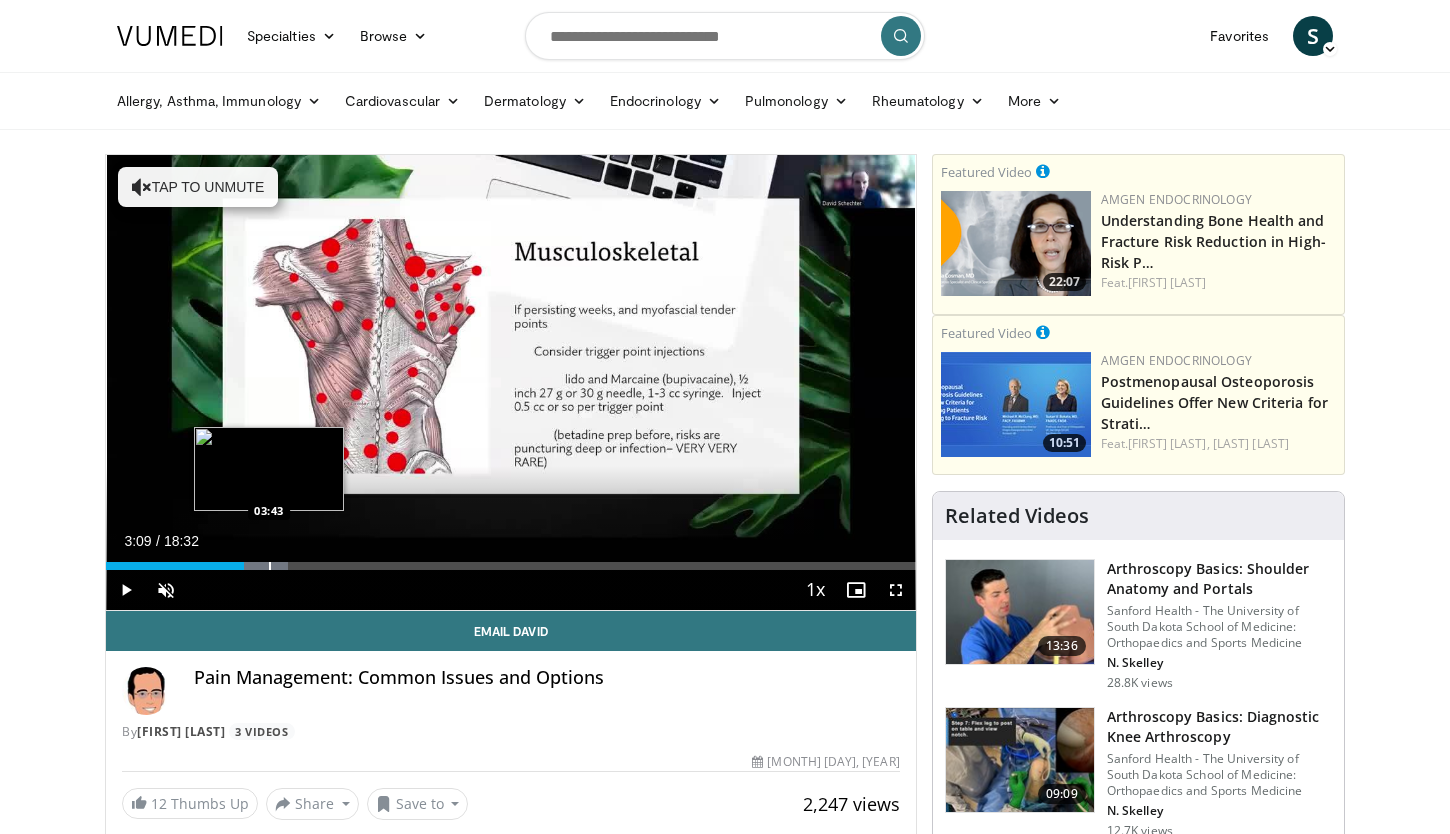 click at bounding box center (270, 566) 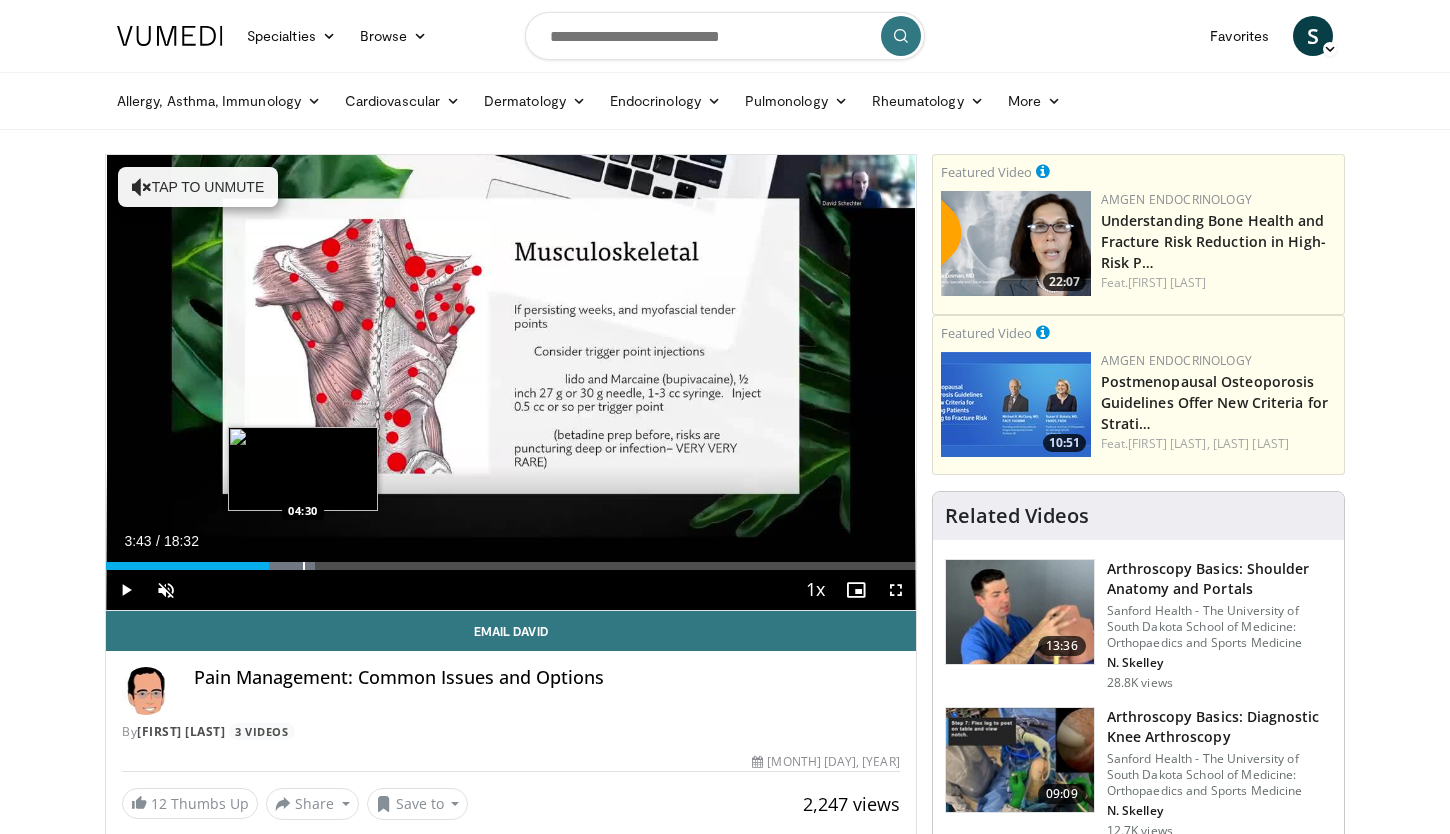 click at bounding box center [304, 566] 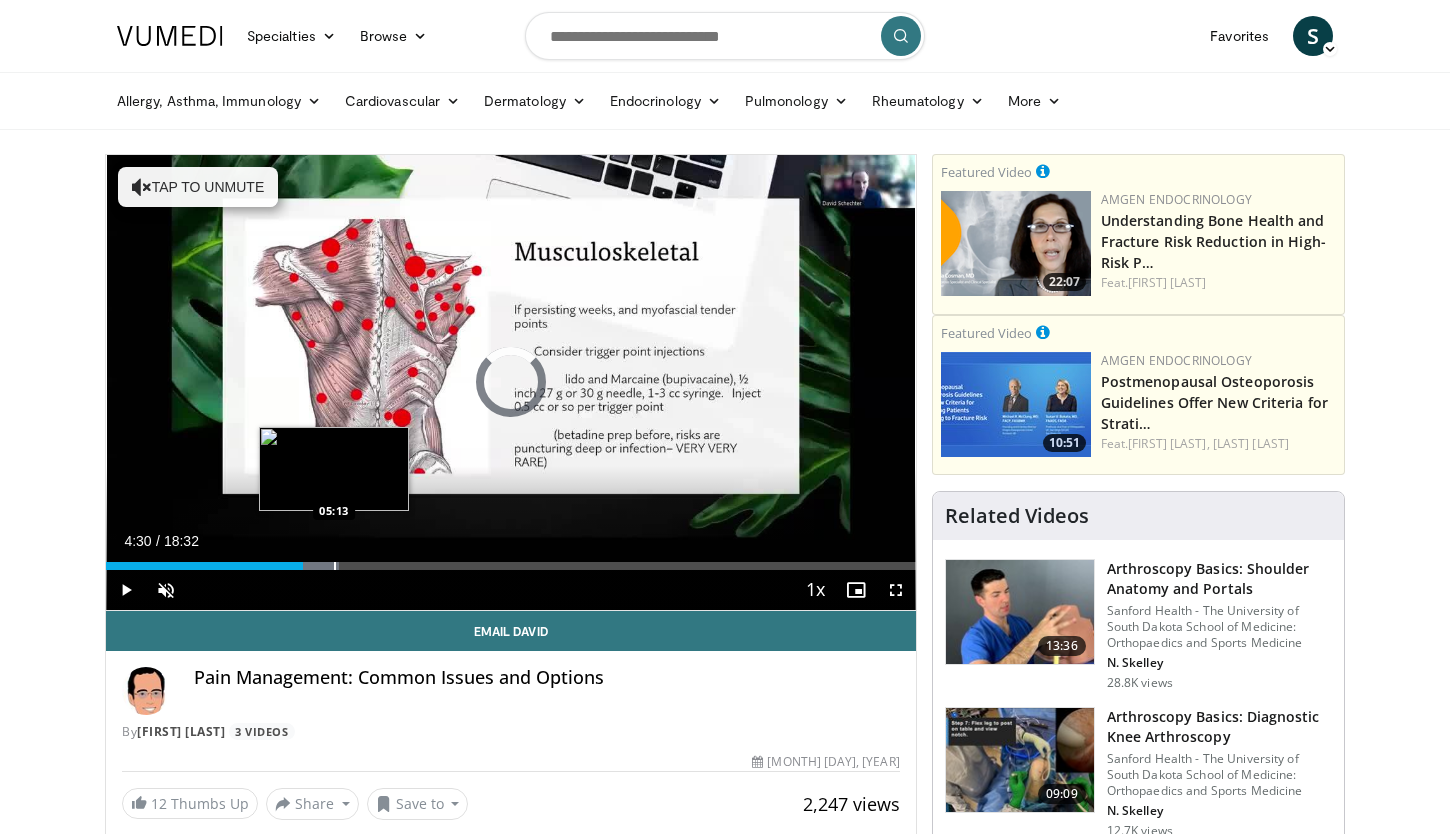 click at bounding box center [335, 566] 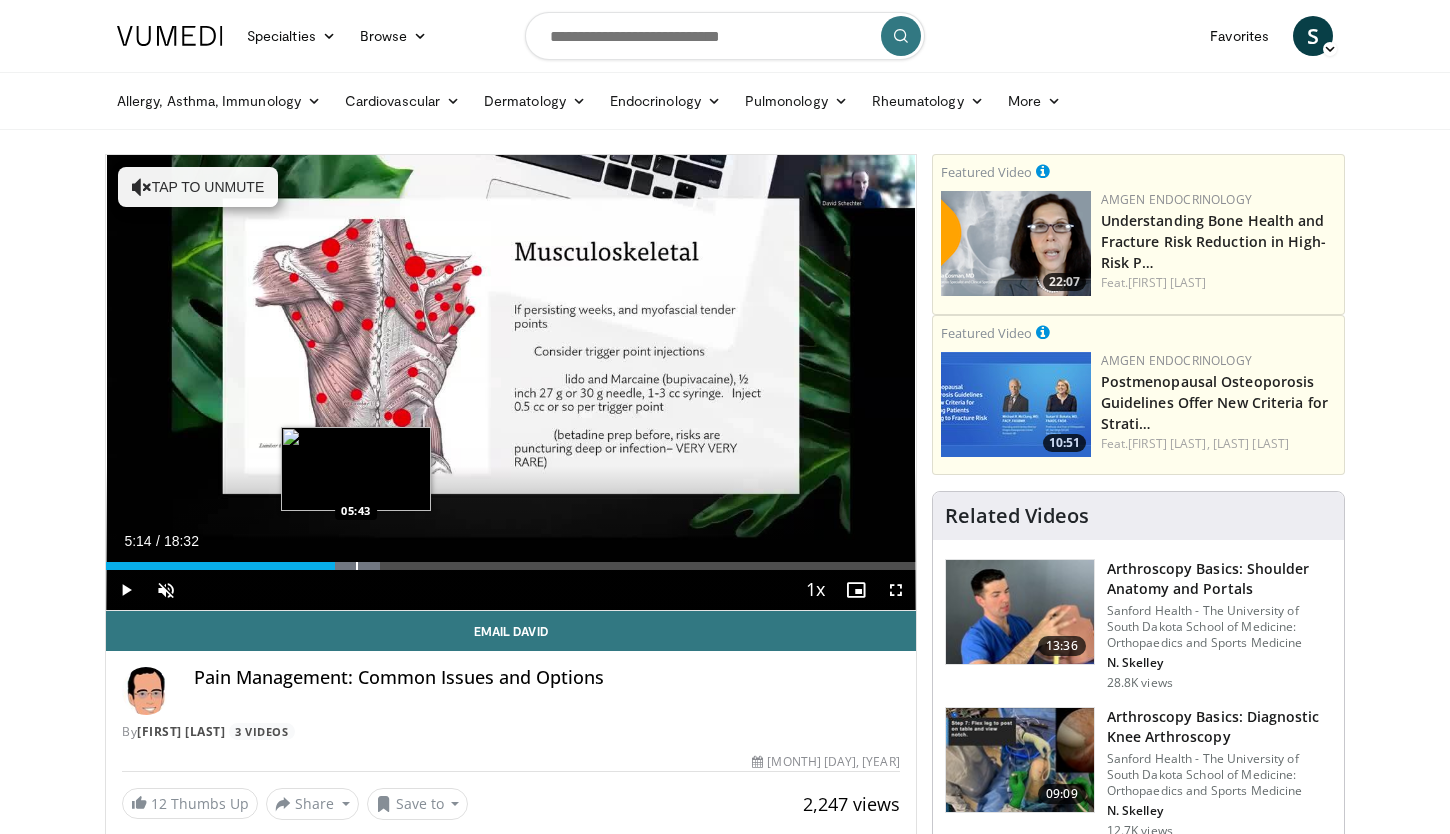 click at bounding box center (357, 566) 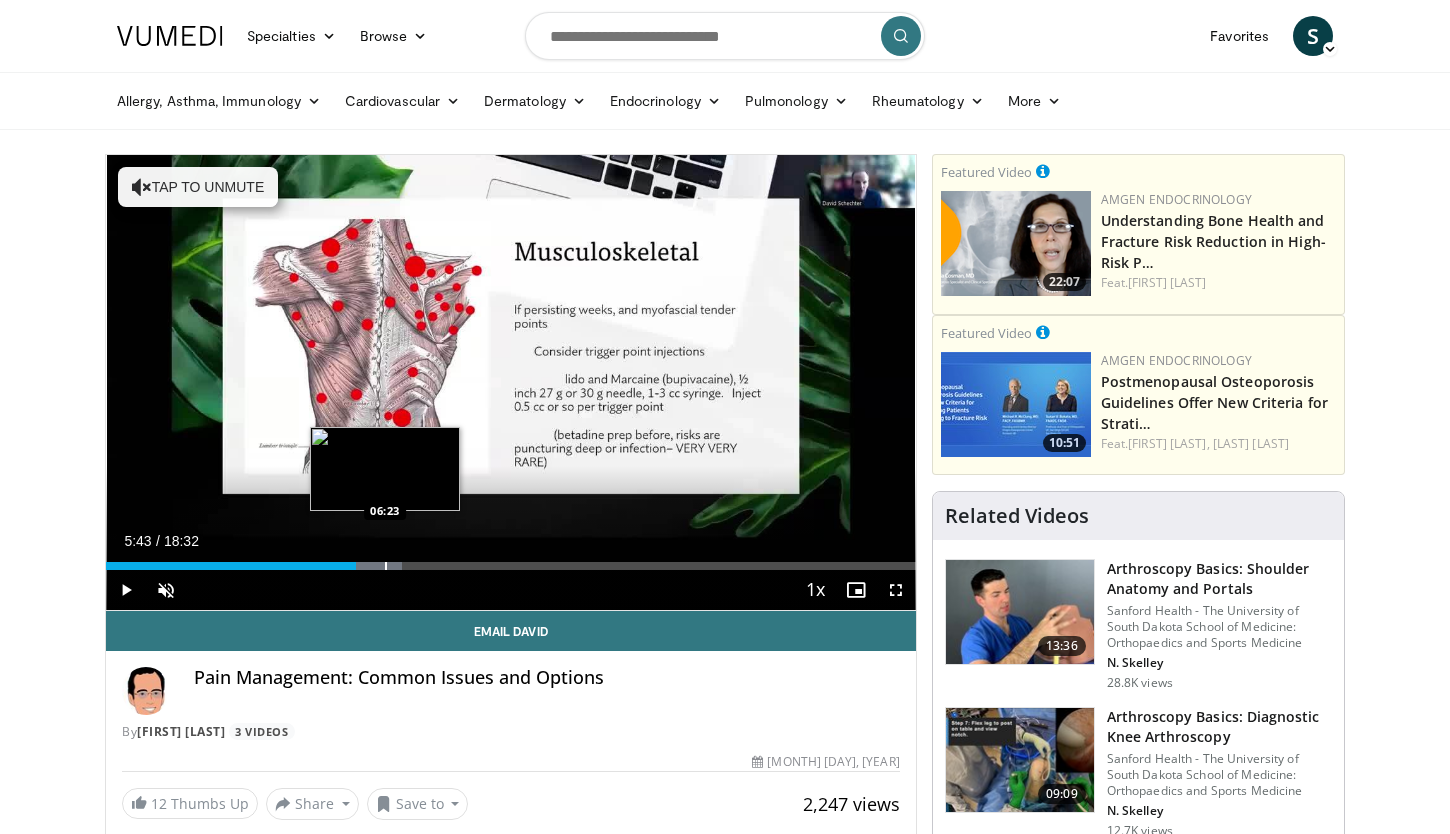 click at bounding box center [386, 566] 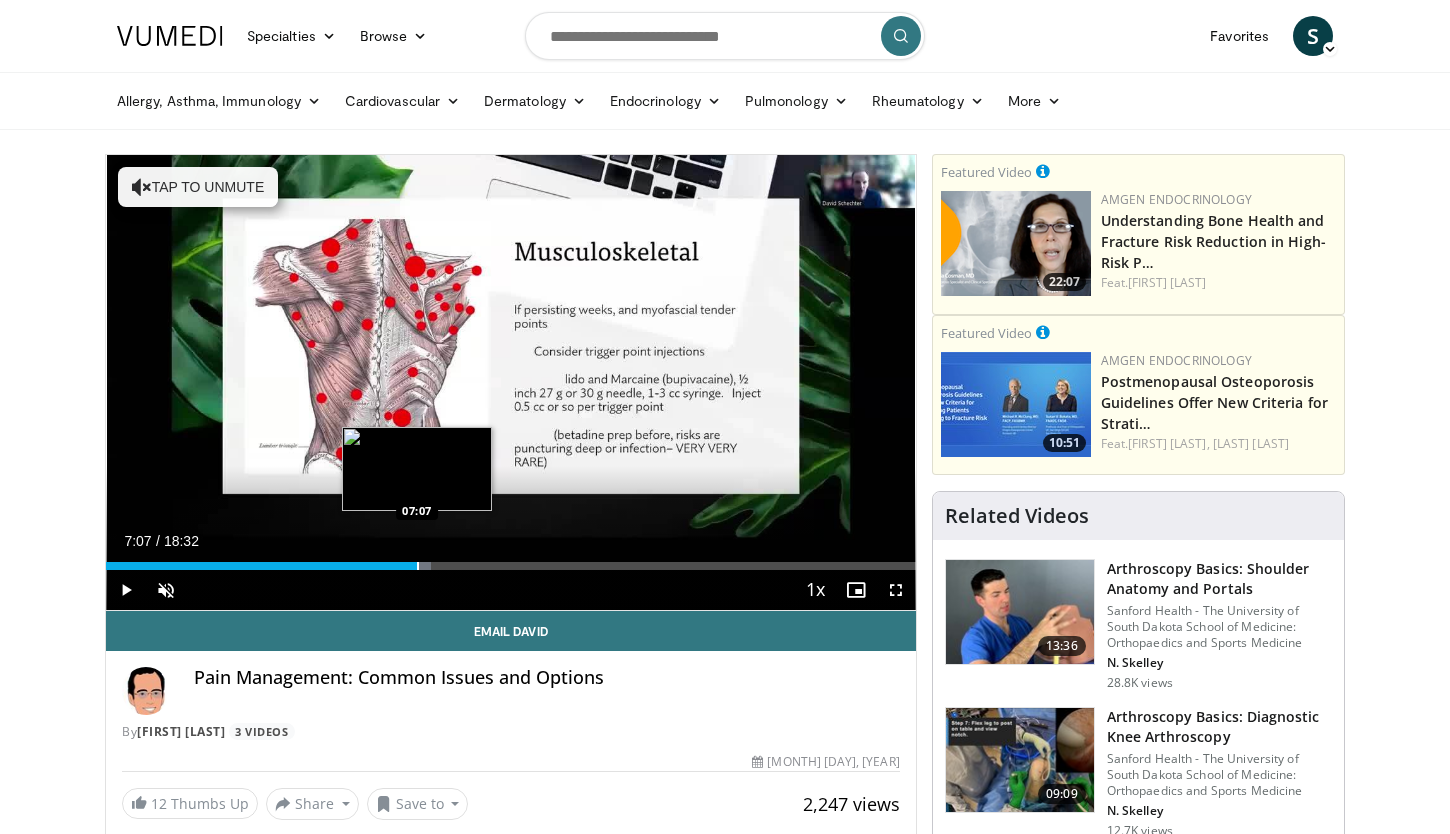 click at bounding box center [418, 566] 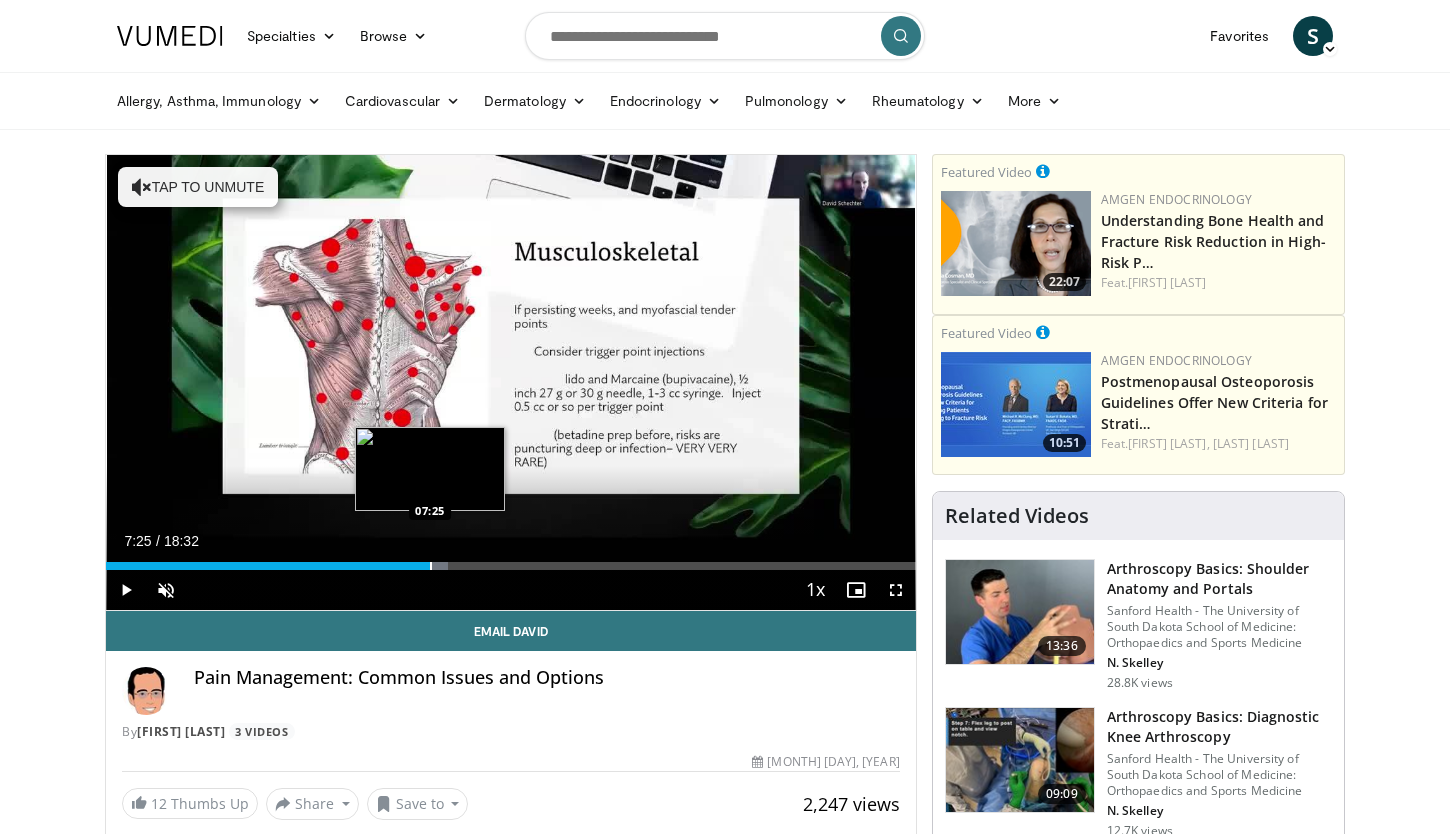 click at bounding box center [431, 566] 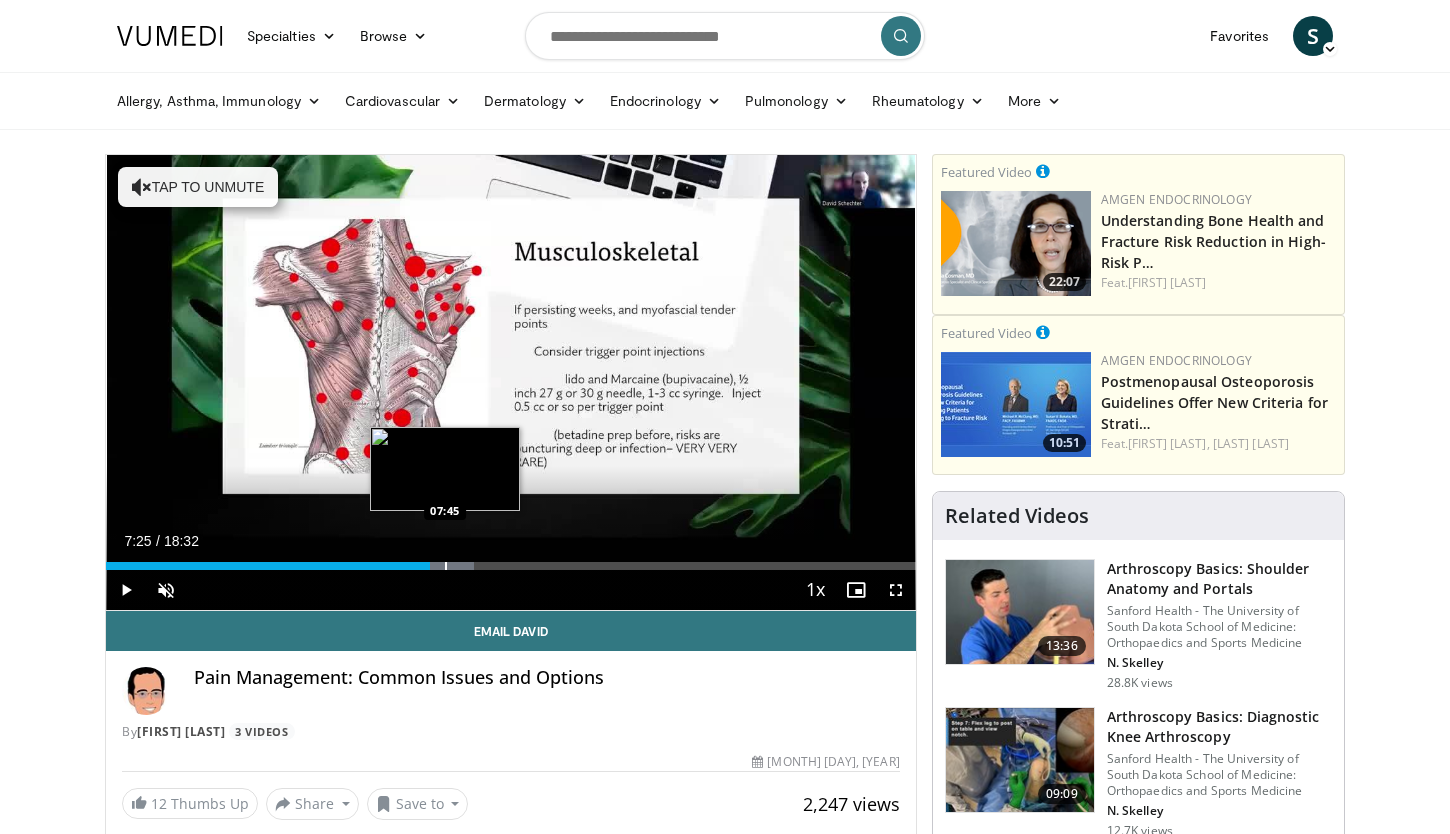 click at bounding box center (446, 566) 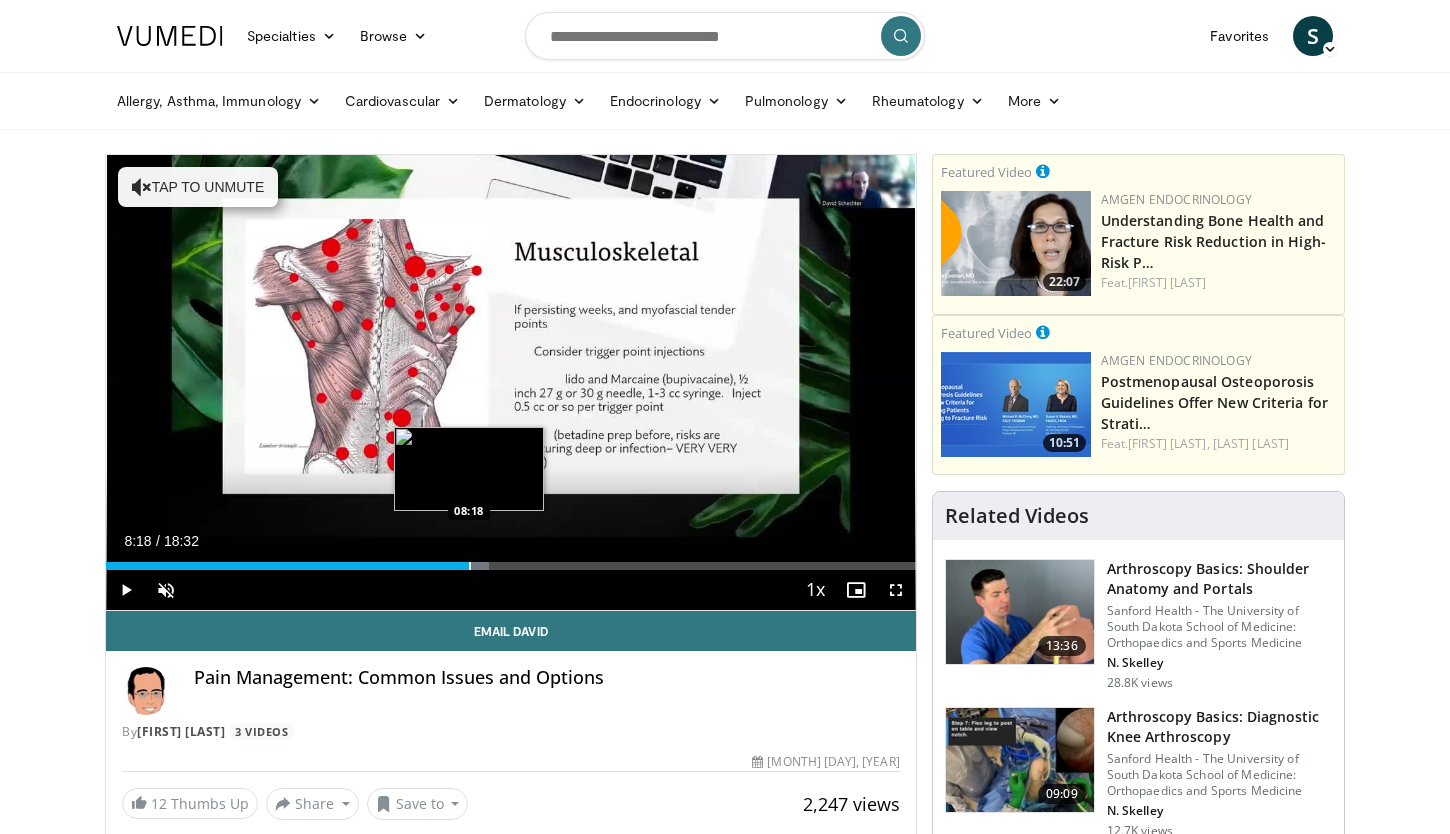 click at bounding box center [470, 566] 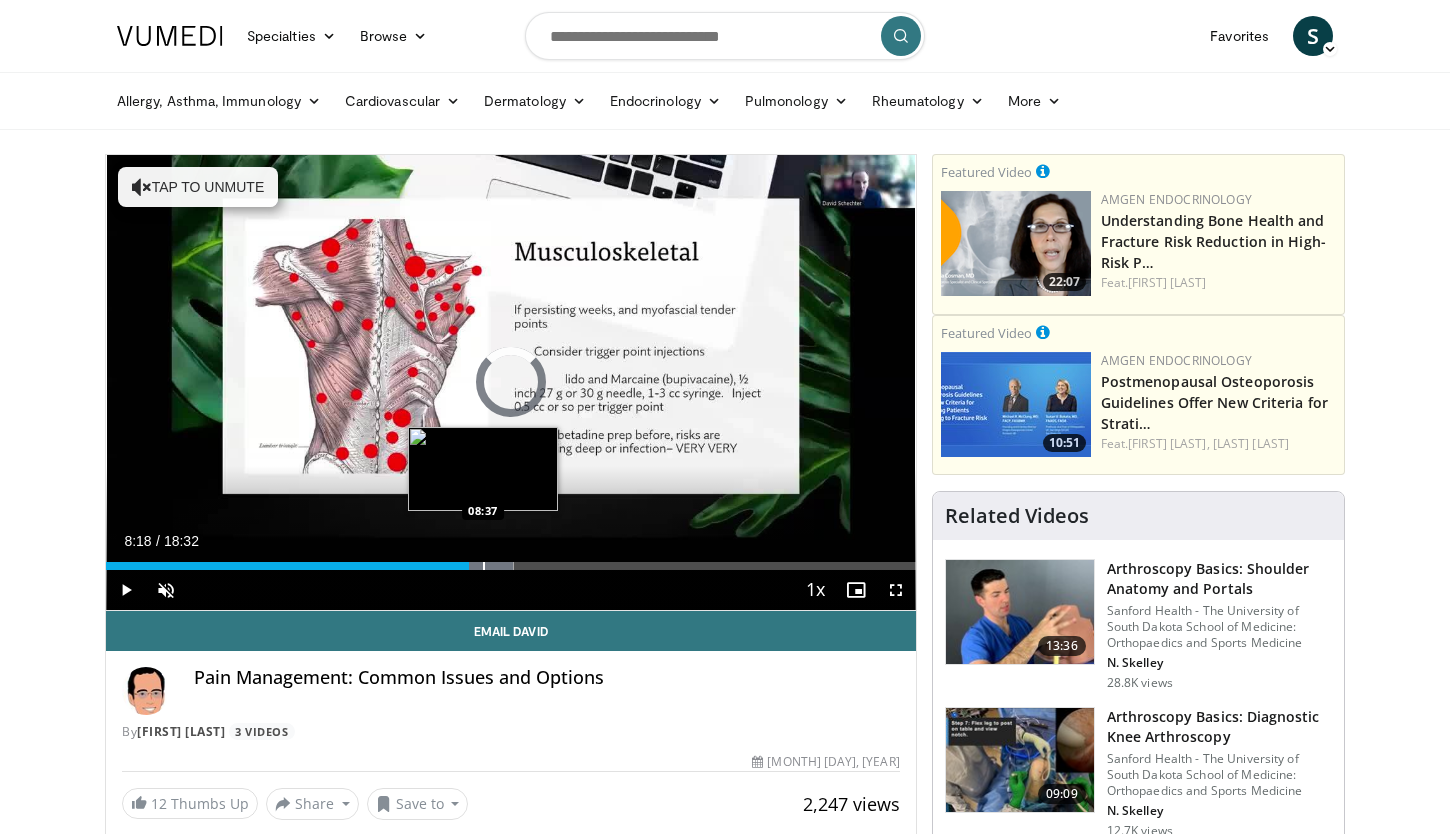 click at bounding box center [484, 566] 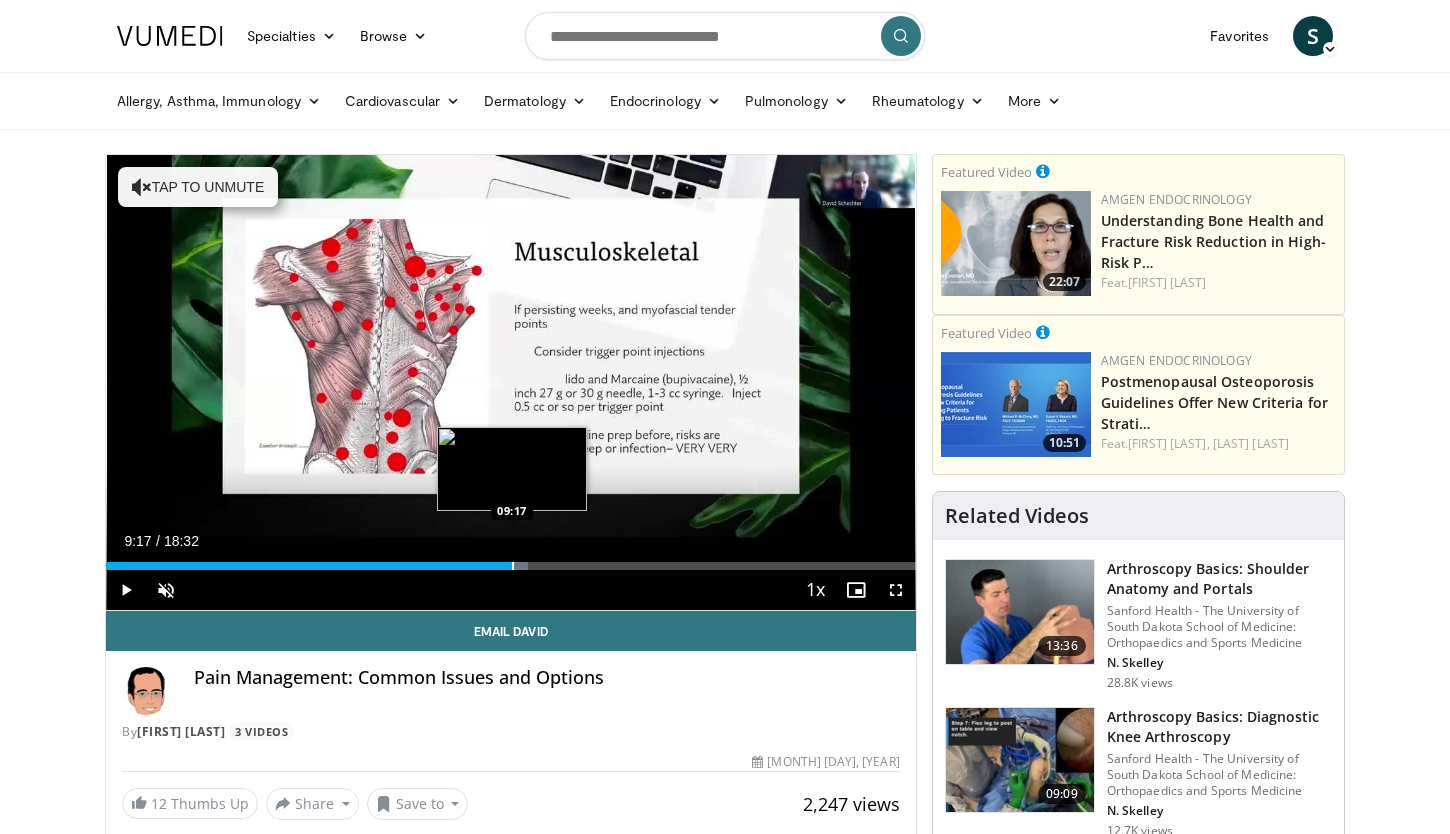 click at bounding box center [513, 566] 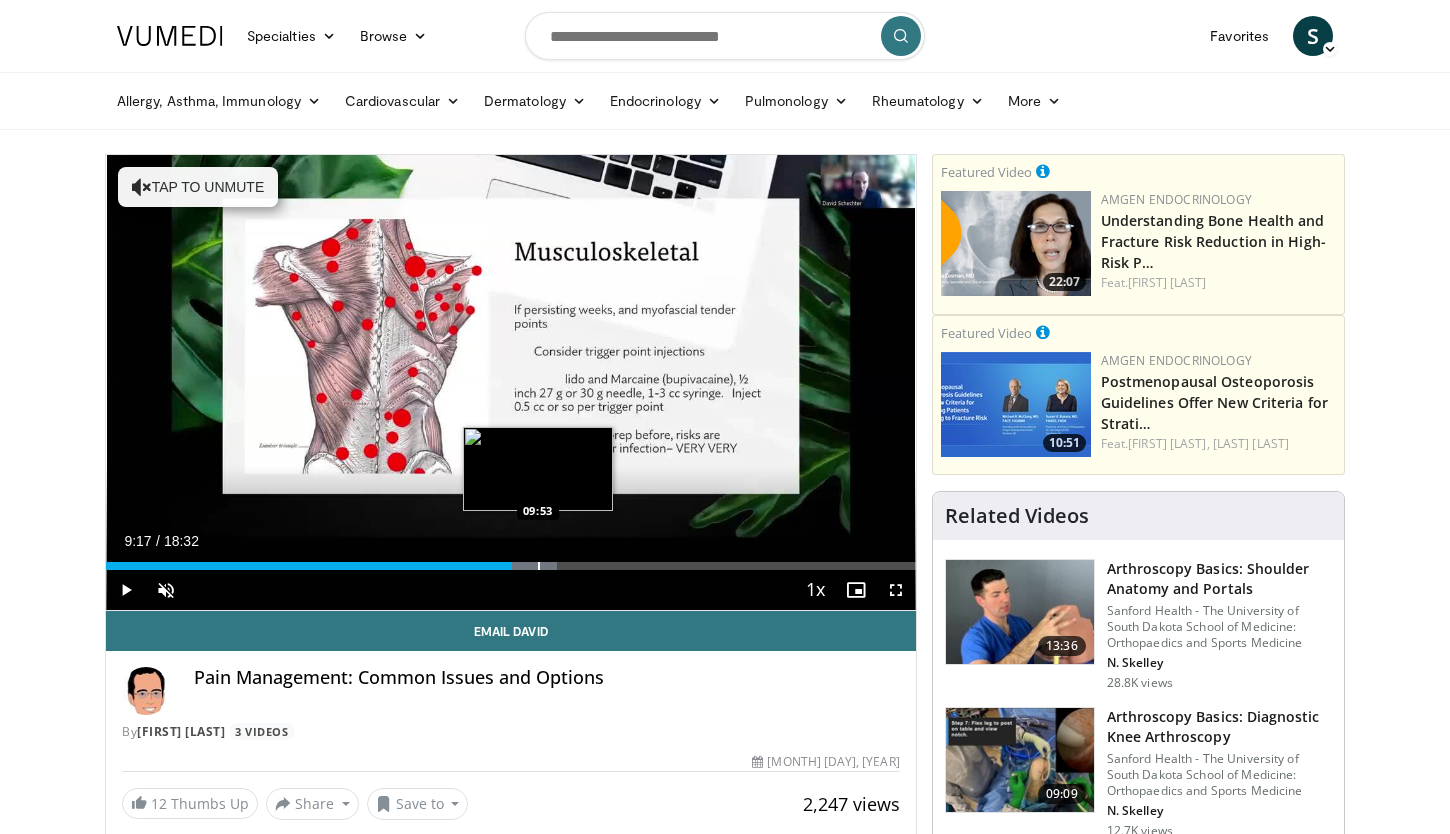 click at bounding box center (539, 566) 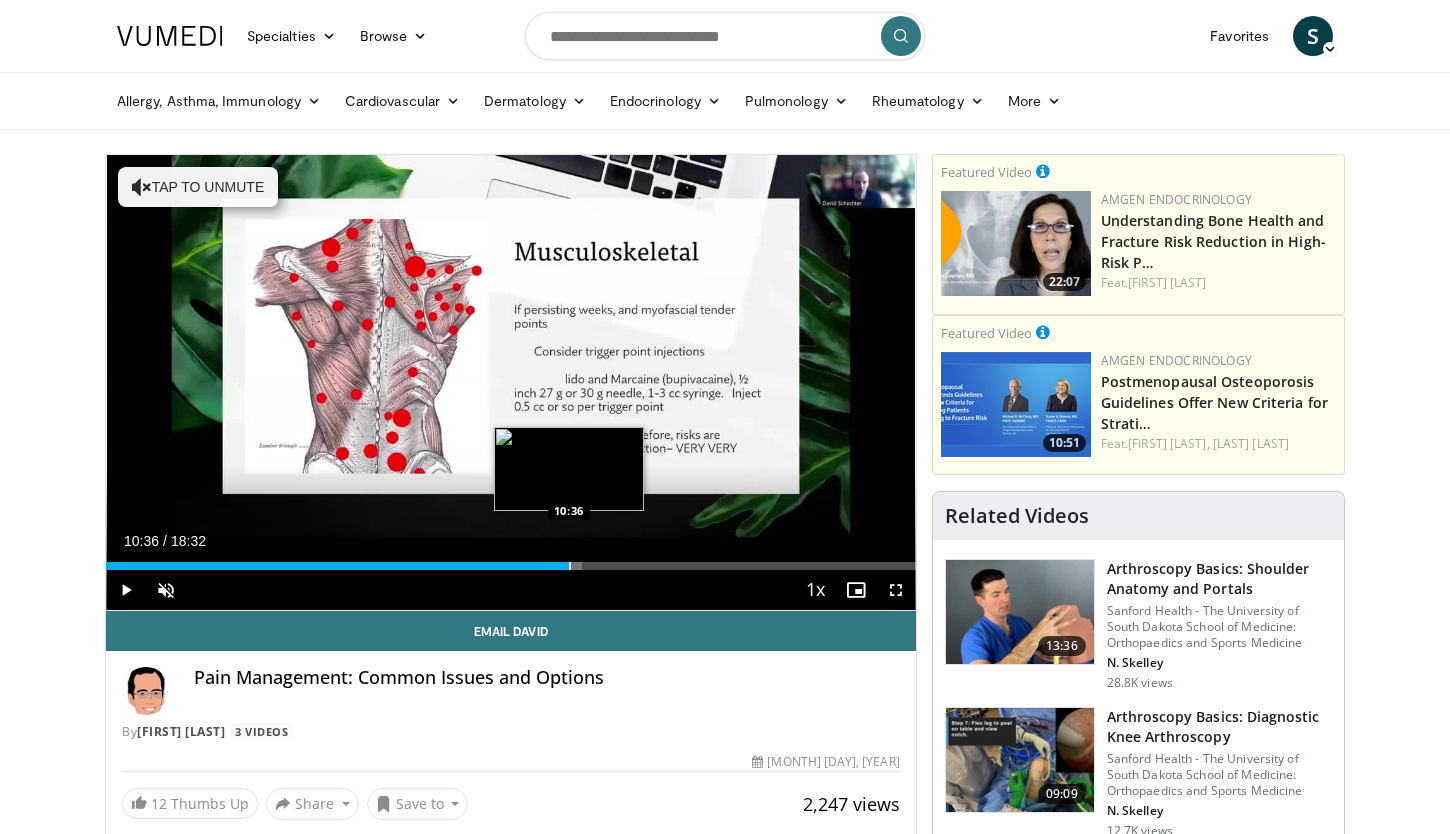 click at bounding box center [570, 566] 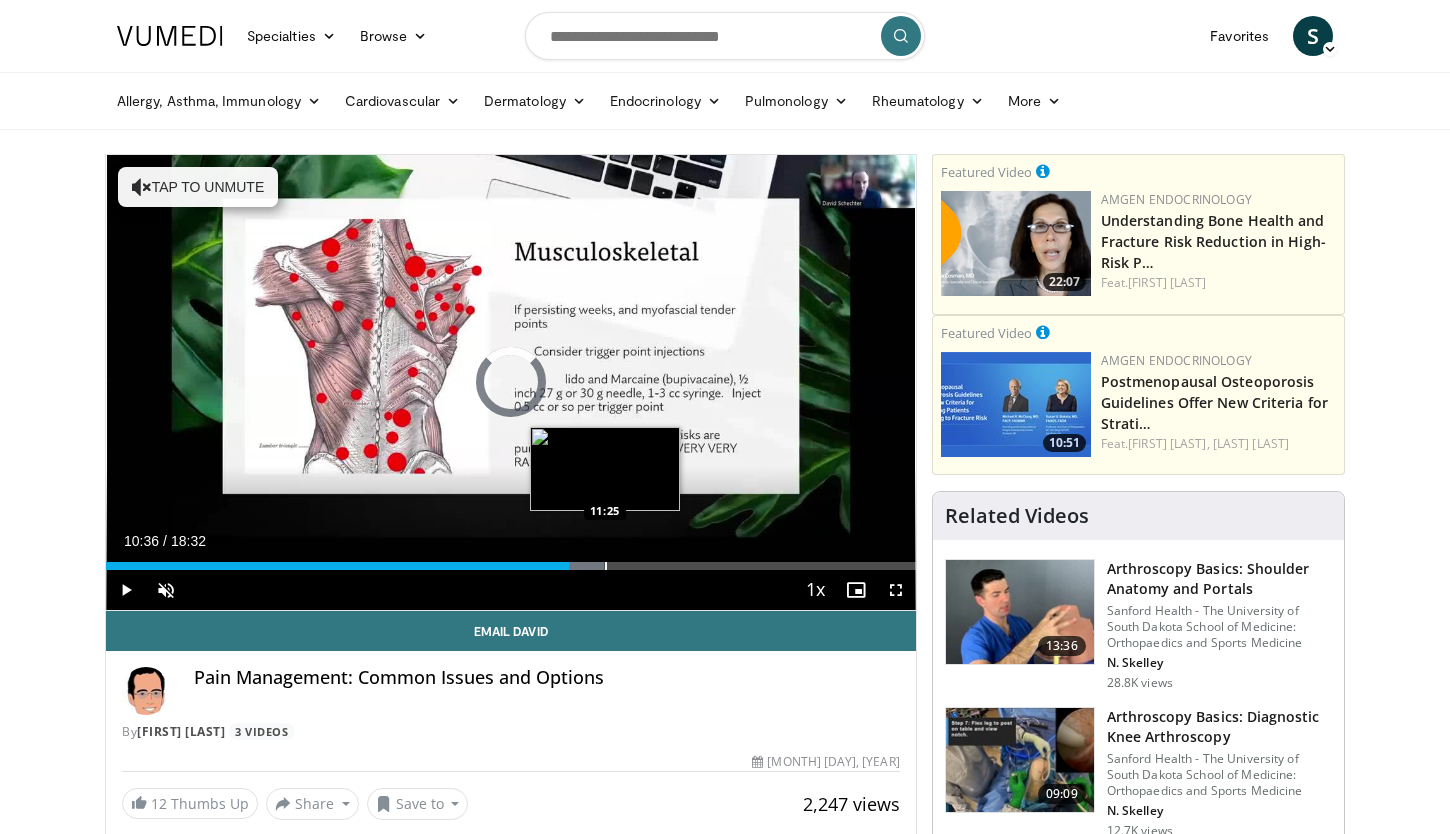 click at bounding box center (606, 566) 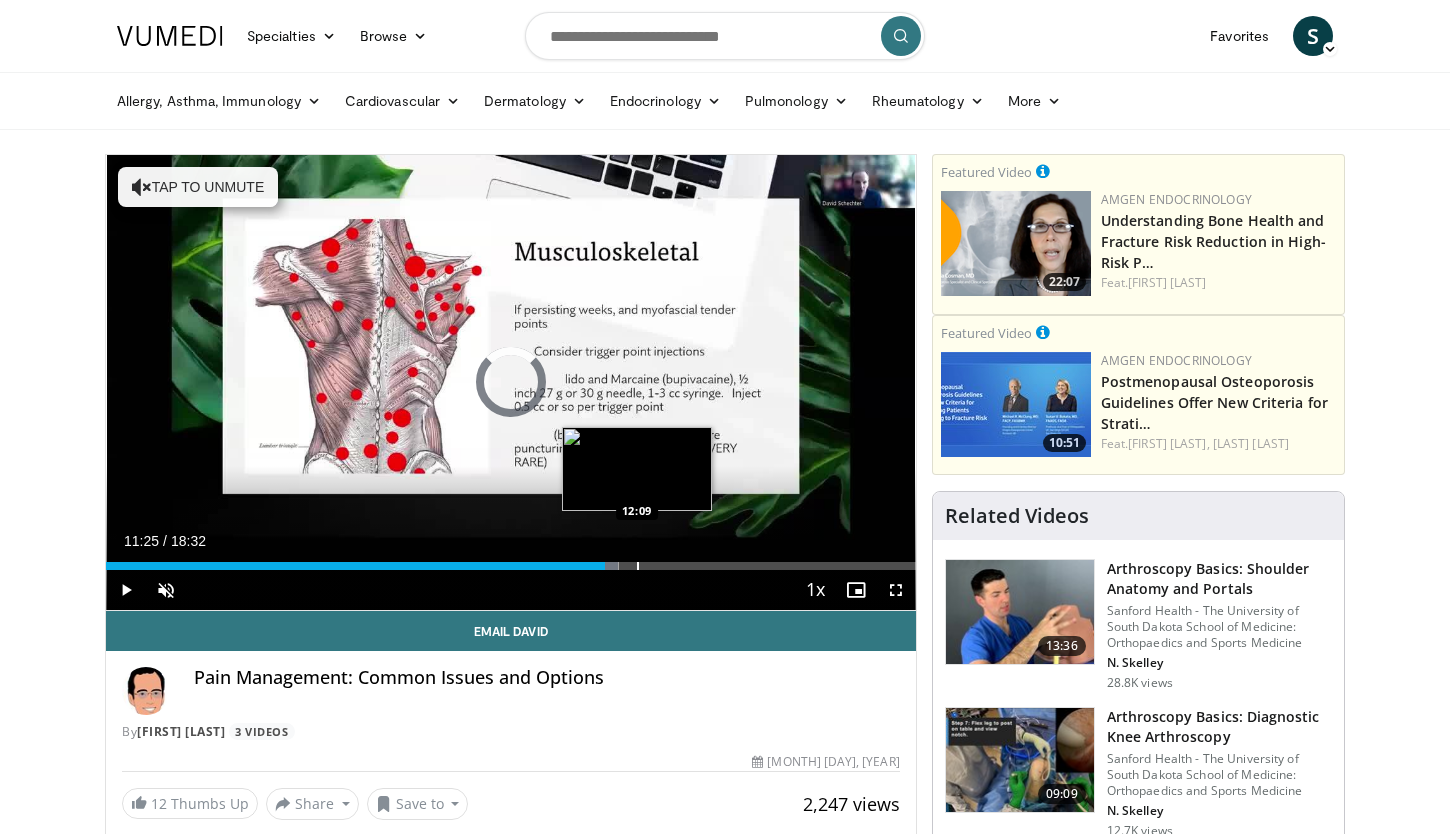 click at bounding box center (638, 566) 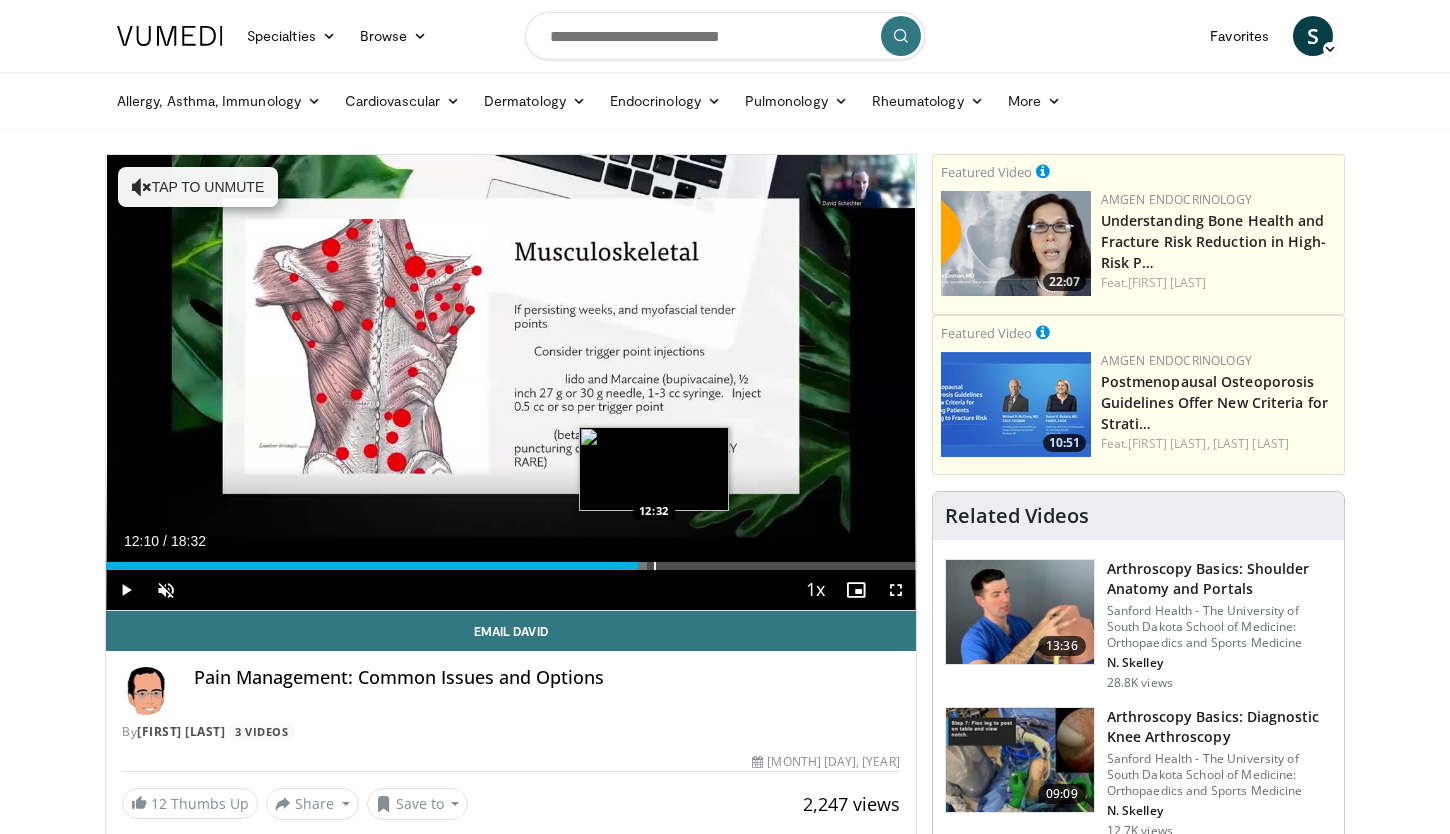 click at bounding box center [655, 566] 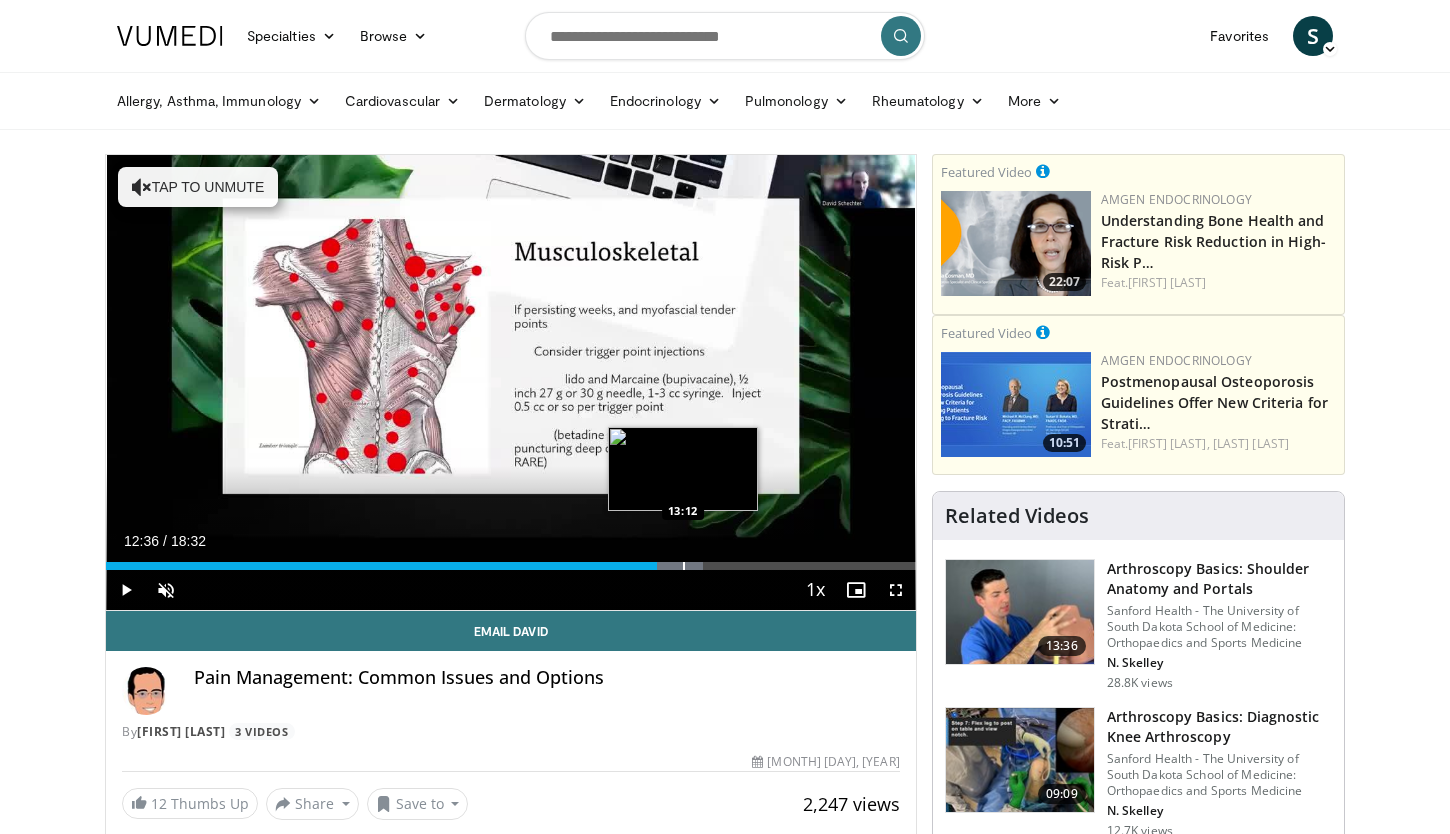 click on "Loaded :  73.69% 12:36 13:12" at bounding box center (511, 566) 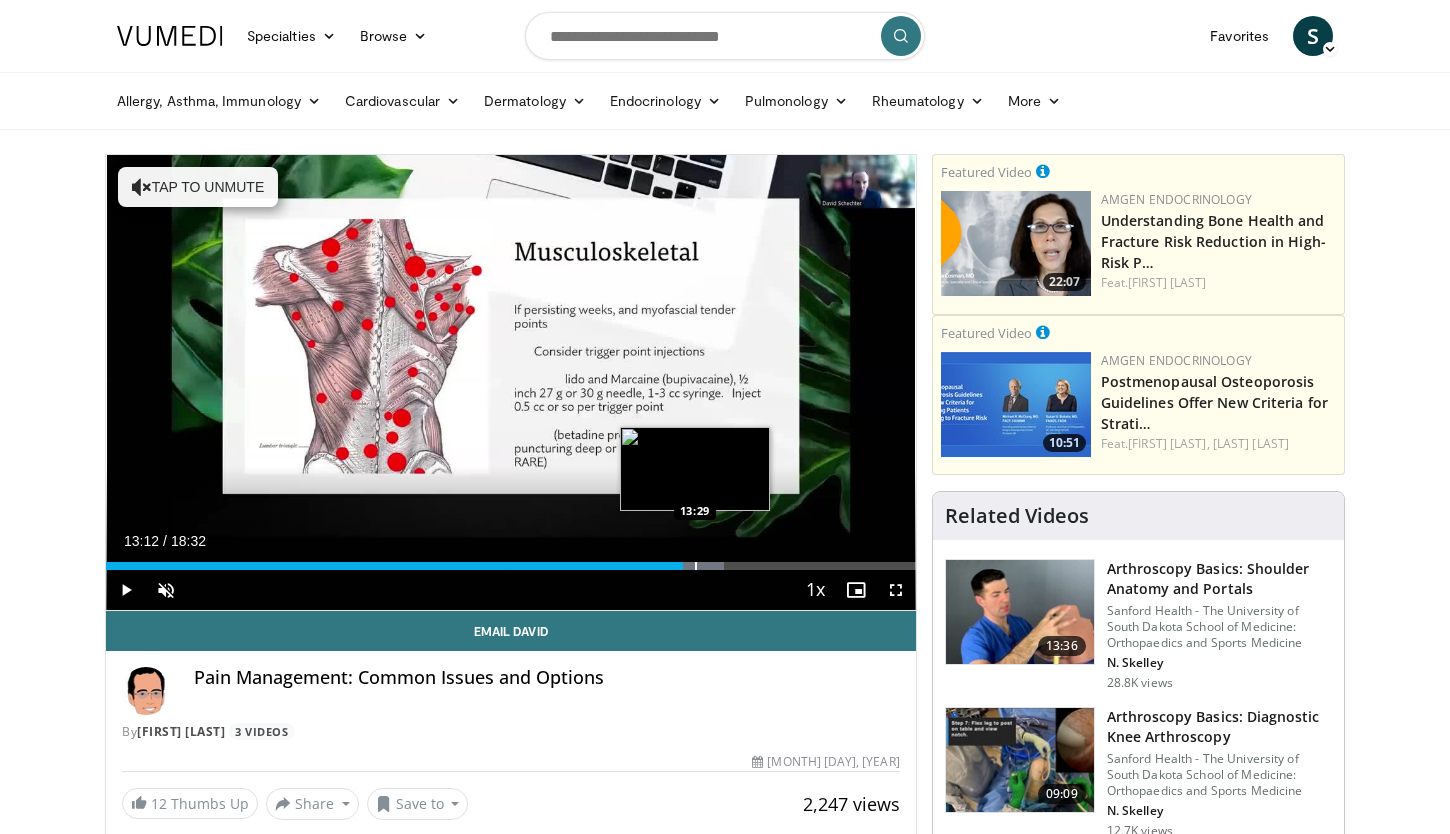 click at bounding box center [696, 566] 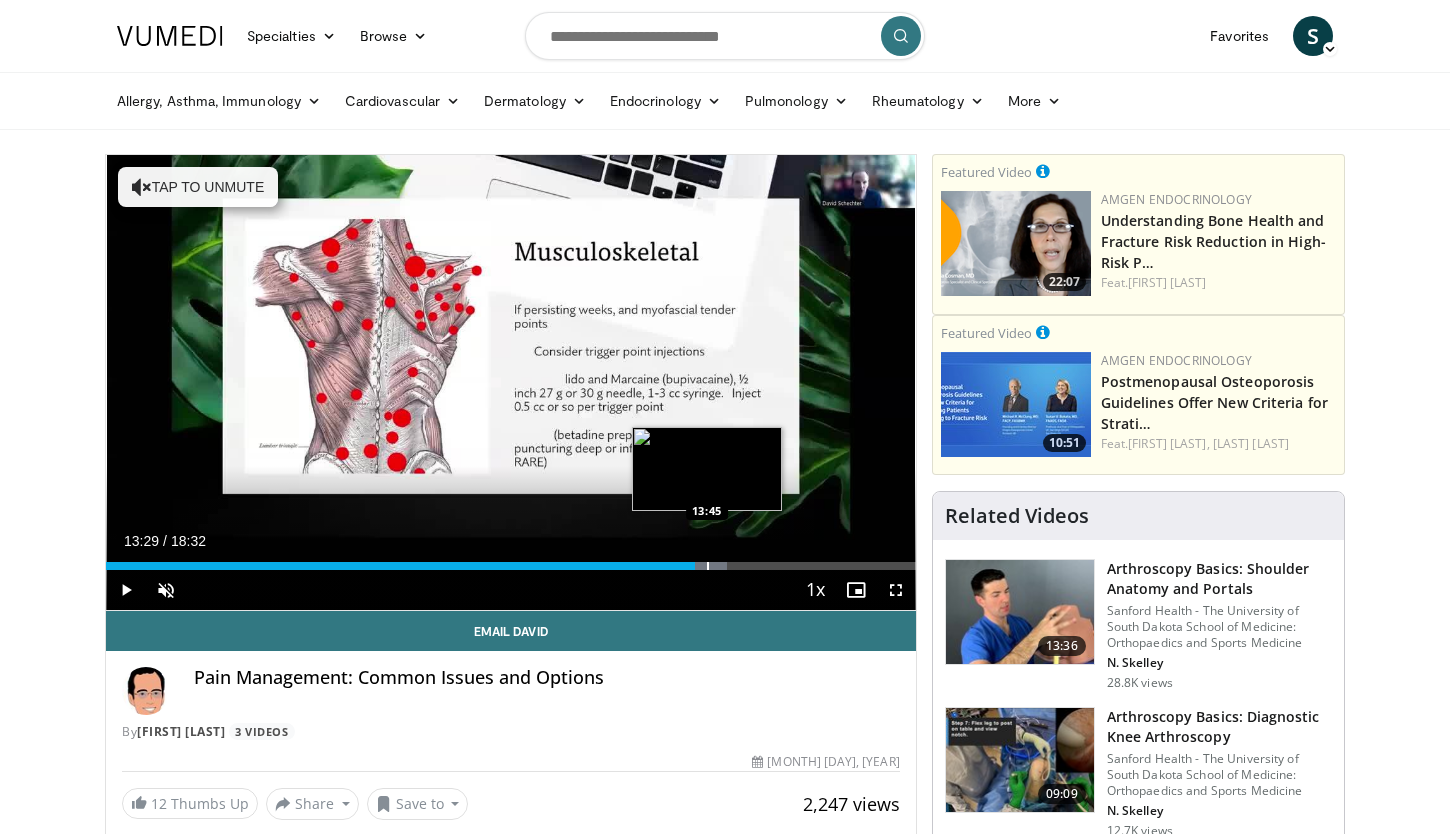 click at bounding box center [708, 566] 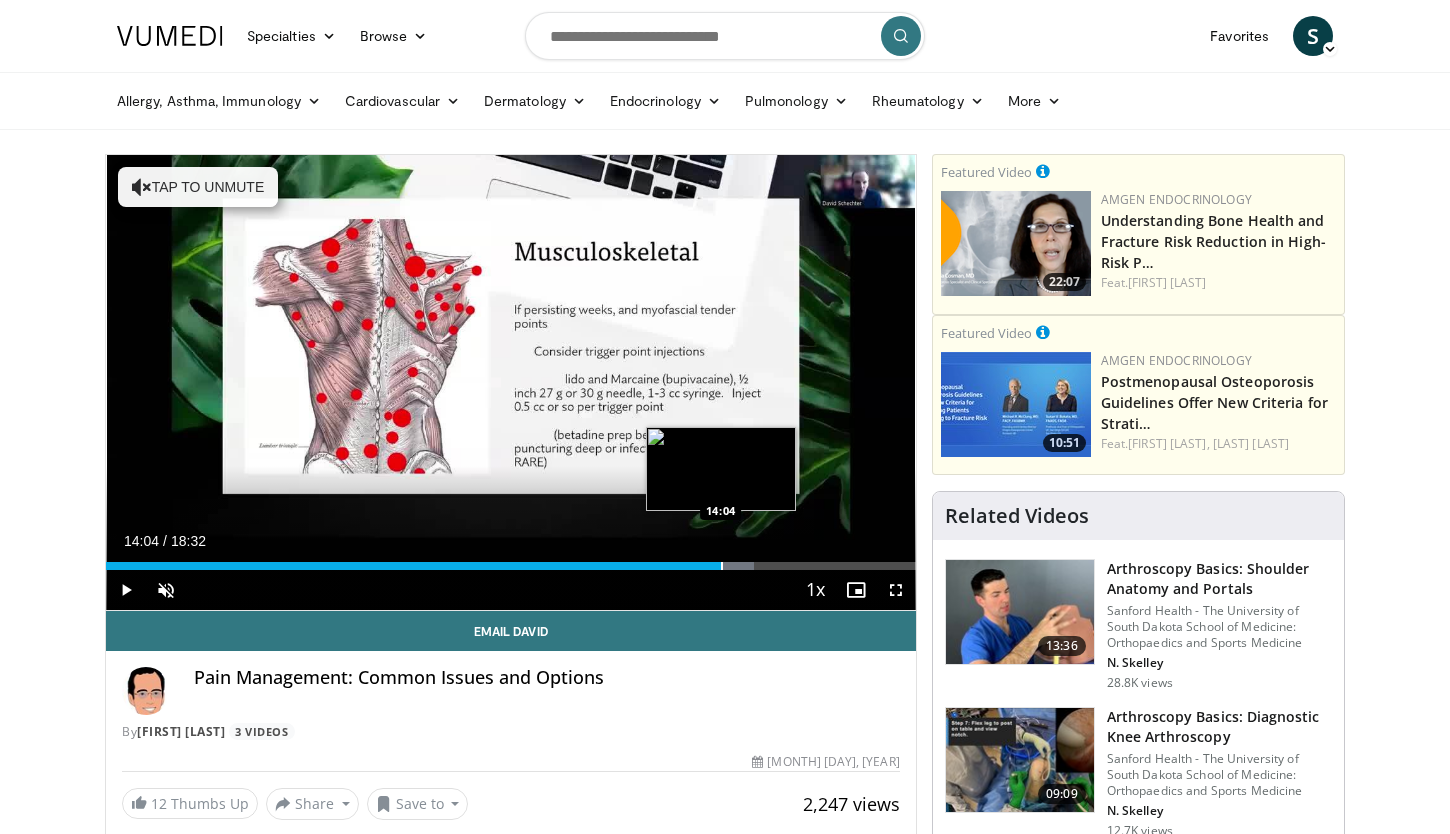 click at bounding box center [722, 566] 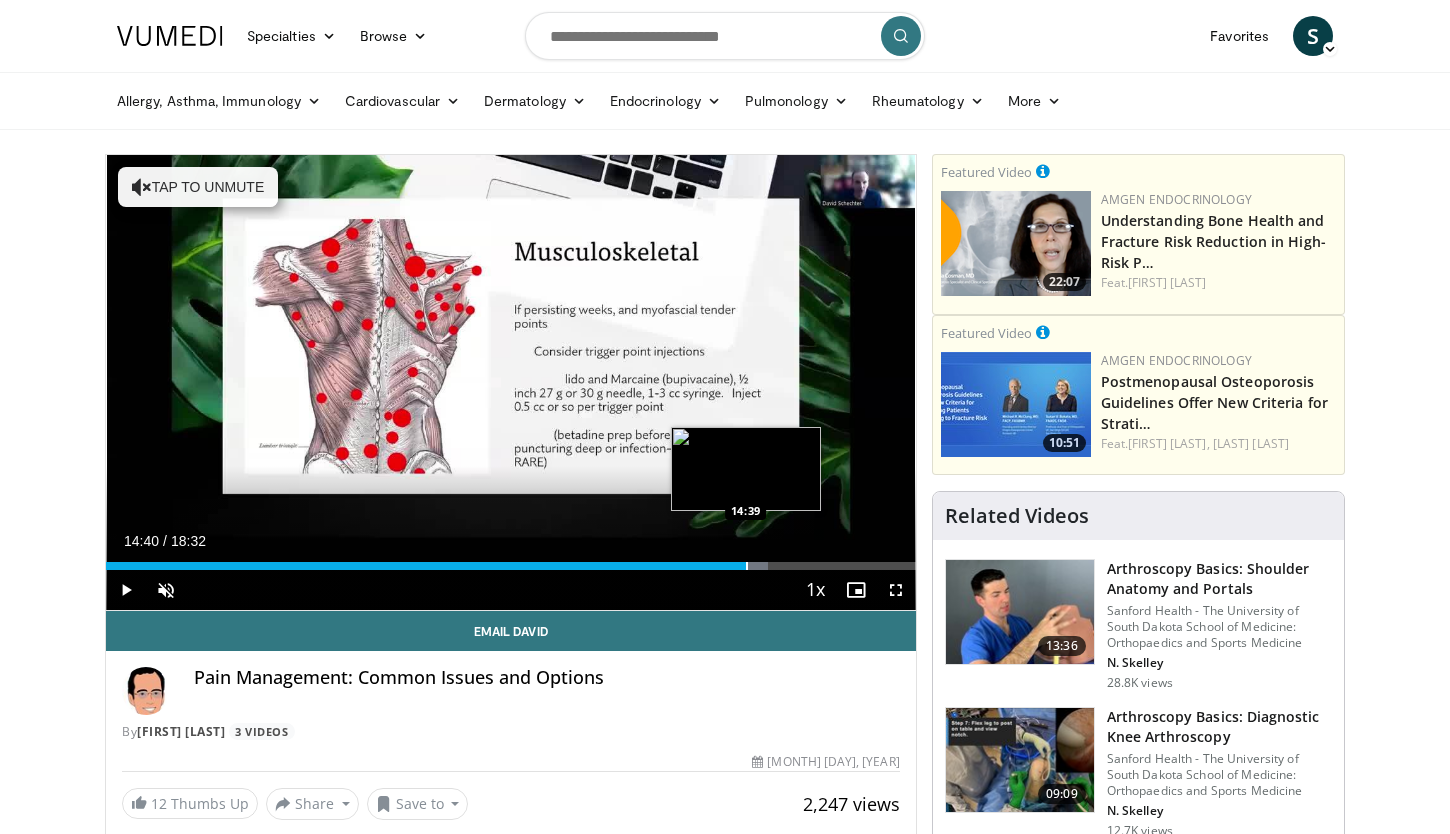 click at bounding box center [747, 566] 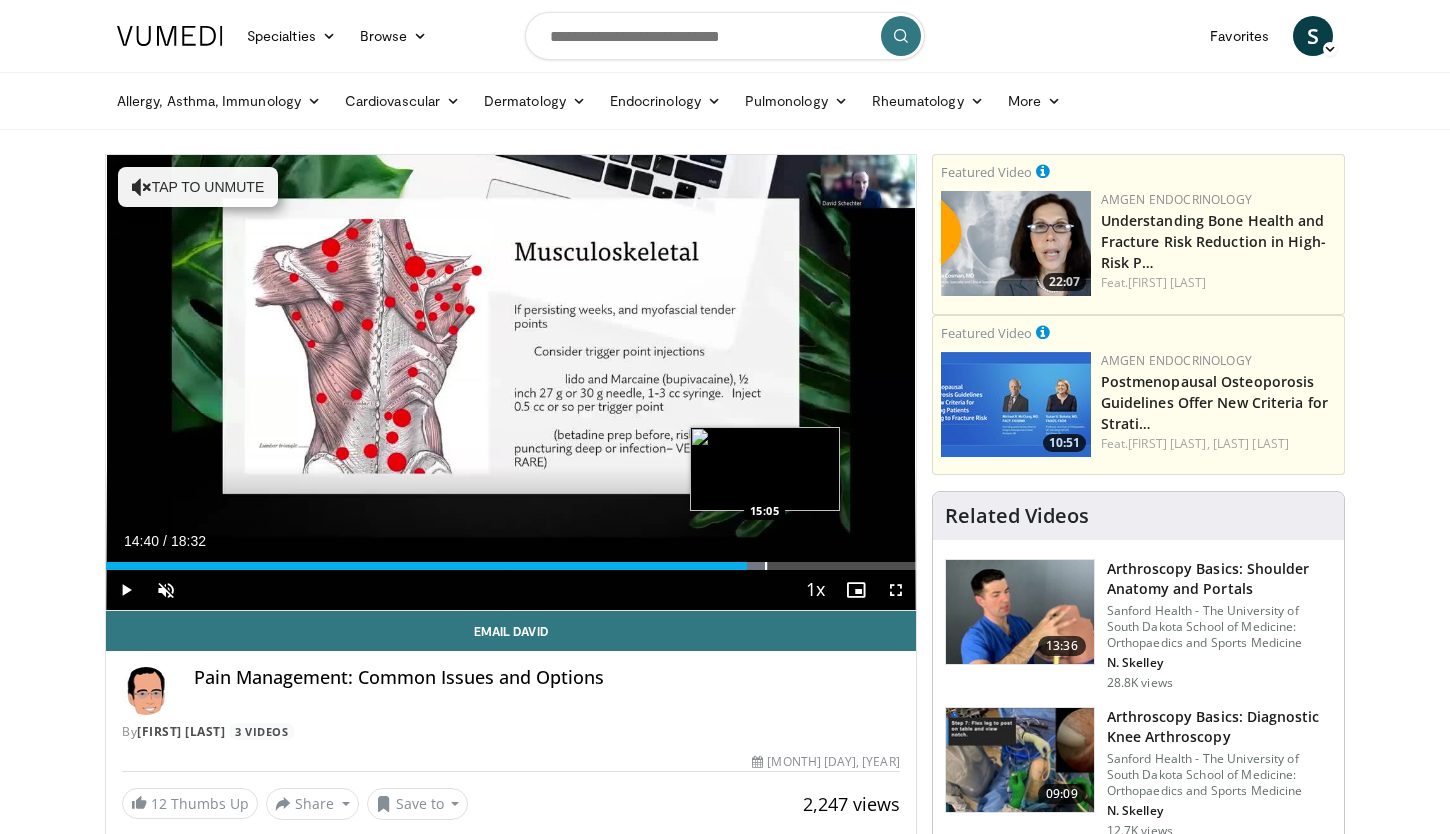 click at bounding box center (766, 566) 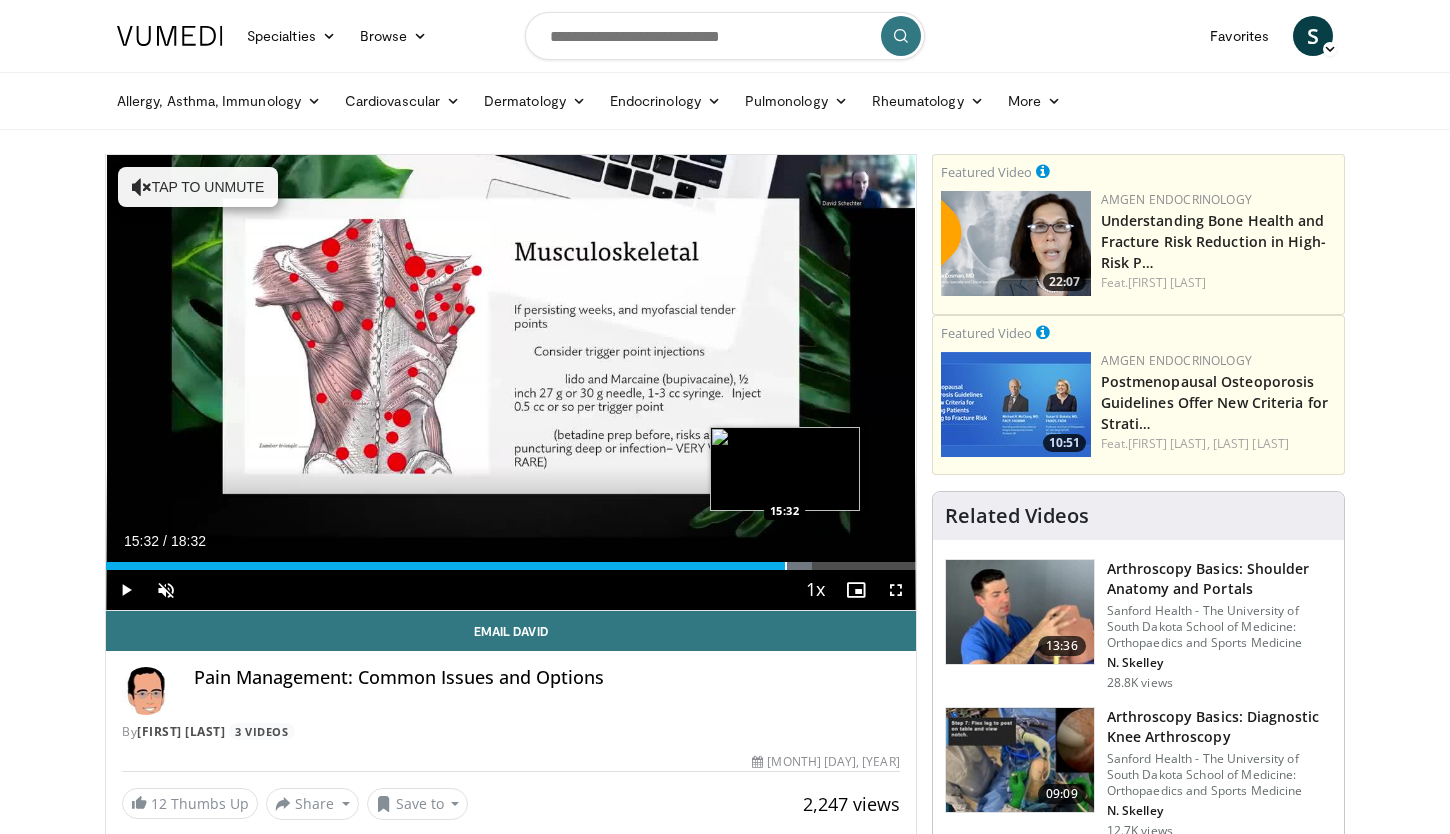 click at bounding box center (786, 566) 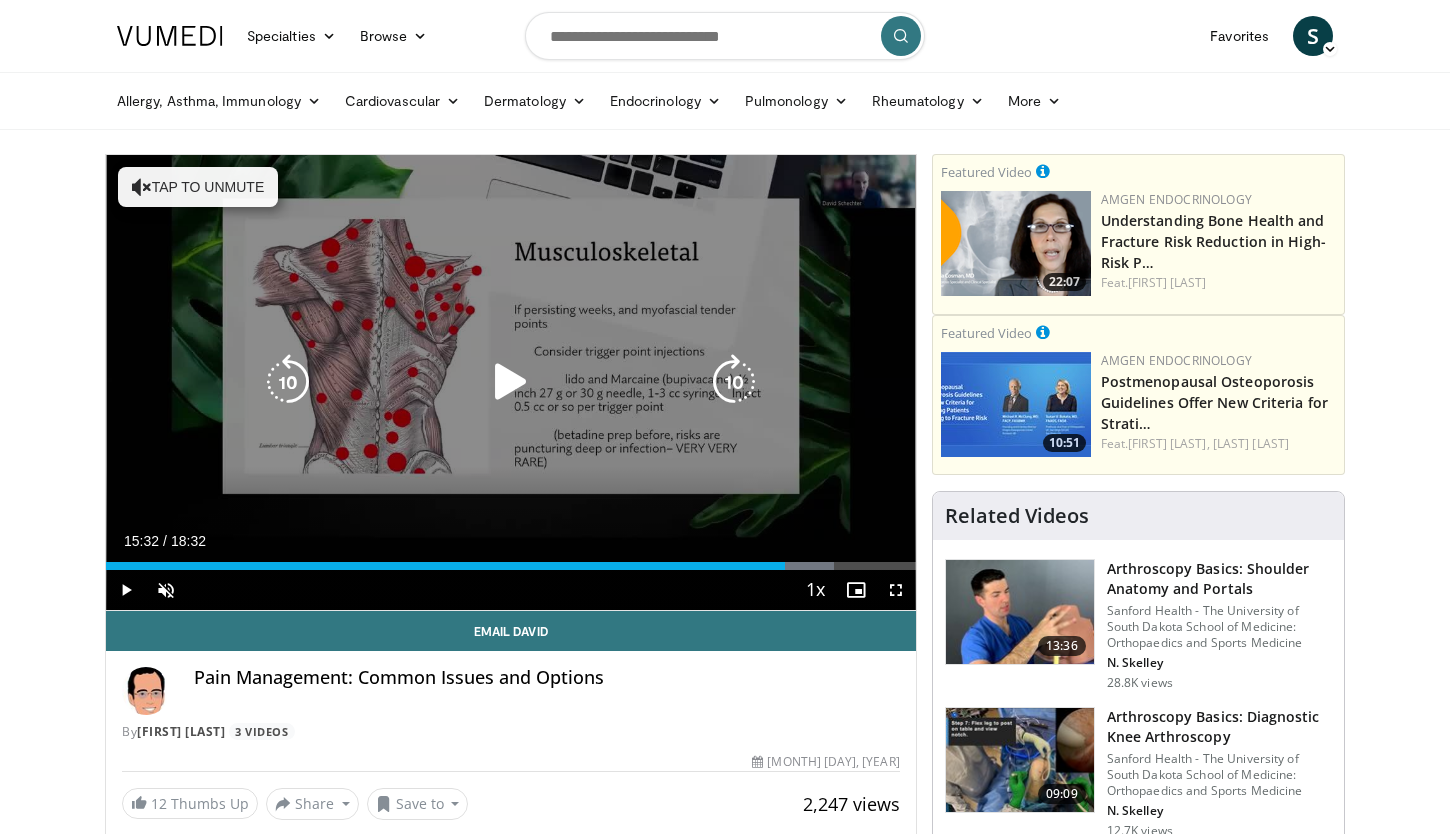 click on "Tap to unmute" at bounding box center (198, 187) 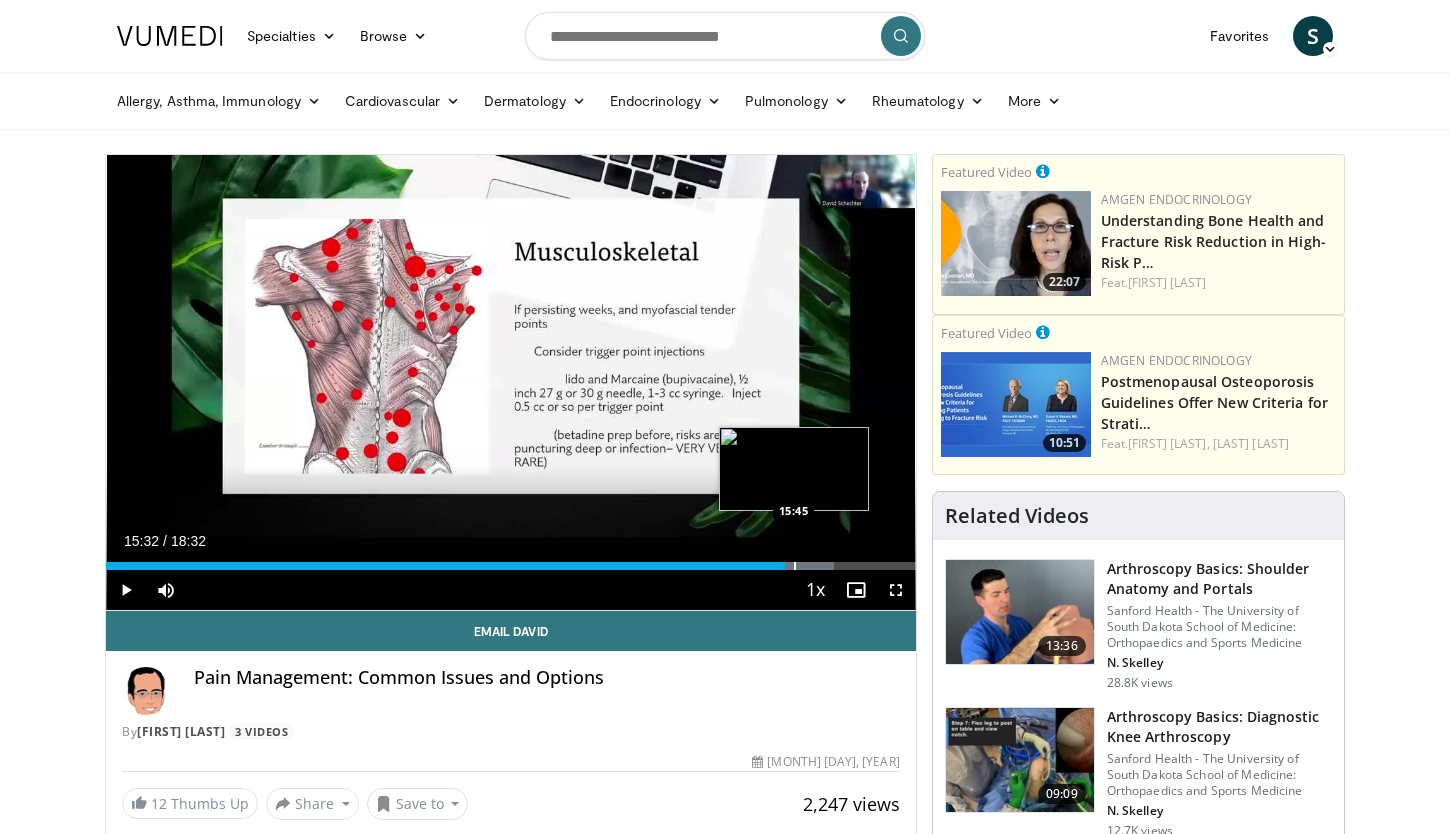 click at bounding box center (795, 566) 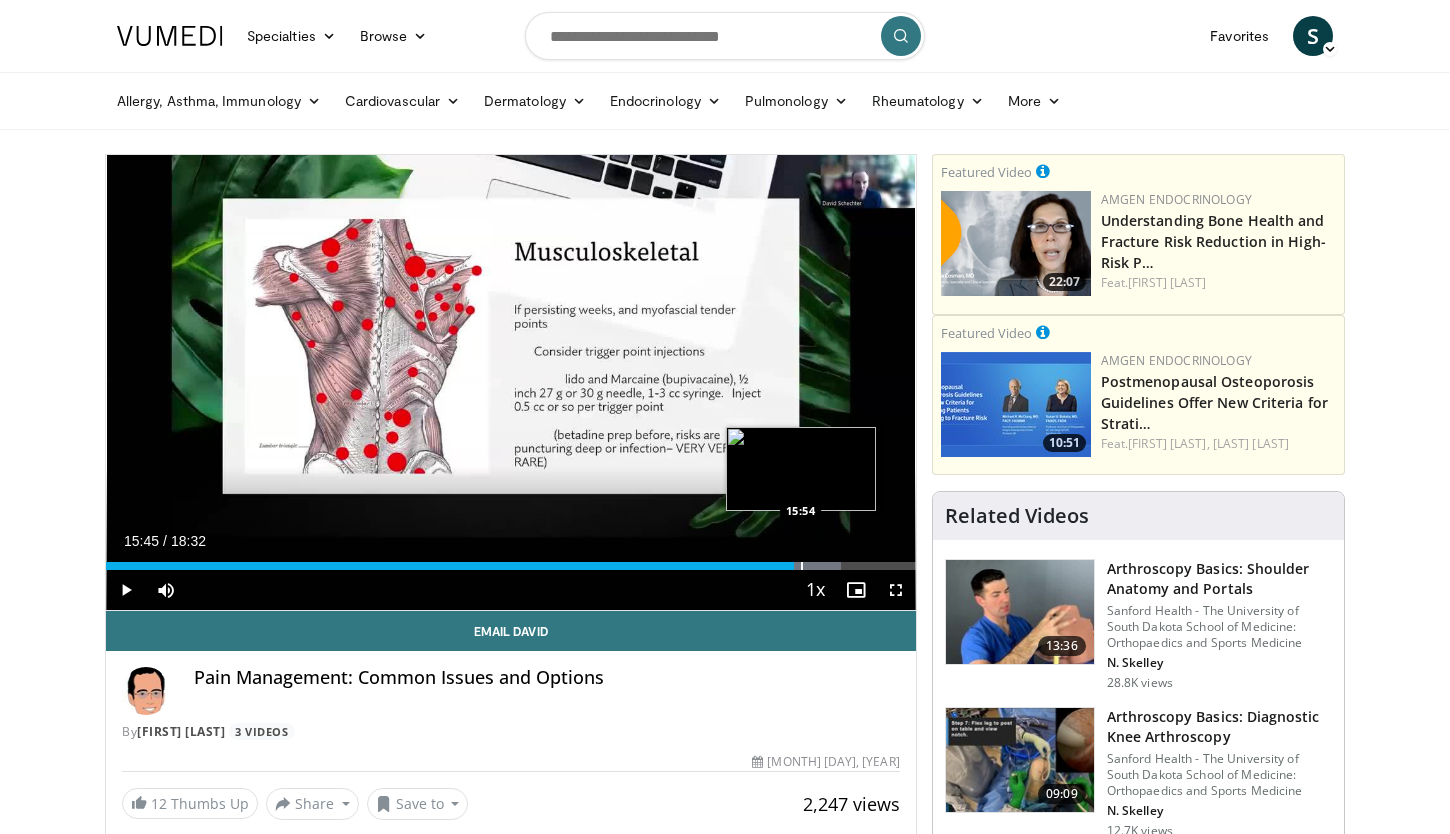 click at bounding box center (802, 566) 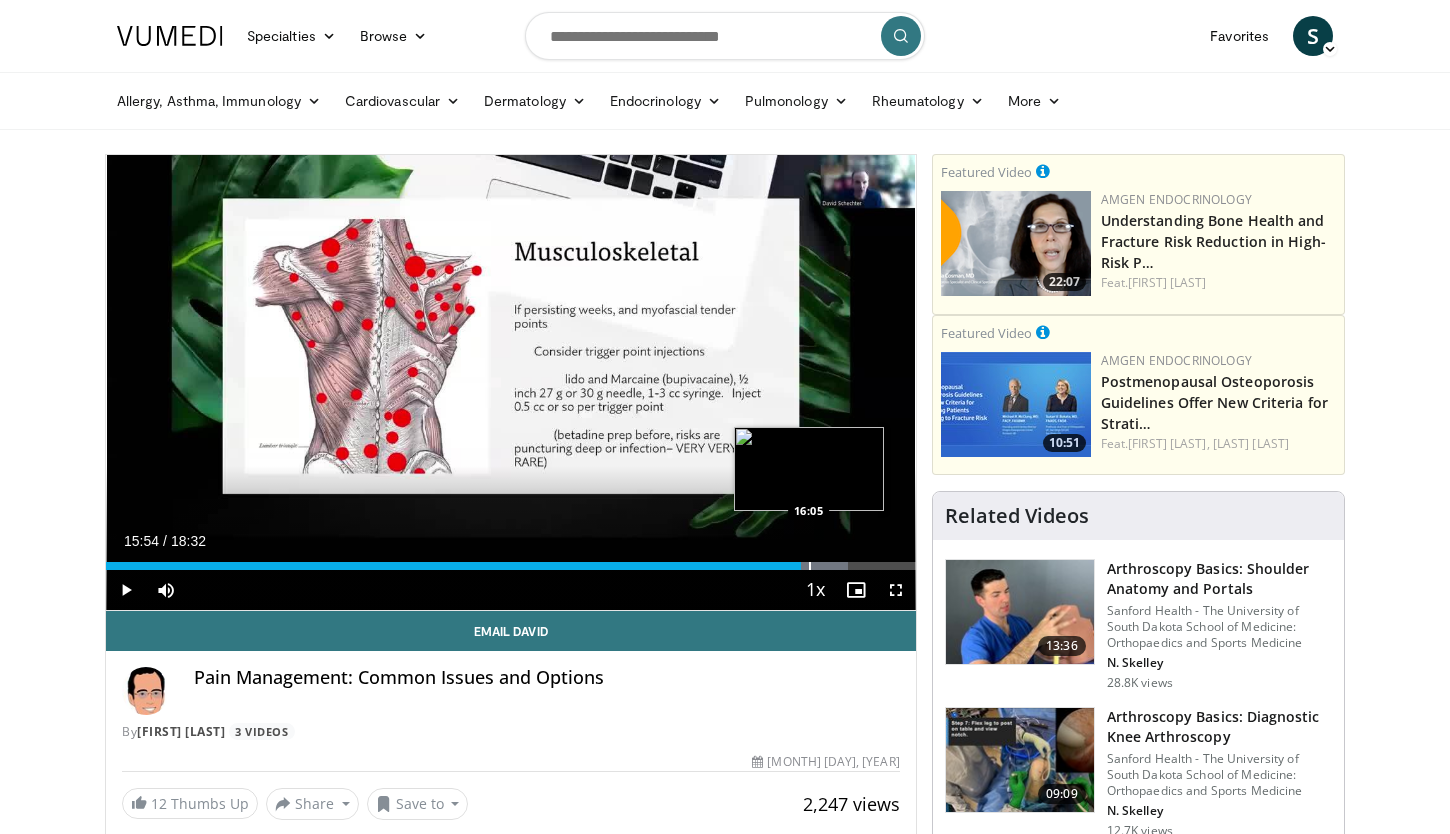 click at bounding box center (810, 566) 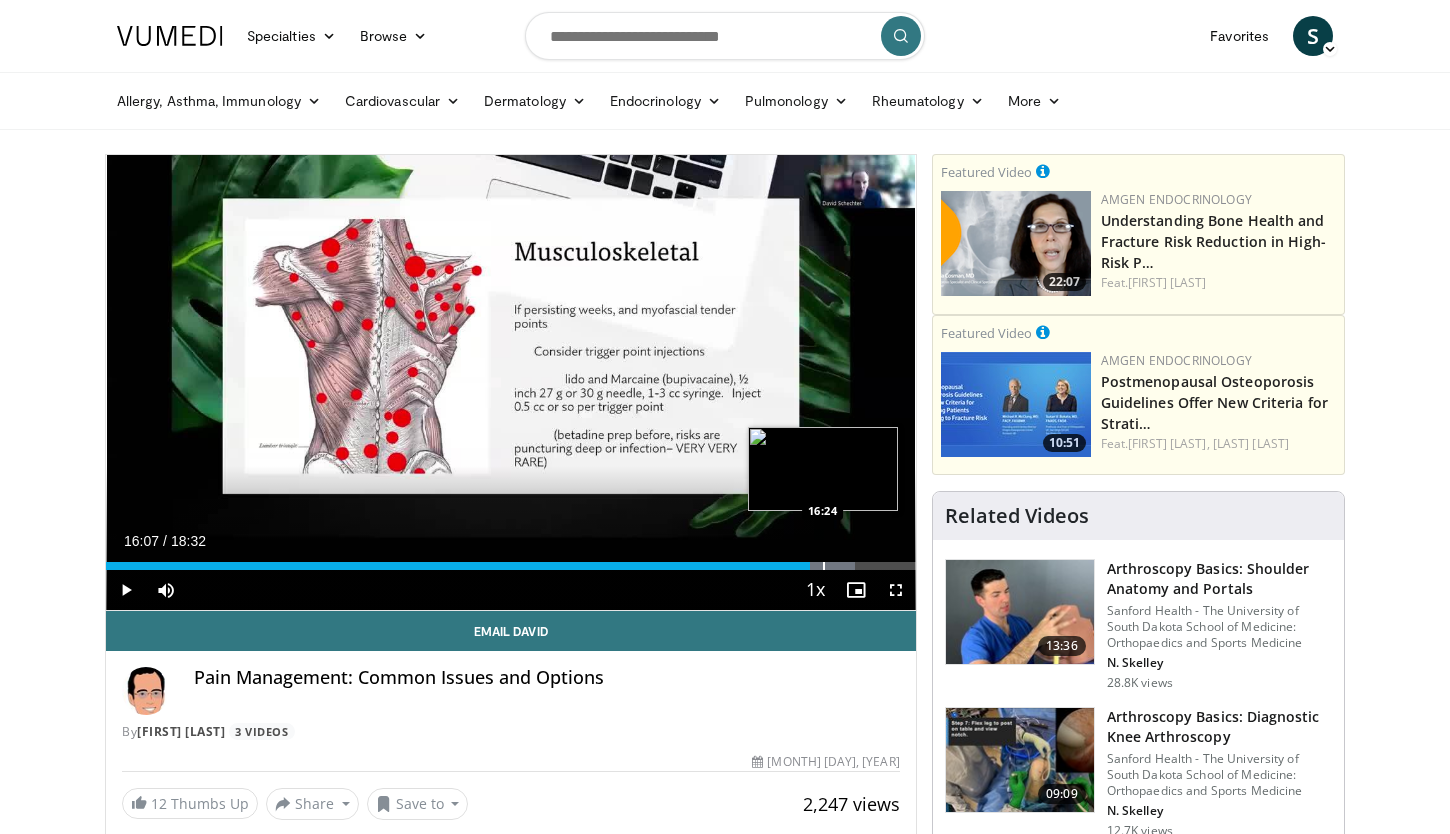 click at bounding box center (824, 566) 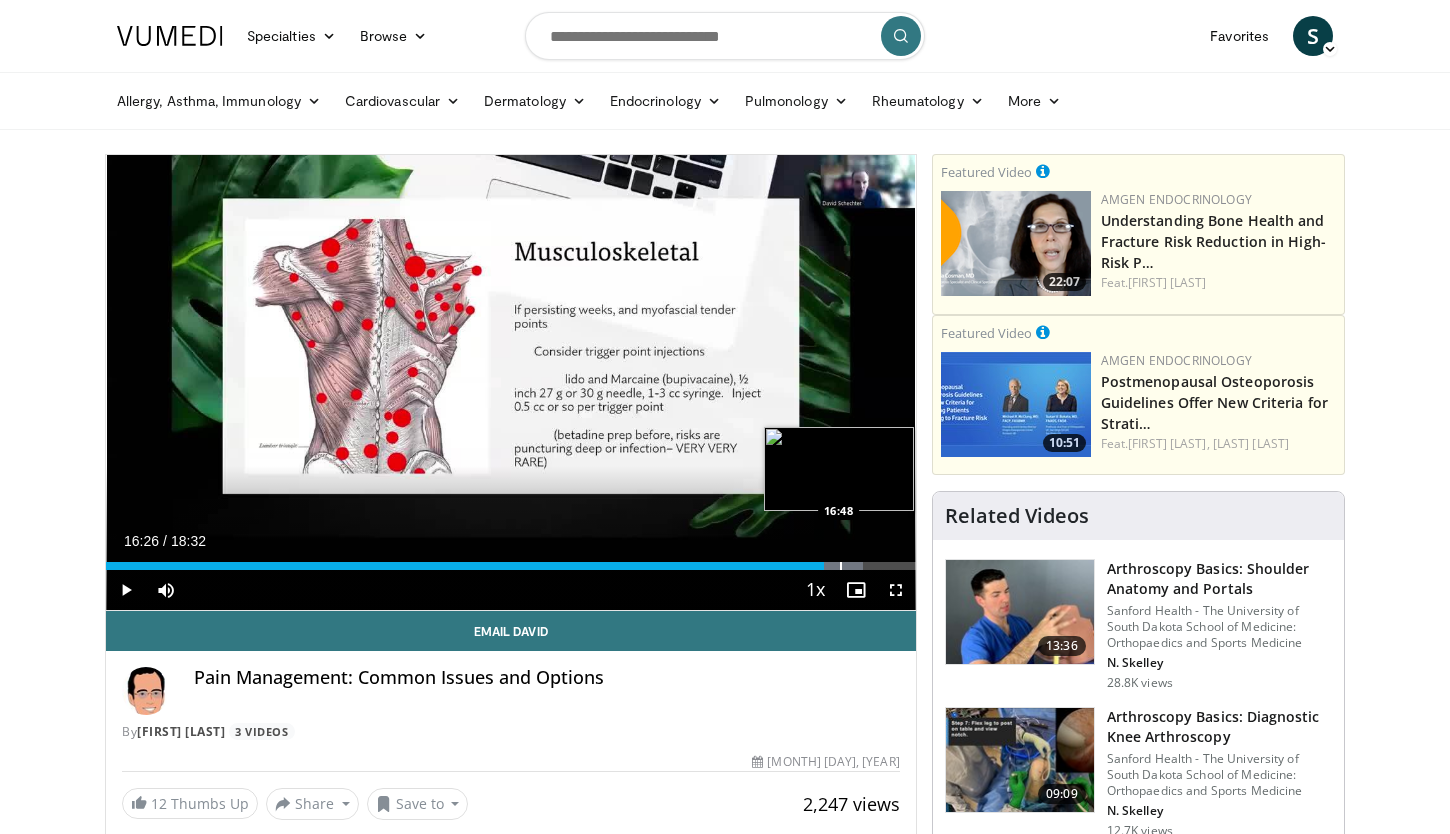 click at bounding box center [841, 566] 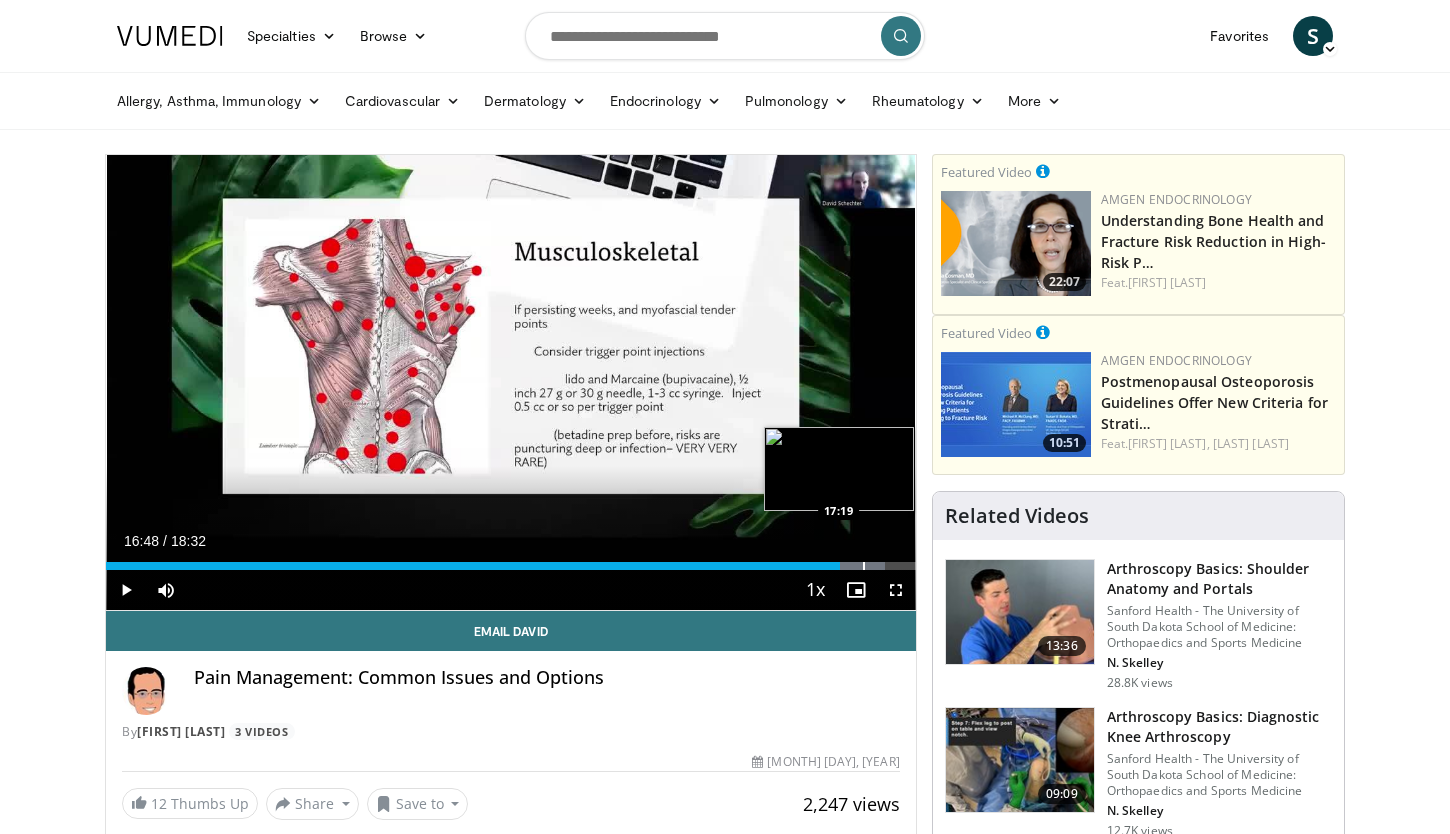 click at bounding box center [864, 566] 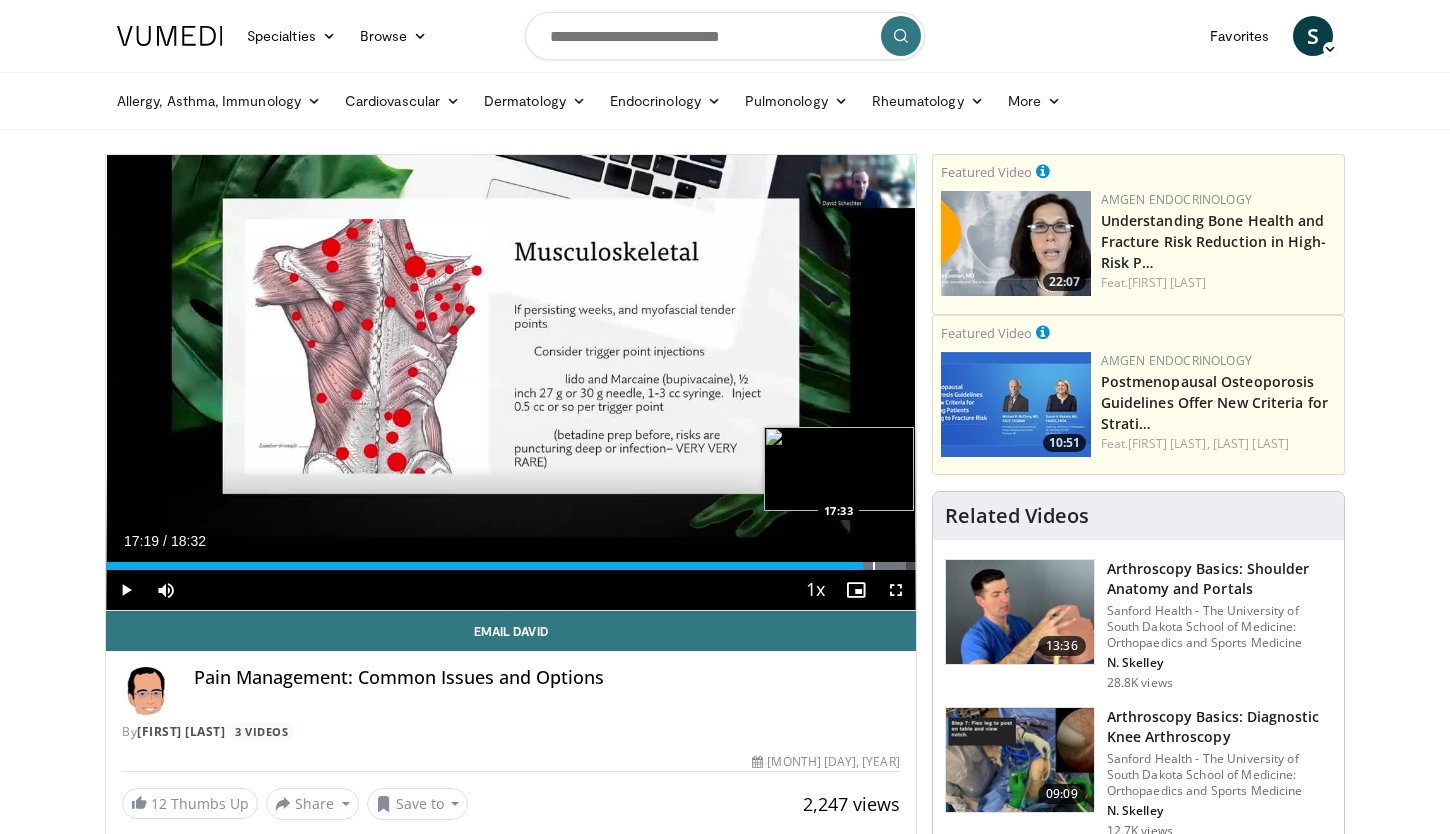 click at bounding box center [874, 566] 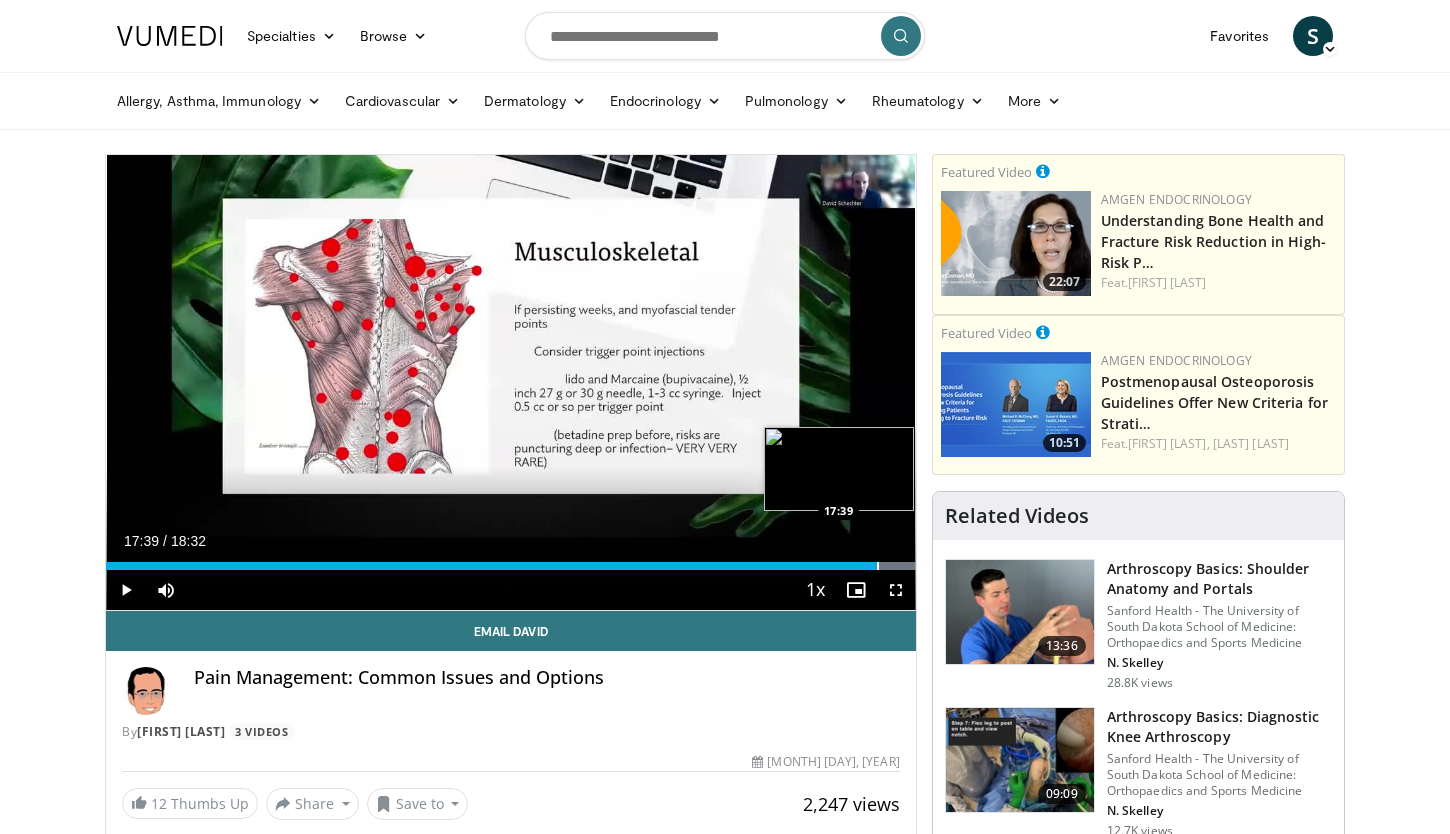 click at bounding box center (878, 566) 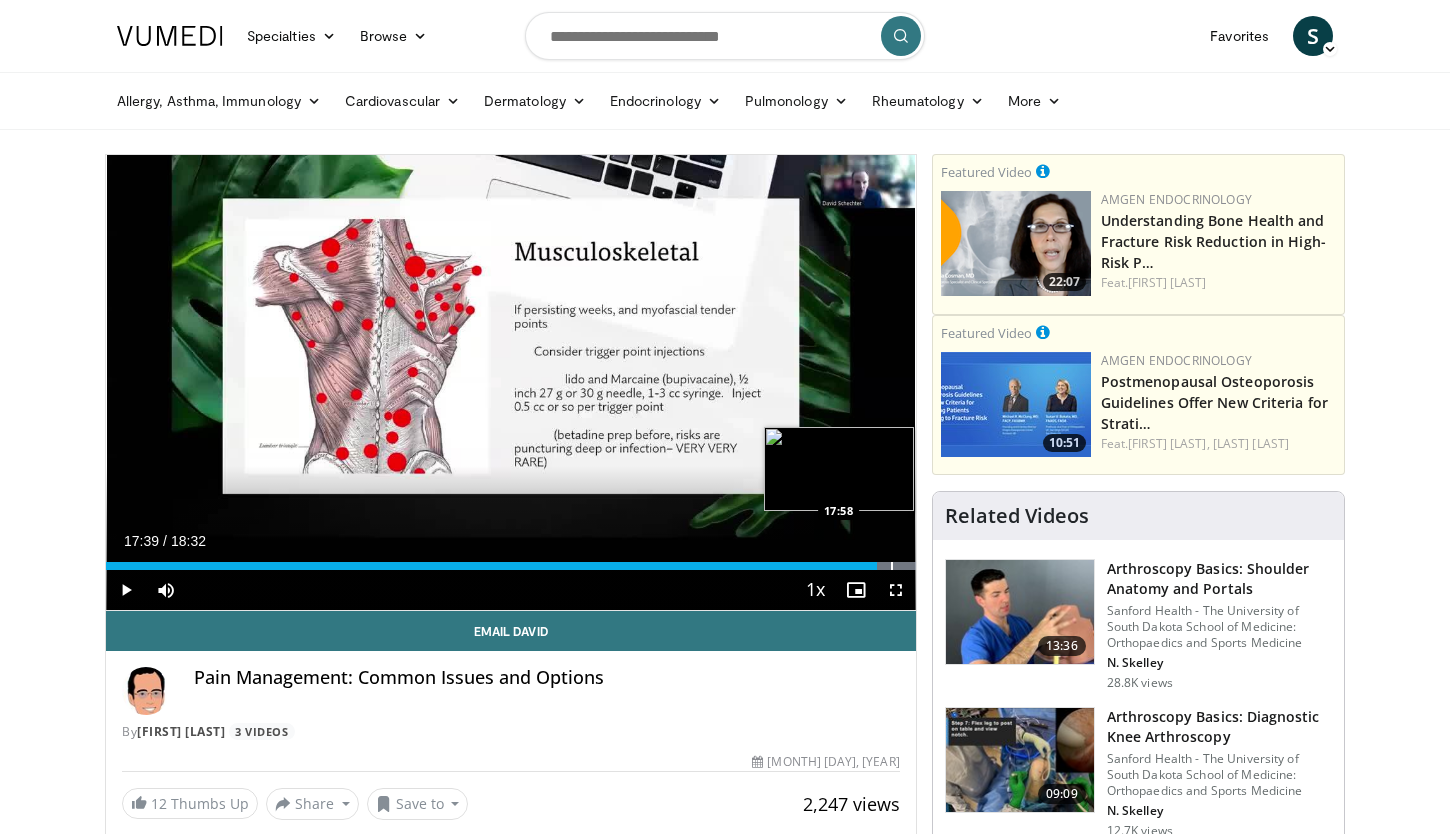 click at bounding box center (892, 566) 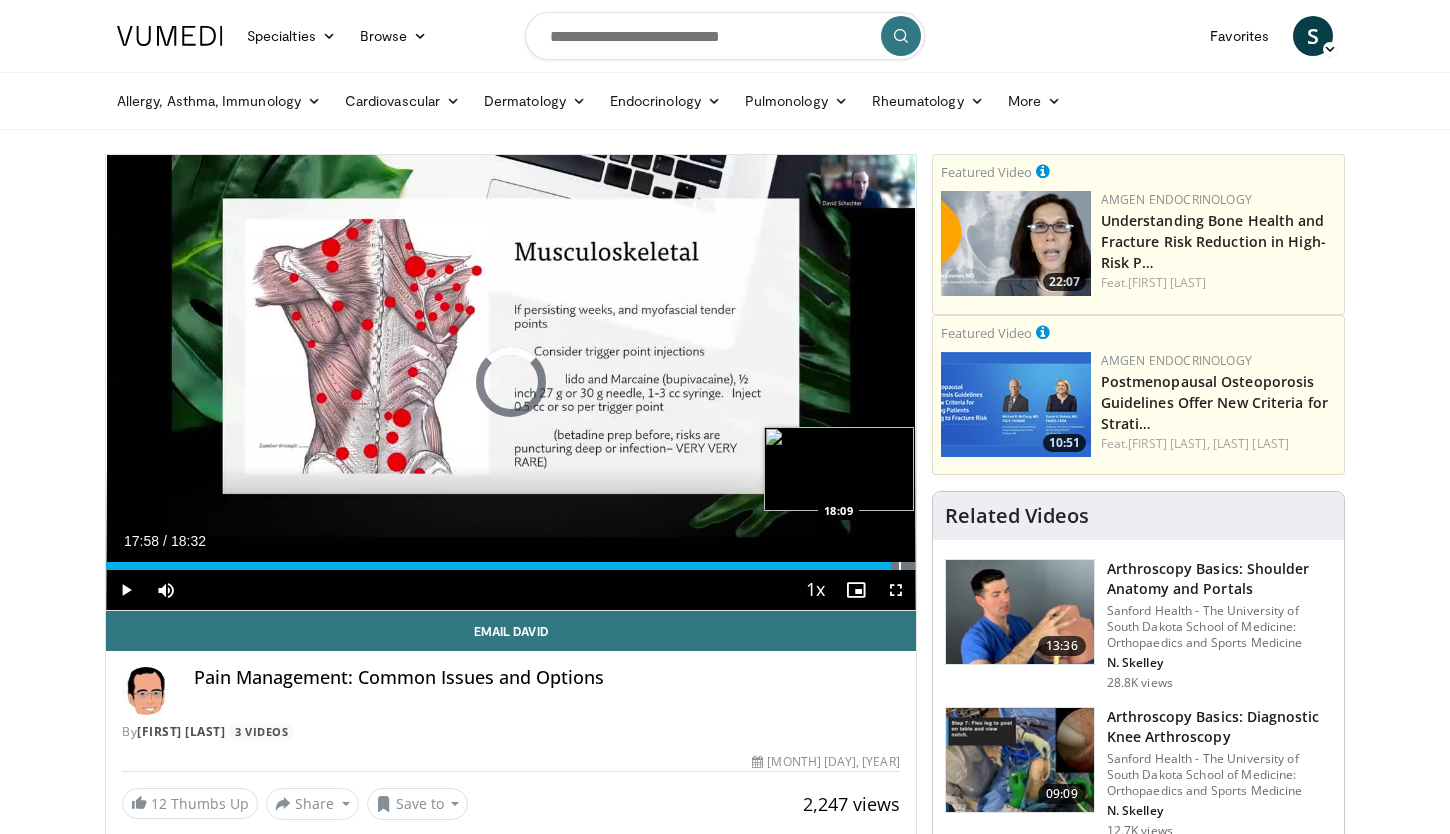 click at bounding box center (900, 566) 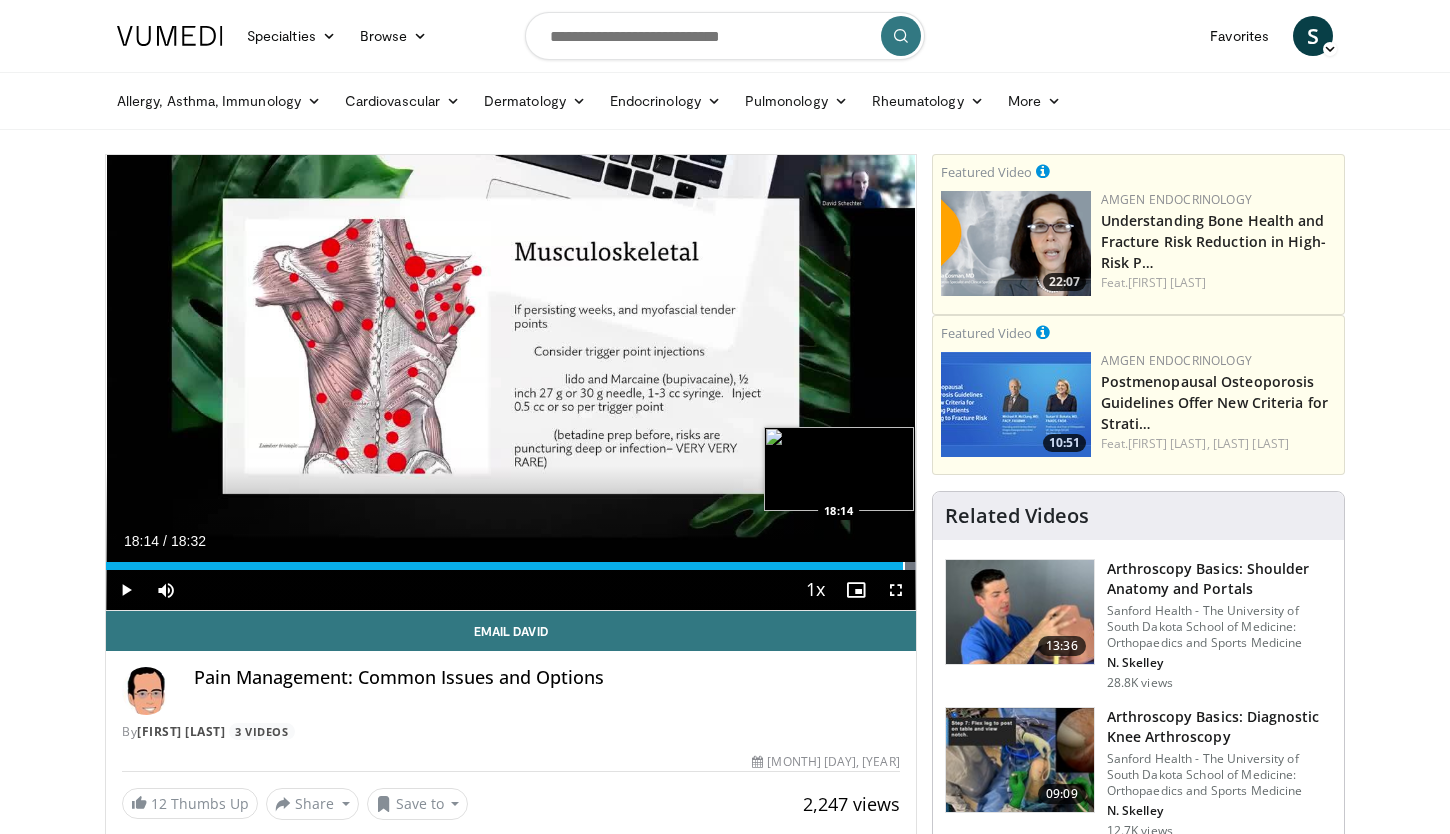 click at bounding box center [904, 566] 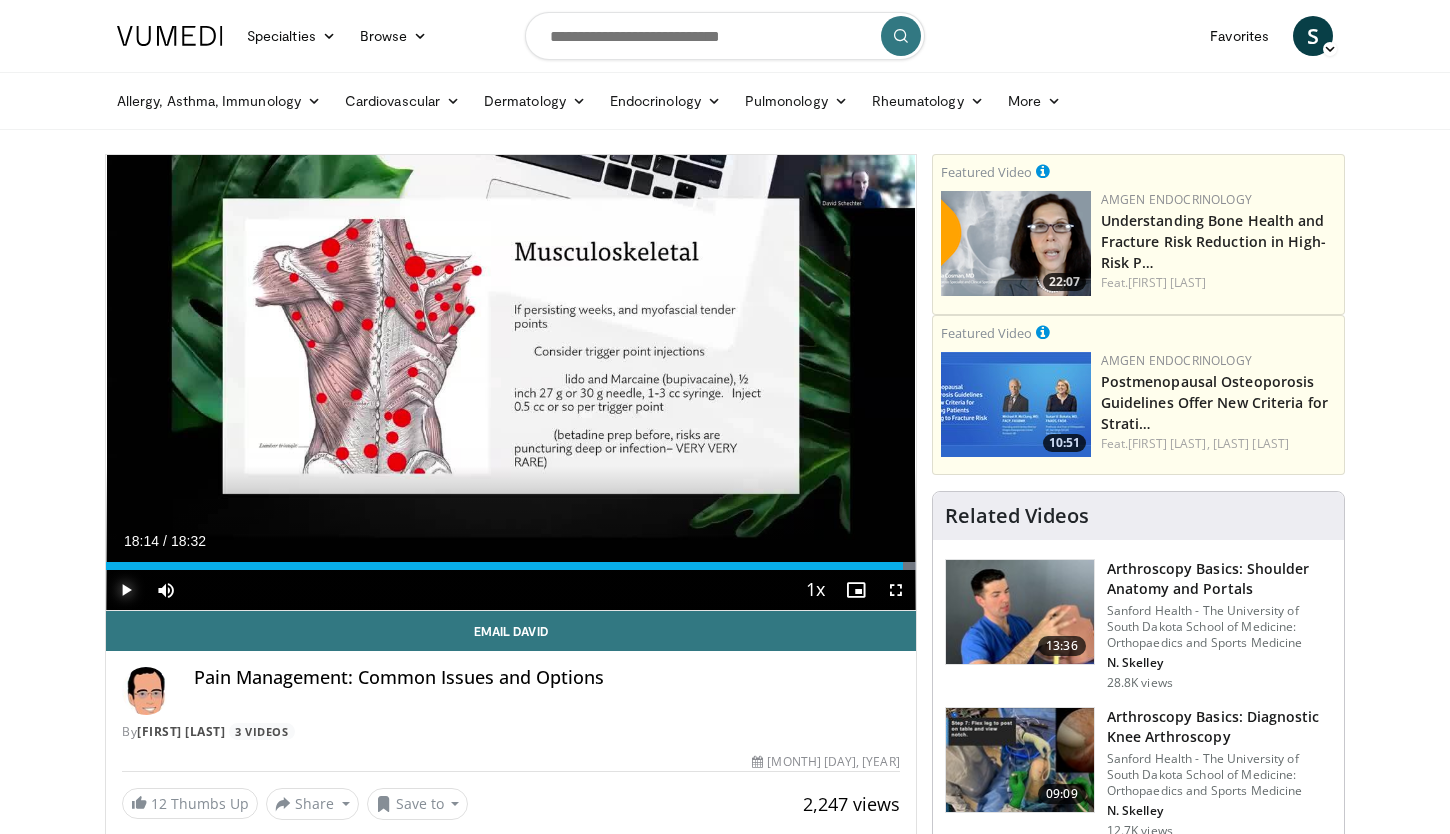 click at bounding box center [126, 590] 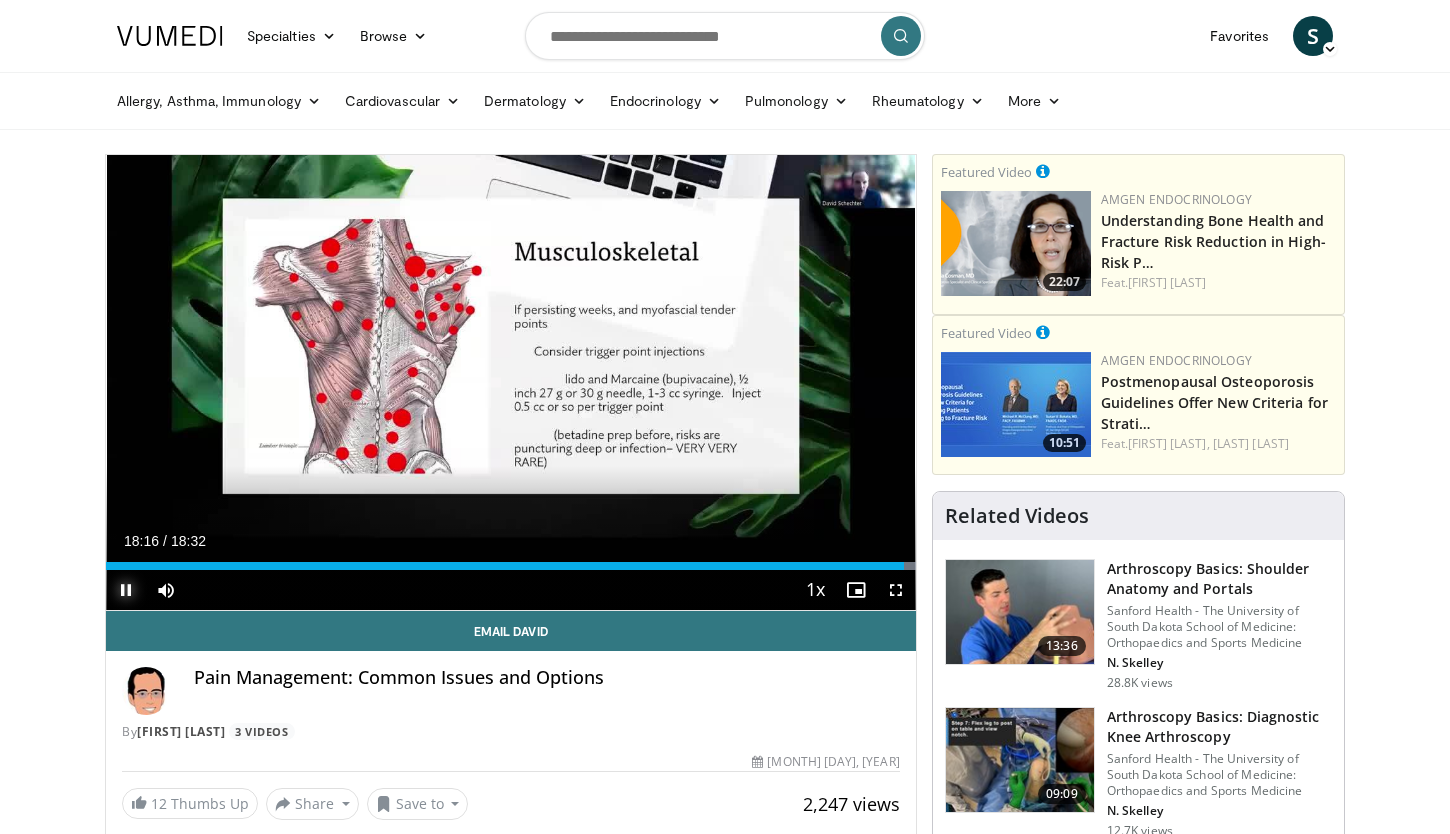 click at bounding box center (126, 590) 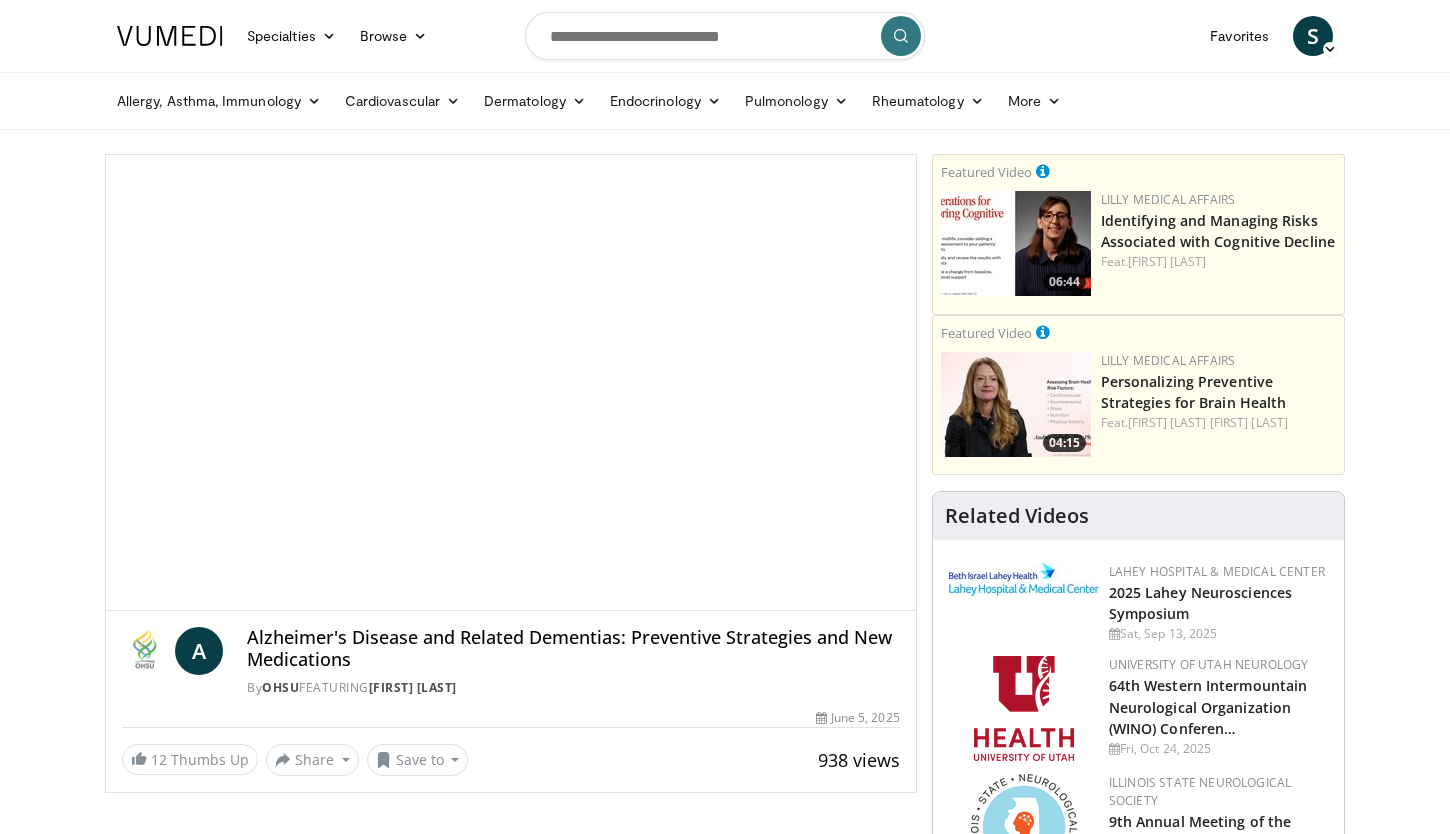 scroll, scrollTop: 0, scrollLeft: 0, axis: both 